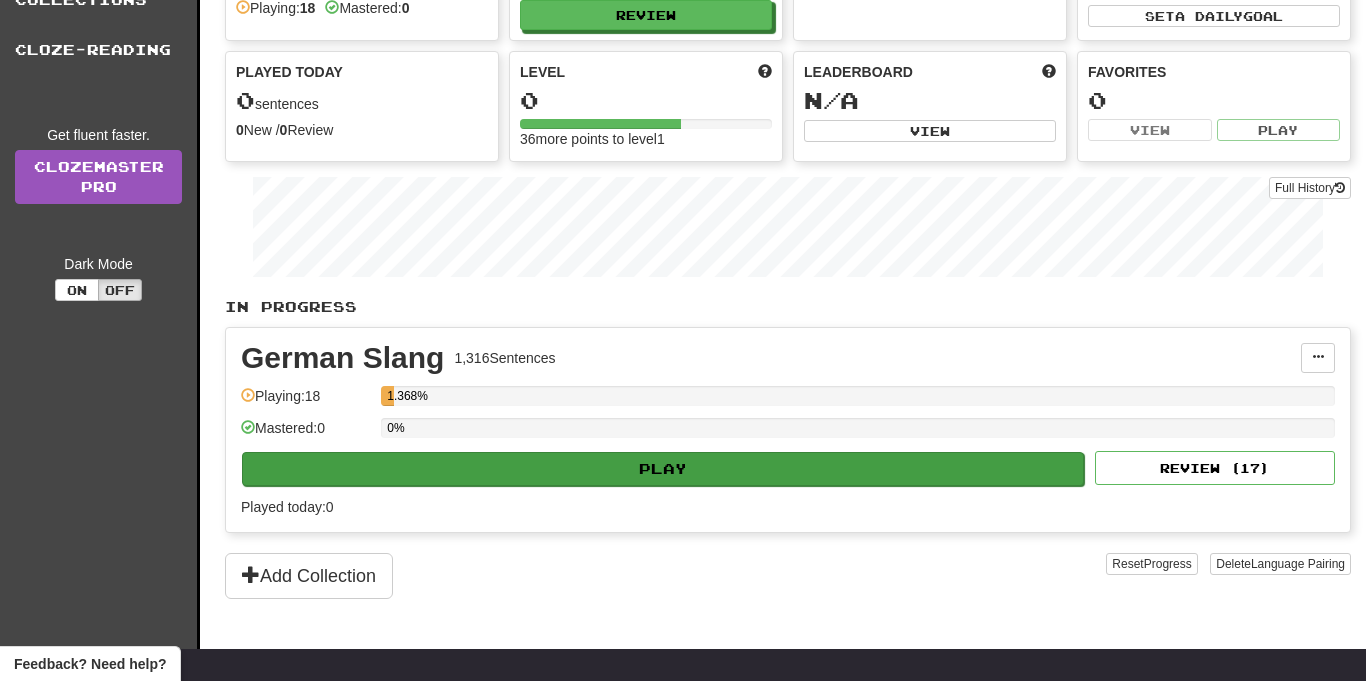 scroll, scrollTop: 164, scrollLeft: 0, axis: vertical 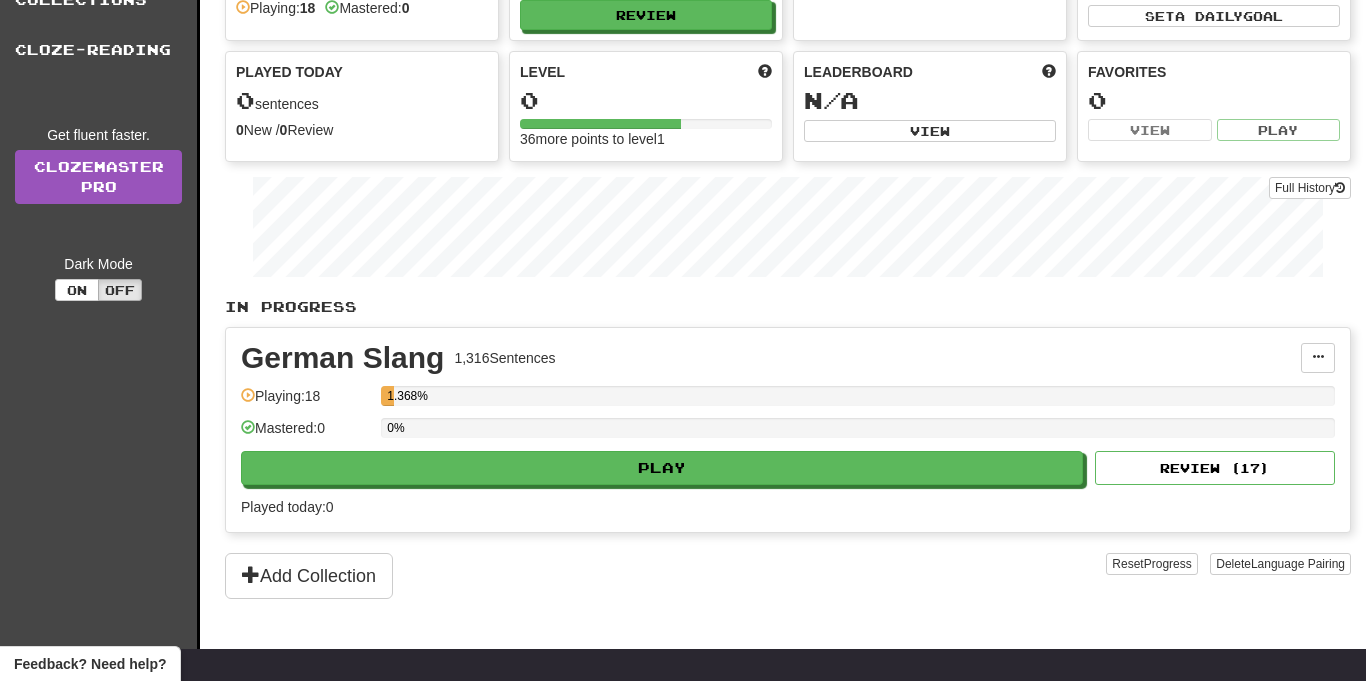 click on "German Slang" at bounding box center [342, 358] 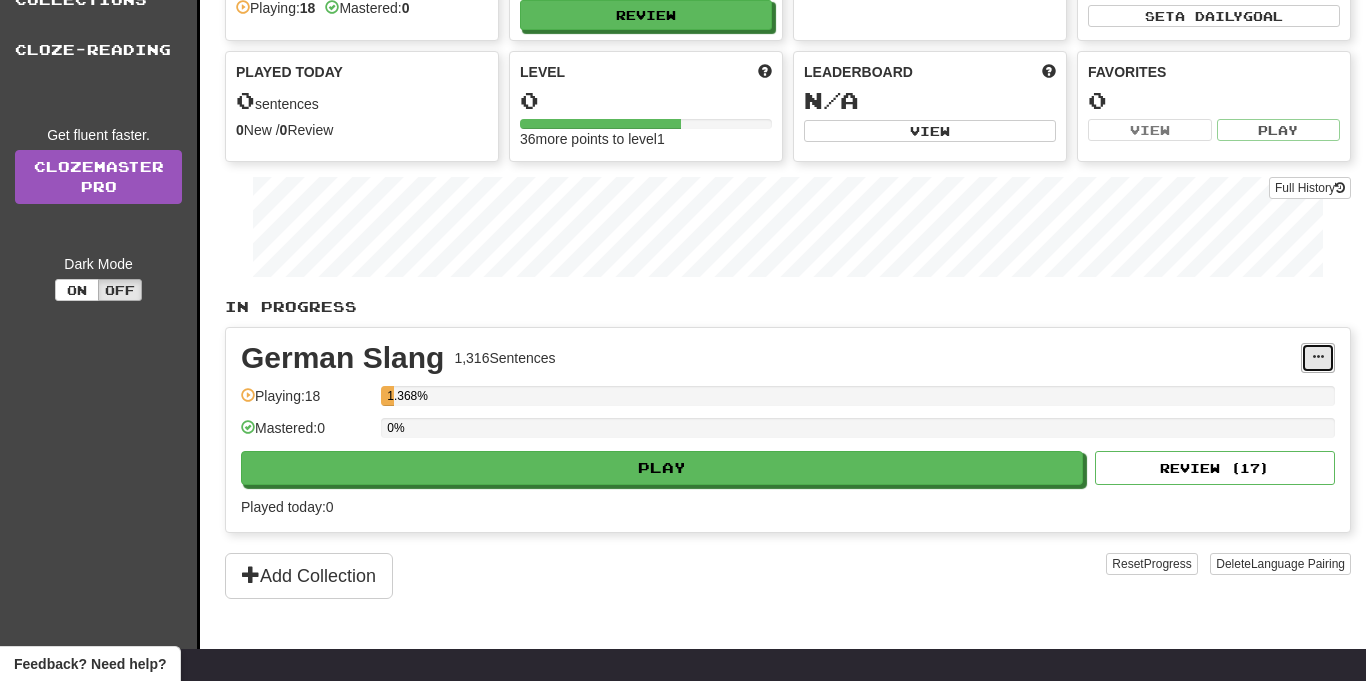 click at bounding box center (1318, 357) 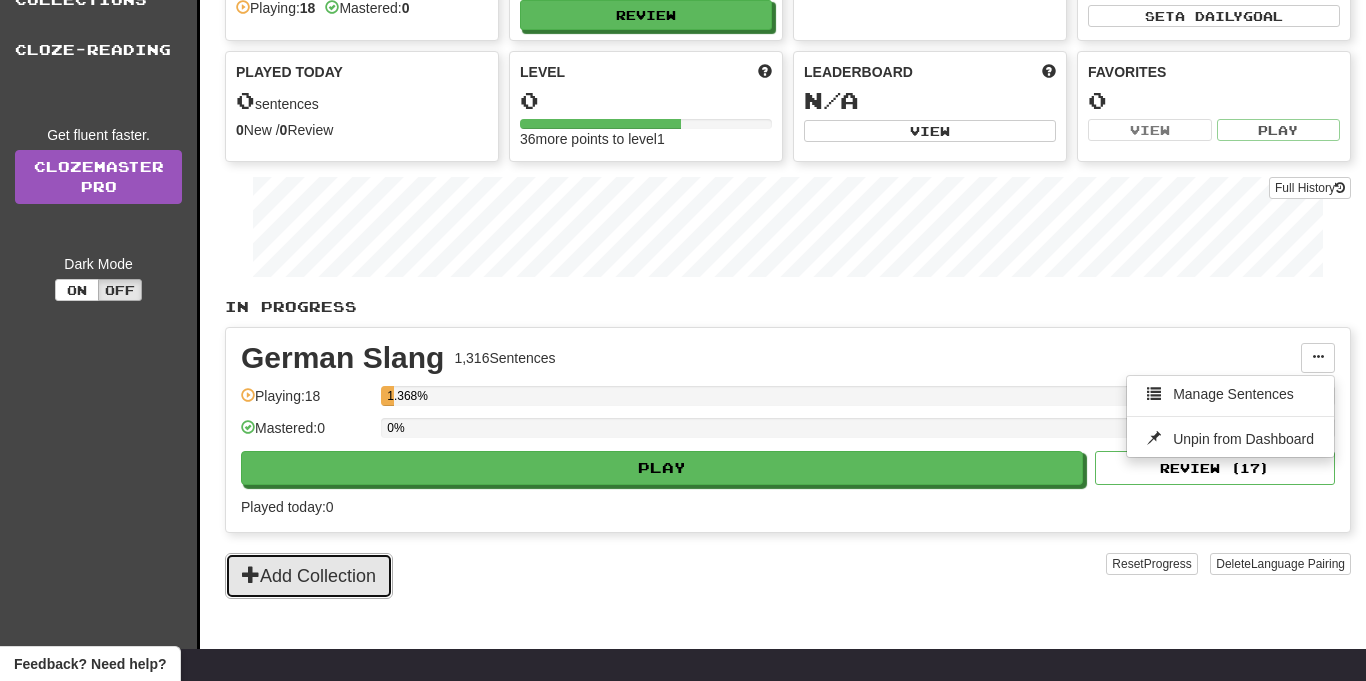 click on "Add Collection" at bounding box center [309, 576] 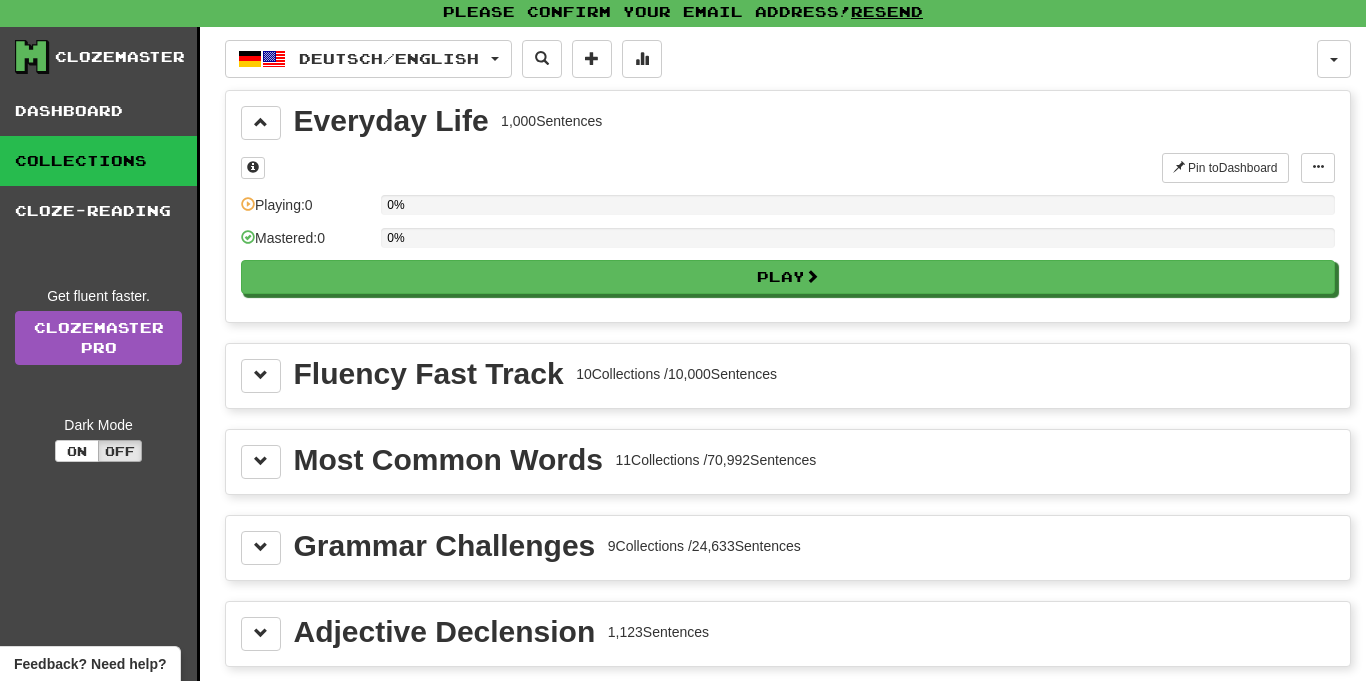 scroll, scrollTop: 0, scrollLeft: 0, axis: both 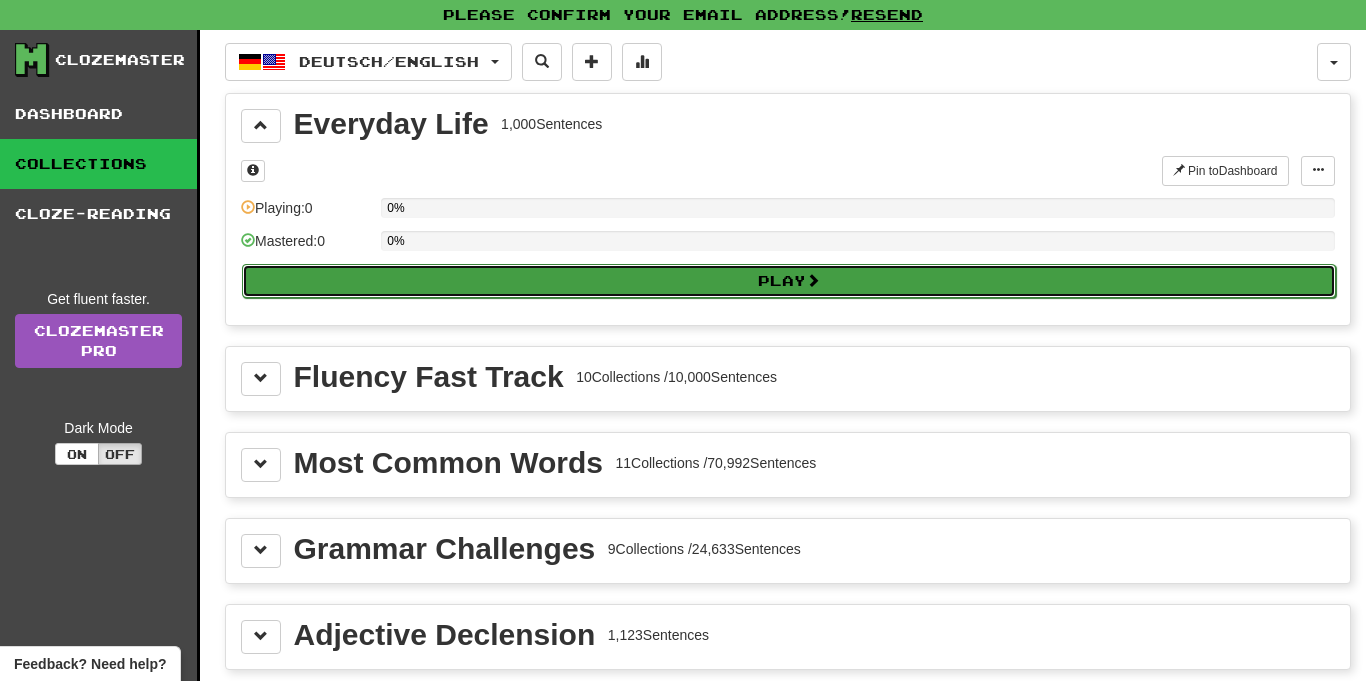 click on "Play" at bounding box center (789, 281) 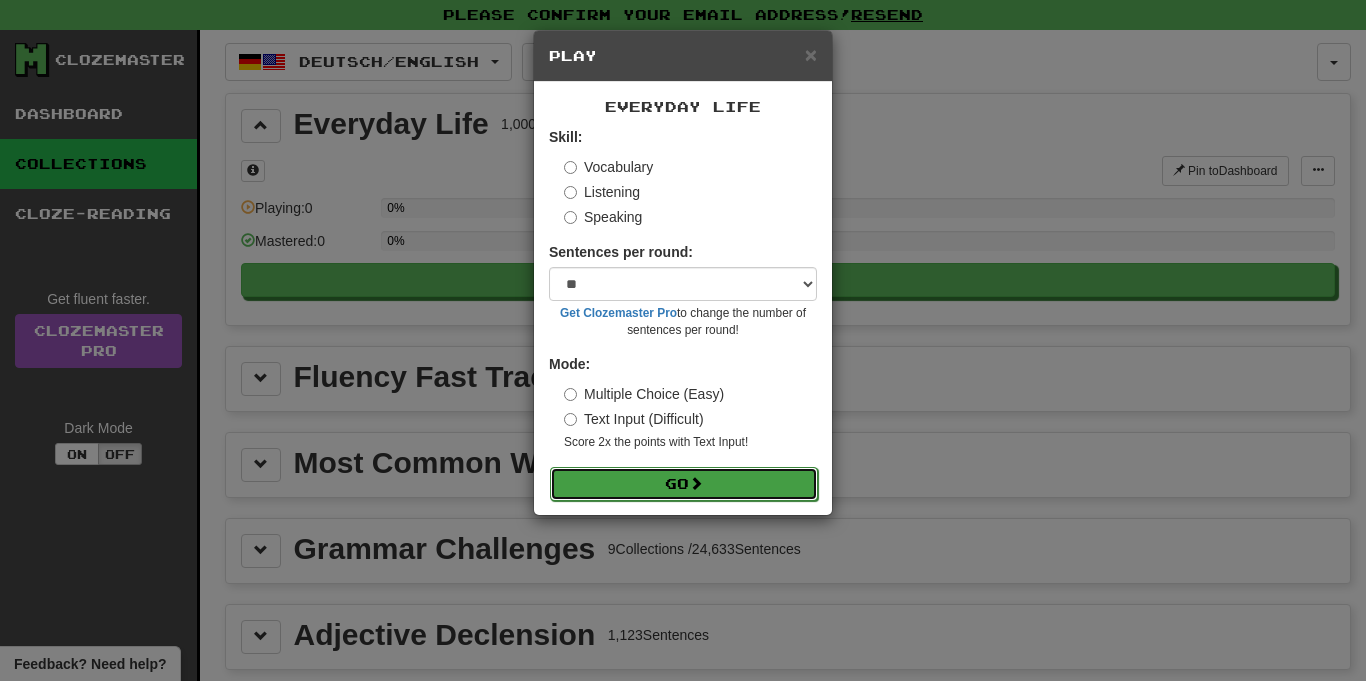 click on "Go" at bounding box center (684, 484) 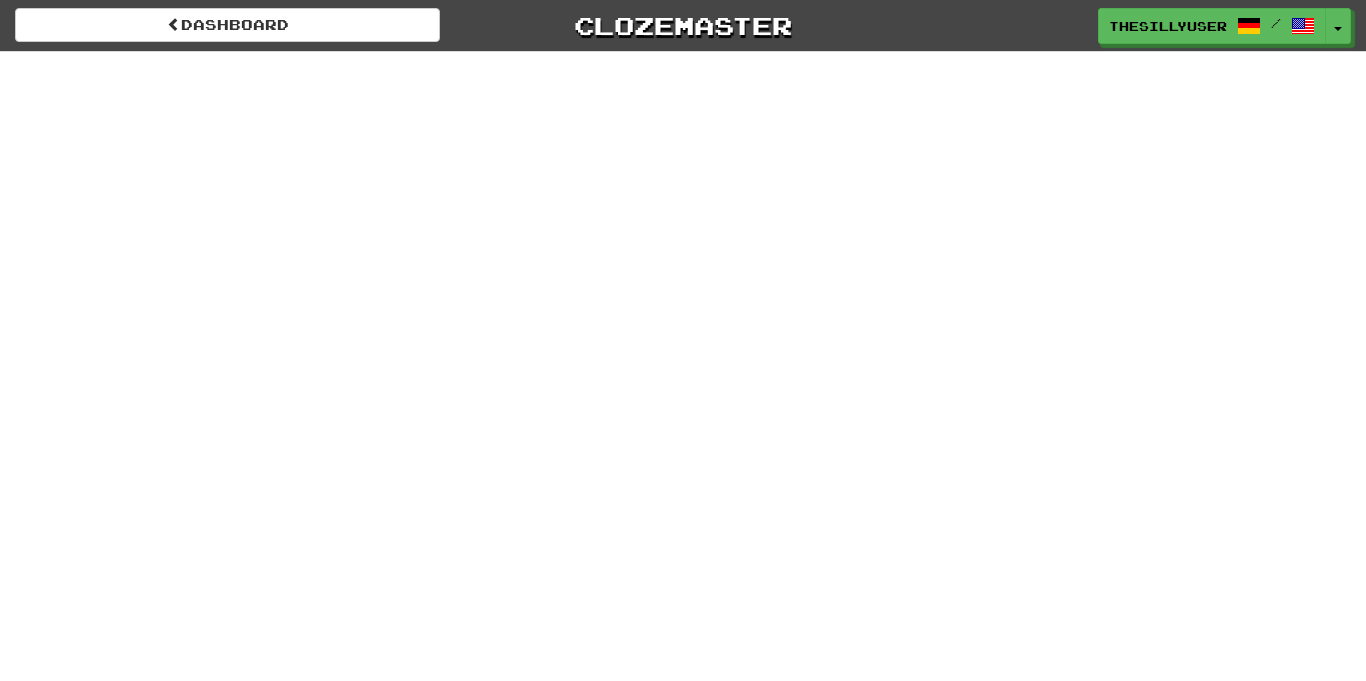 scroll, scrollTop: 0, scrollLeft: 0, axis: both 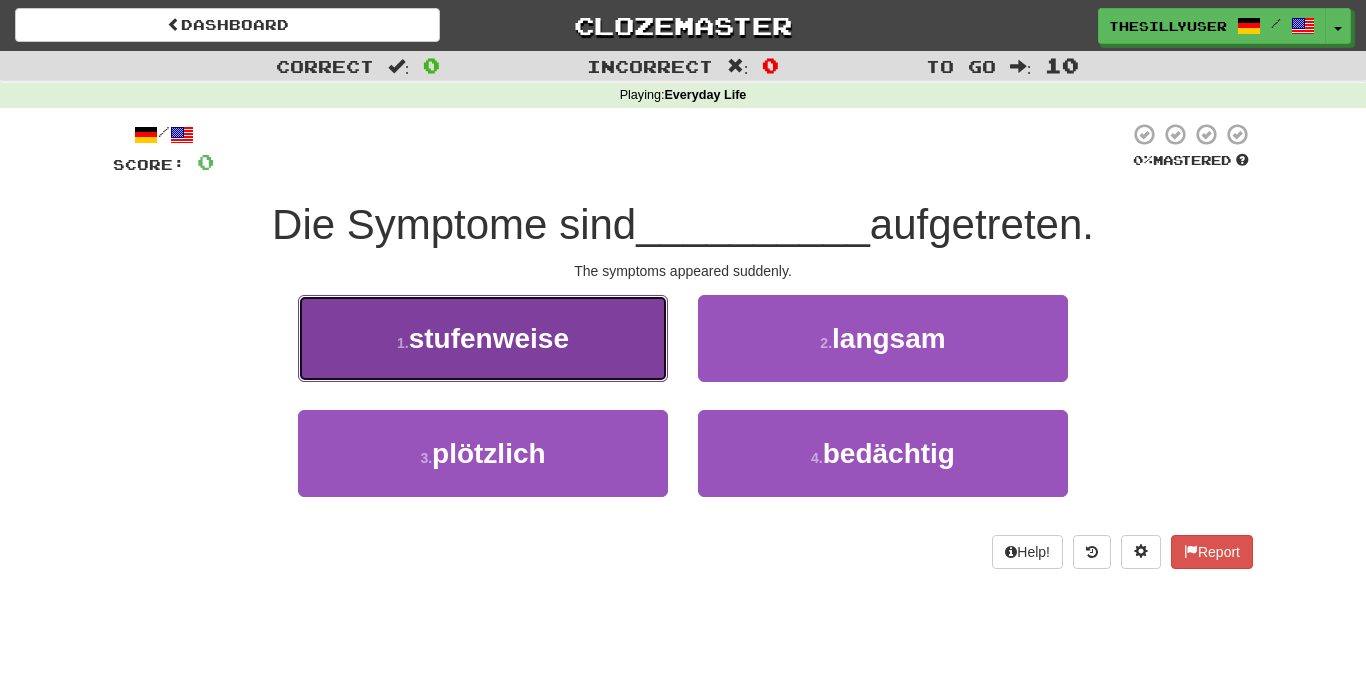 click on "stufenweise" at bounding box center [489, 338] 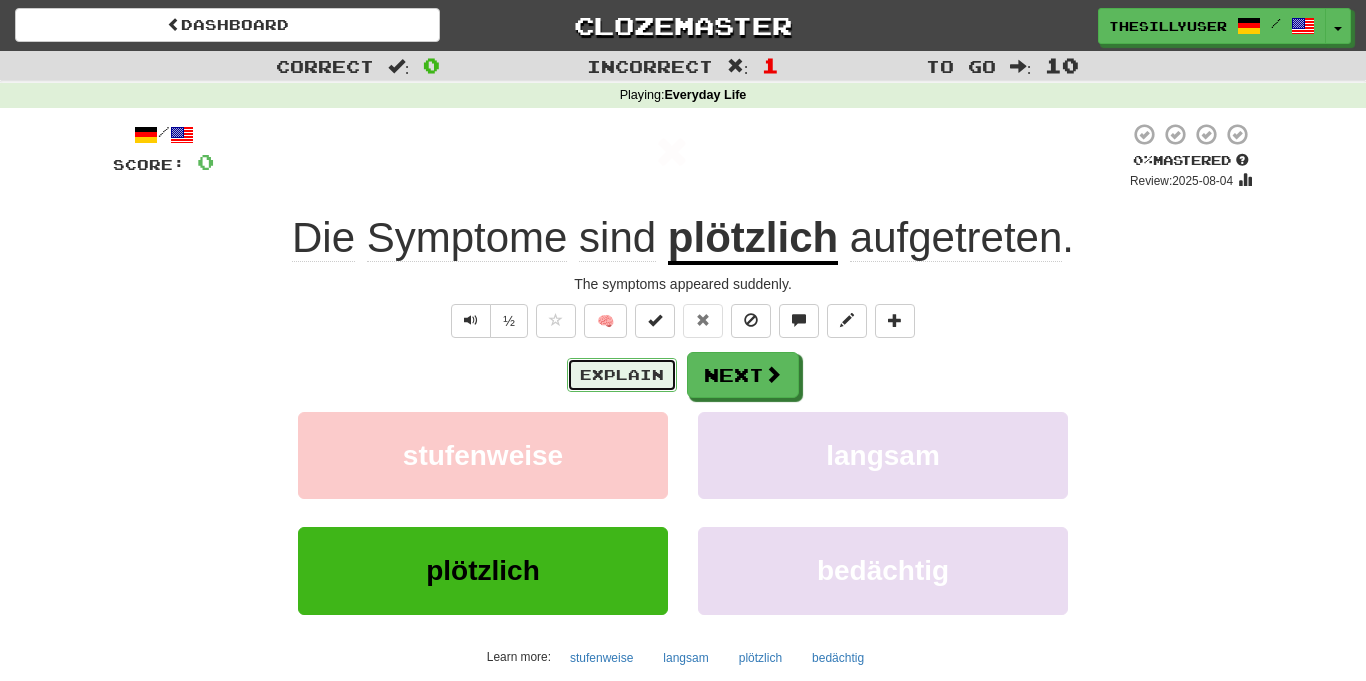 click on "Explain" at bounding box center [622, 375] 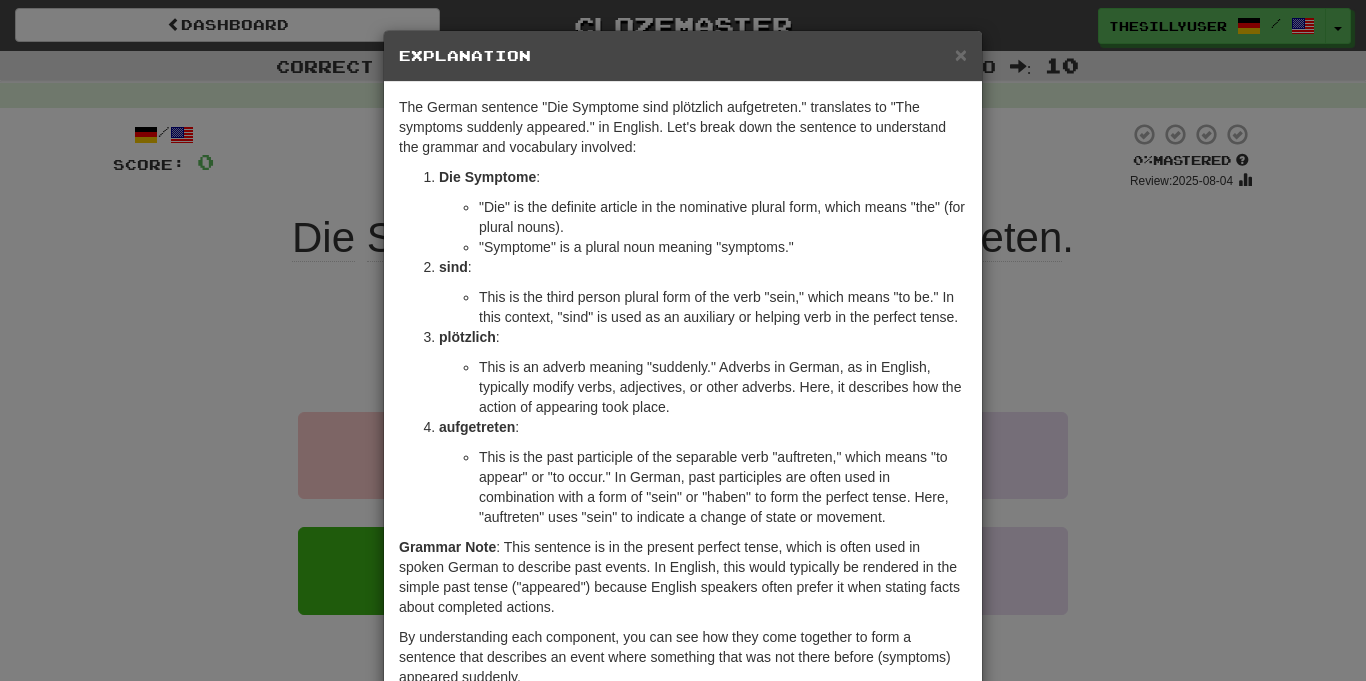 click on "This is an adverb meaning "suddenly." Adverbs in German, as in English, typically modify verbs, adjectives, or other adverbs. Here, it describes how the action of appearing took place." at bounding box center (723, 387) 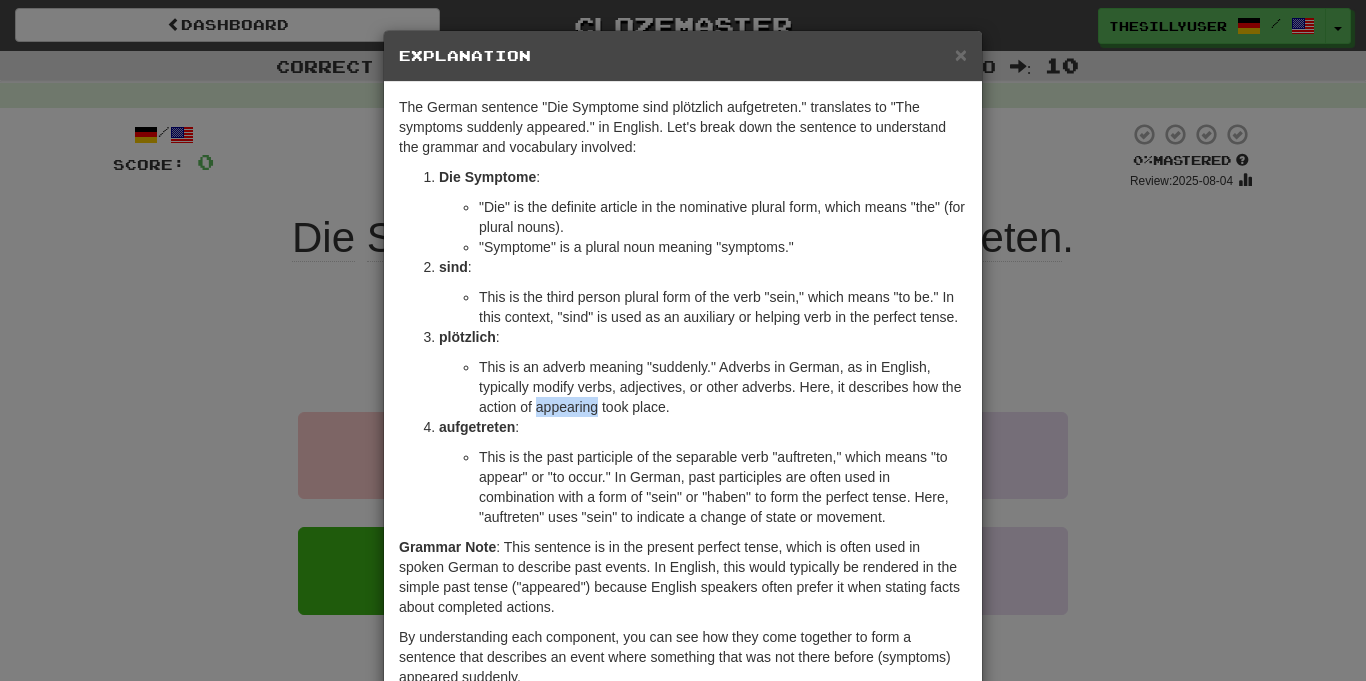 click on "This is an adverb meaning "suddenly." Adverbs in German, as in English, typically modify verbs, adjectives, or other adverbs. Here, it describes how the action of appearing took place." at bounding box center (723, 387) 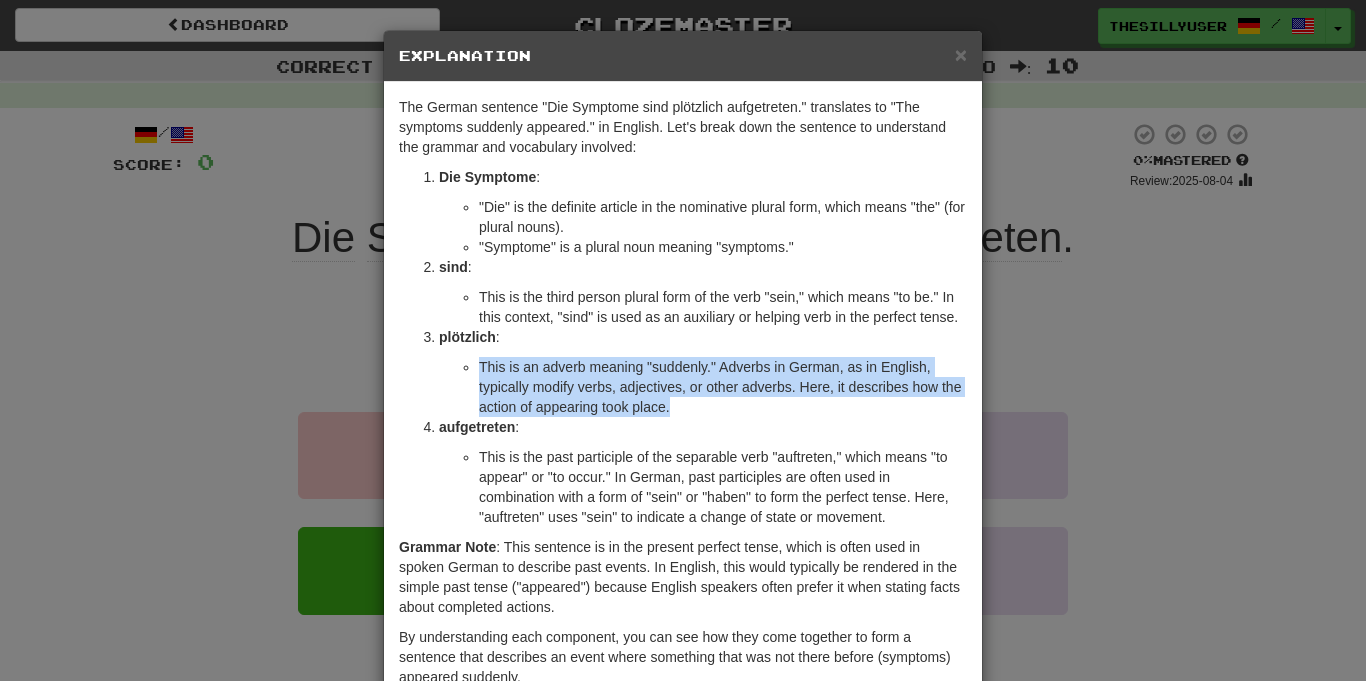 click on "This is an adverb meaning "suddenly." Adverbs in German, as in English, typically modify verbs, adjectives, or other adverbs. Here, it describes how the action of appearing took place." at bounding box center [723, 387] 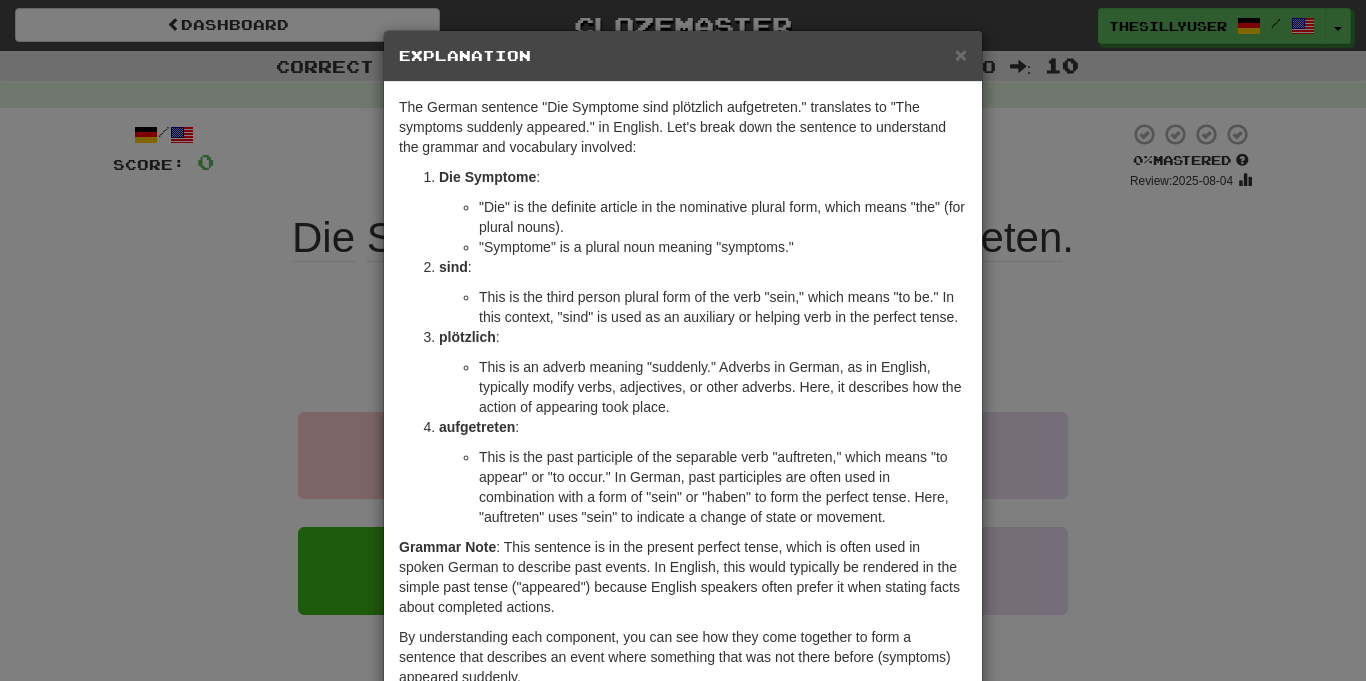 click on "This is an adverb meaning "suddenly." Adverbs in German, as in English, typically modify verbs, adjectives, or other adverbs. Here, it describes how the action of appearing took place." at bounding box center (703, 387) 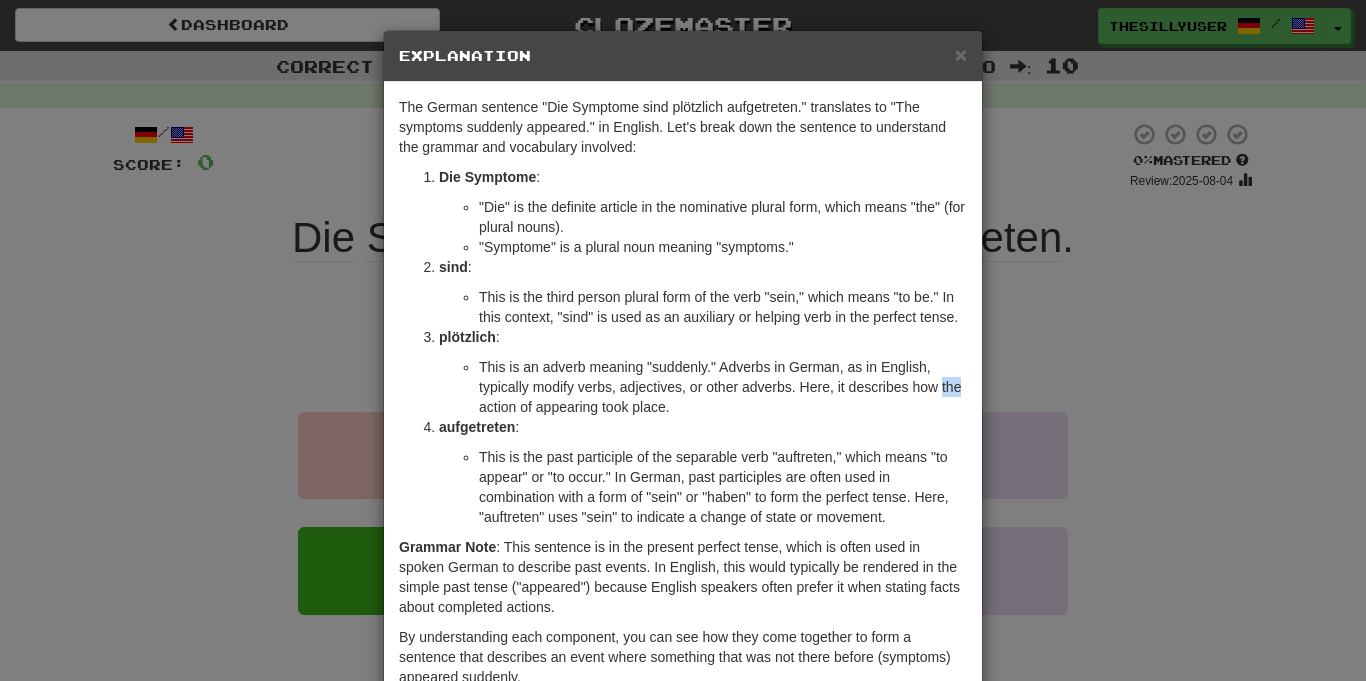 click on "This is an adverb meaning "suddenly." Adverbs in German, as in English, typically modify verbs, adjectives, or other adverbs. Here, it describes how the action of appearing took place." at bounding box center (703, 387) 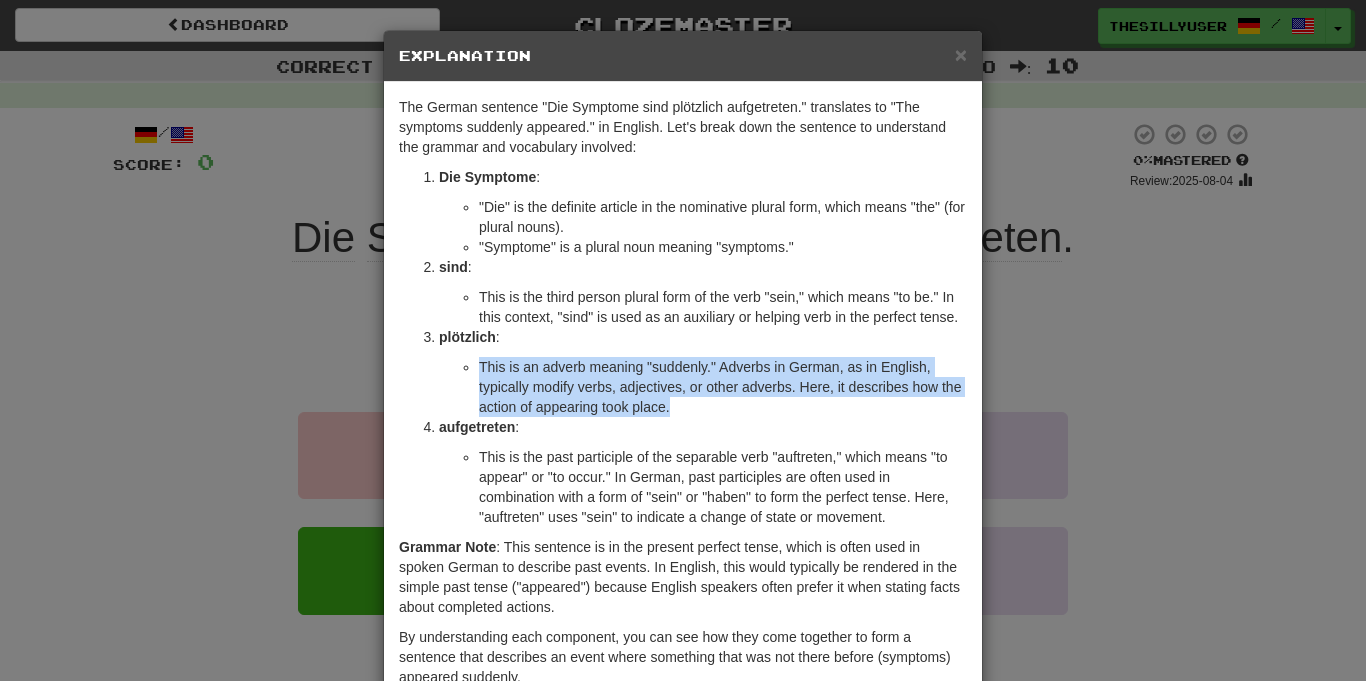 click on "This is an adverb meaning "suddenly." Adverbs in German, as in English, typically modify verbs, adjectives, or other adverbs. Here, it describes how the action of appearing took place." at bounding box center (703, 387) 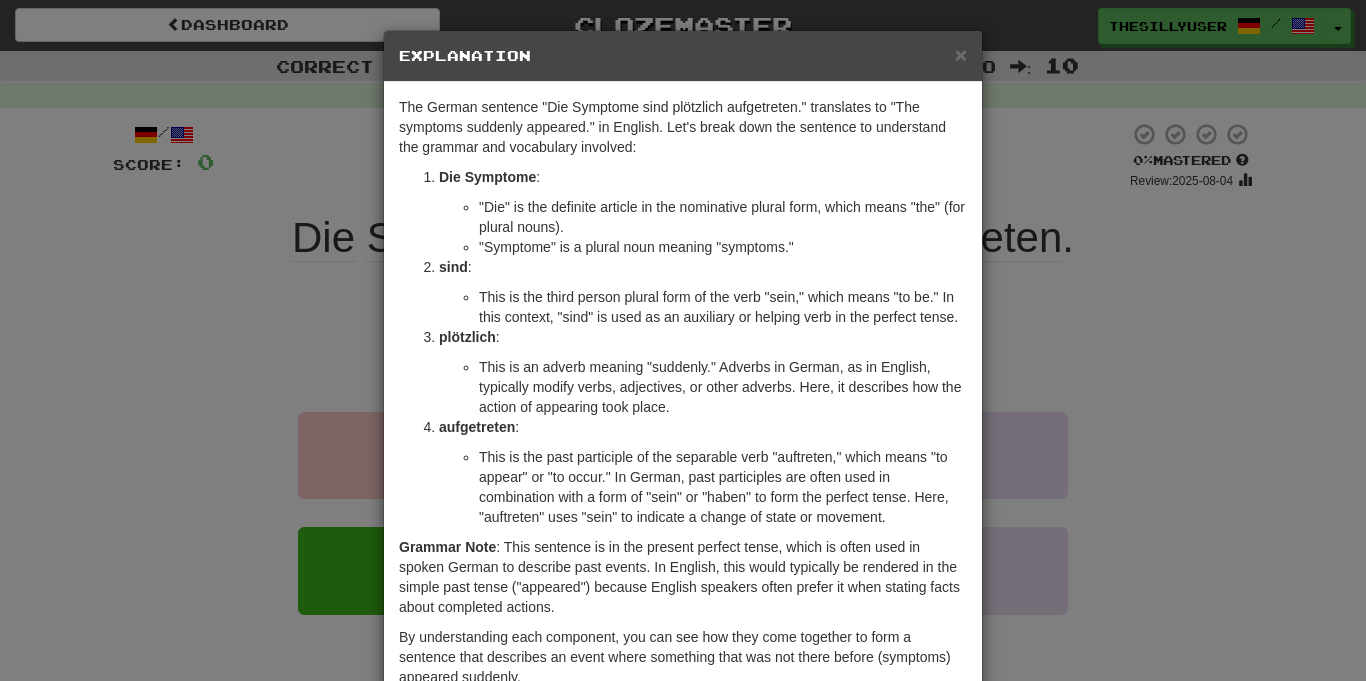 click on "× Explanation" at bounding box center [683, 56] 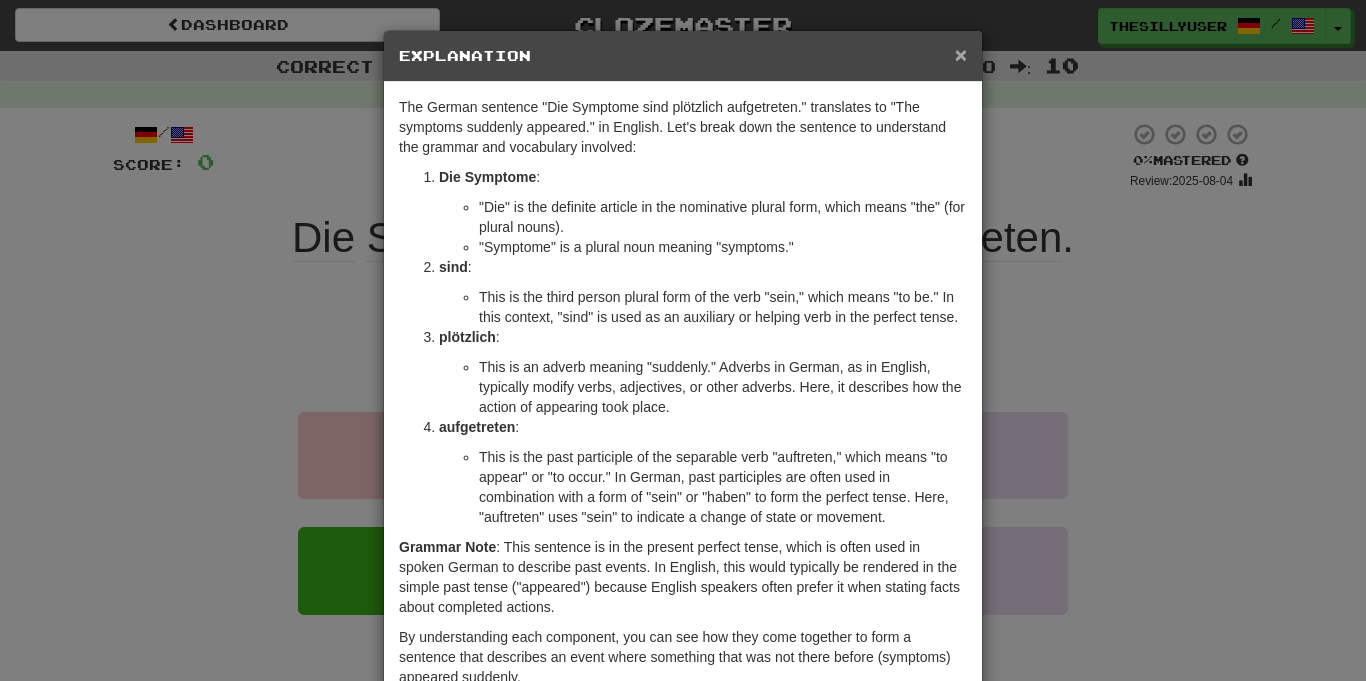 click on "×" at bounding box center (961, 54) 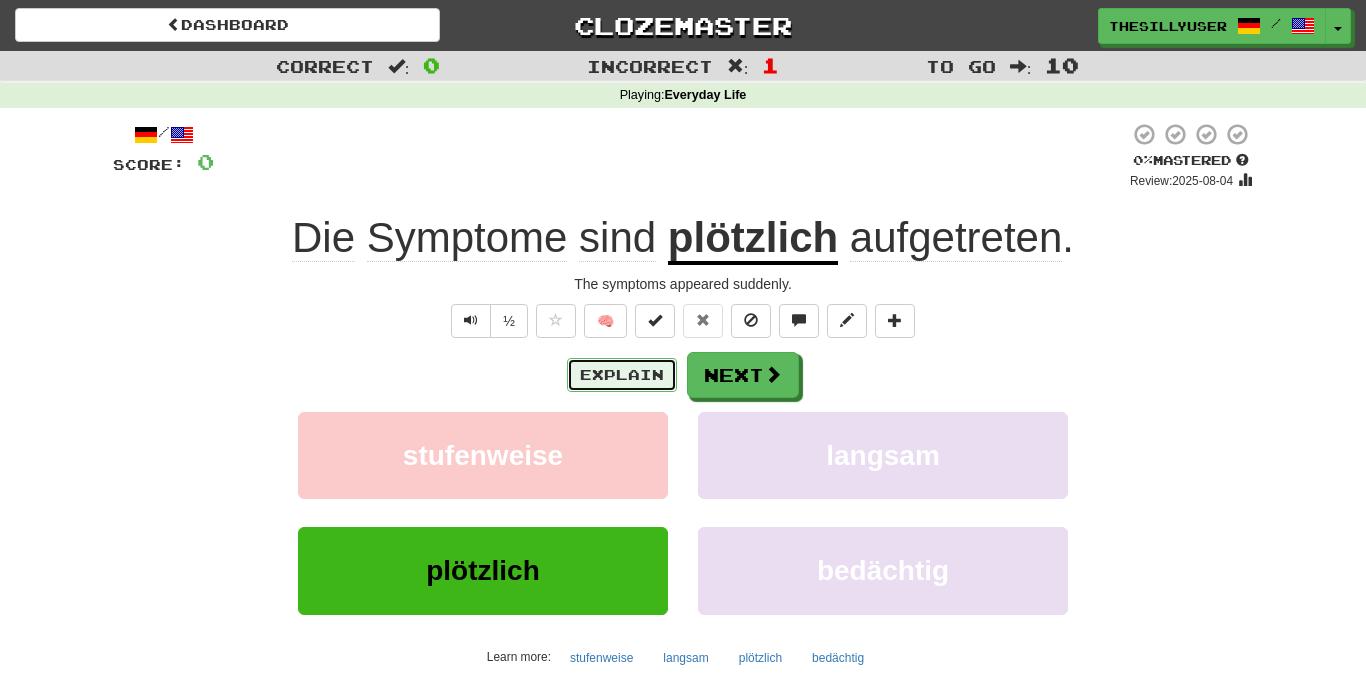 click on "Explain" at bounding box center [622, 375] 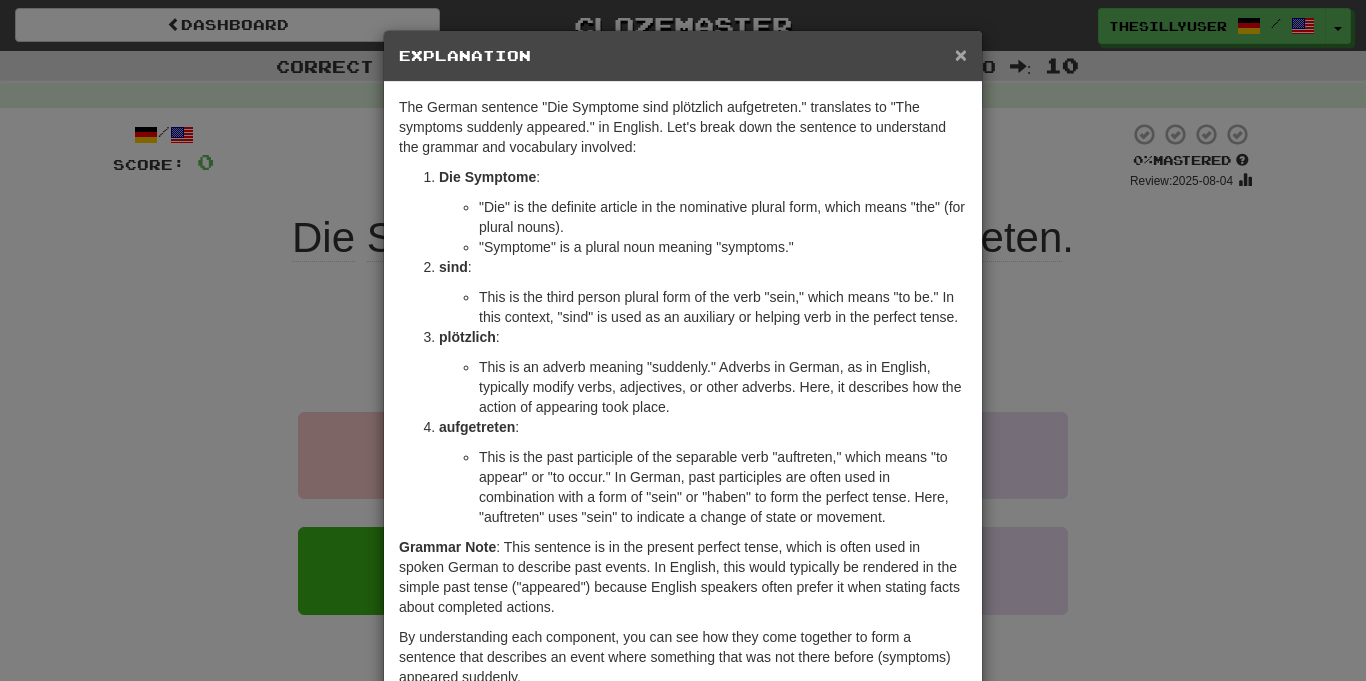 click on "×" at bounding box center [961, 54] 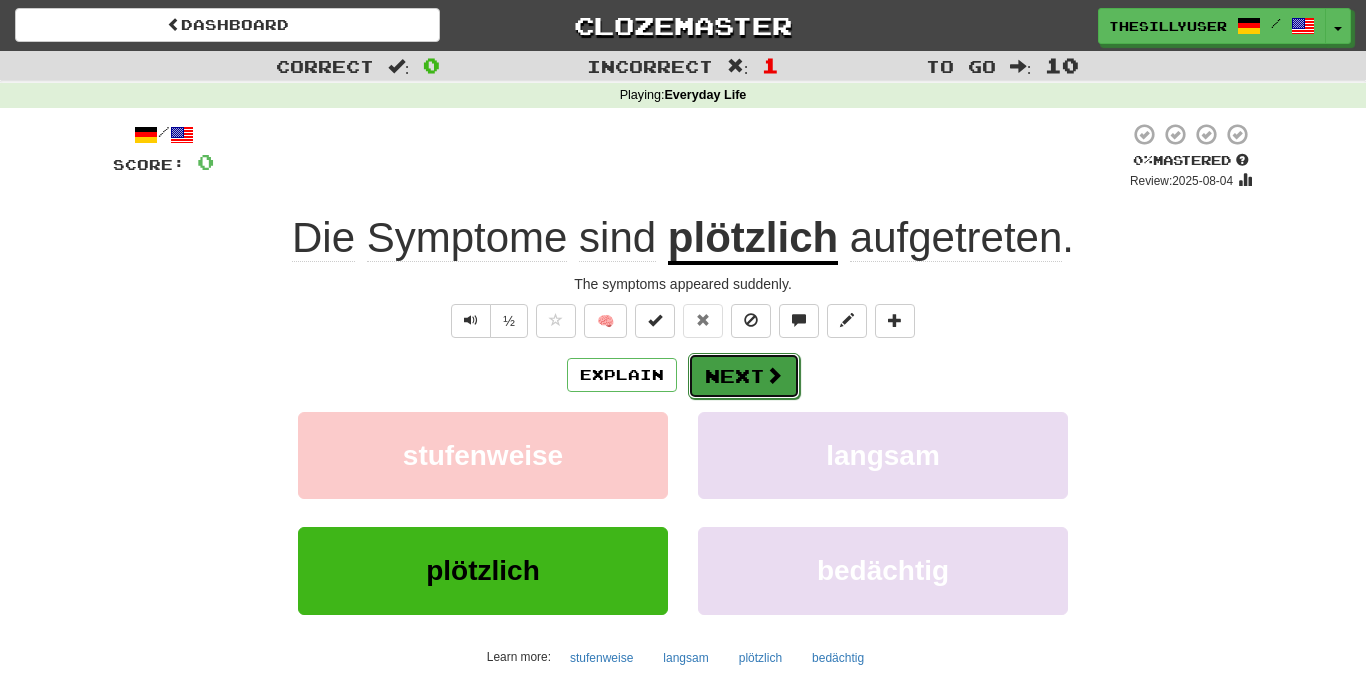 click on "Next" at bounding box center (744, 376) 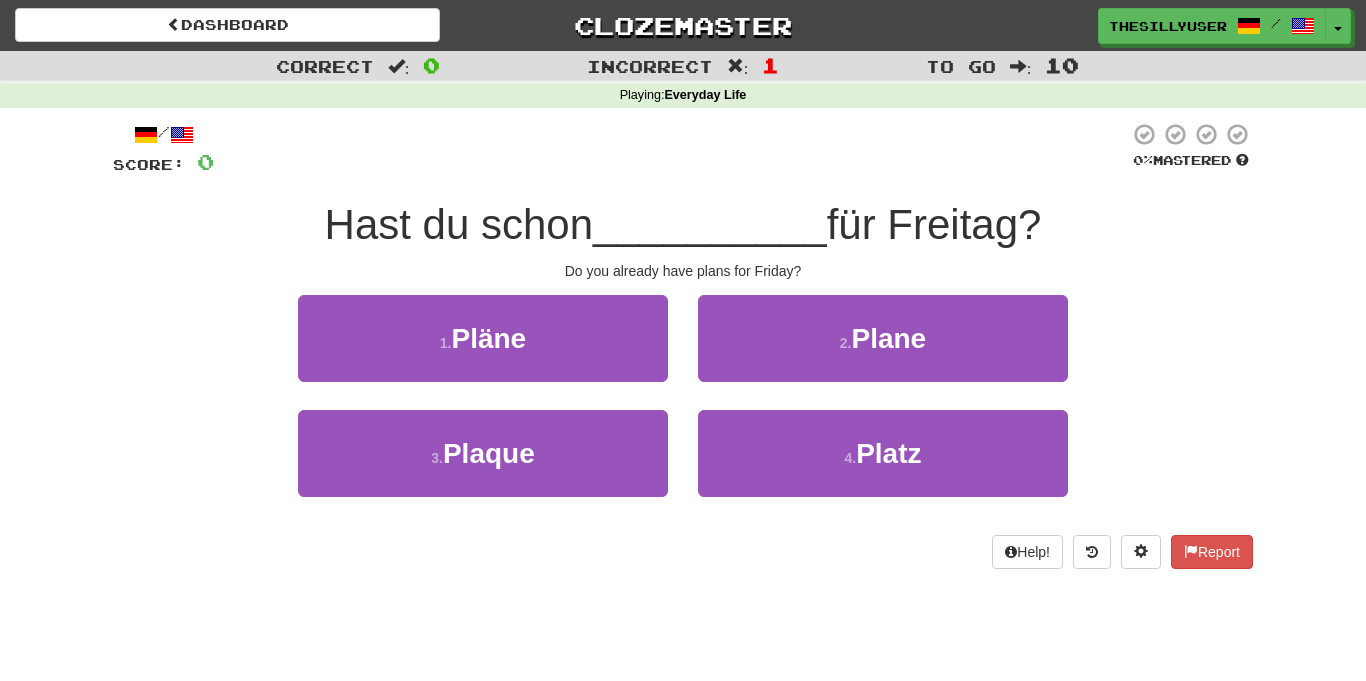 click on "Hast du schon" at bounding box center [459, 224] 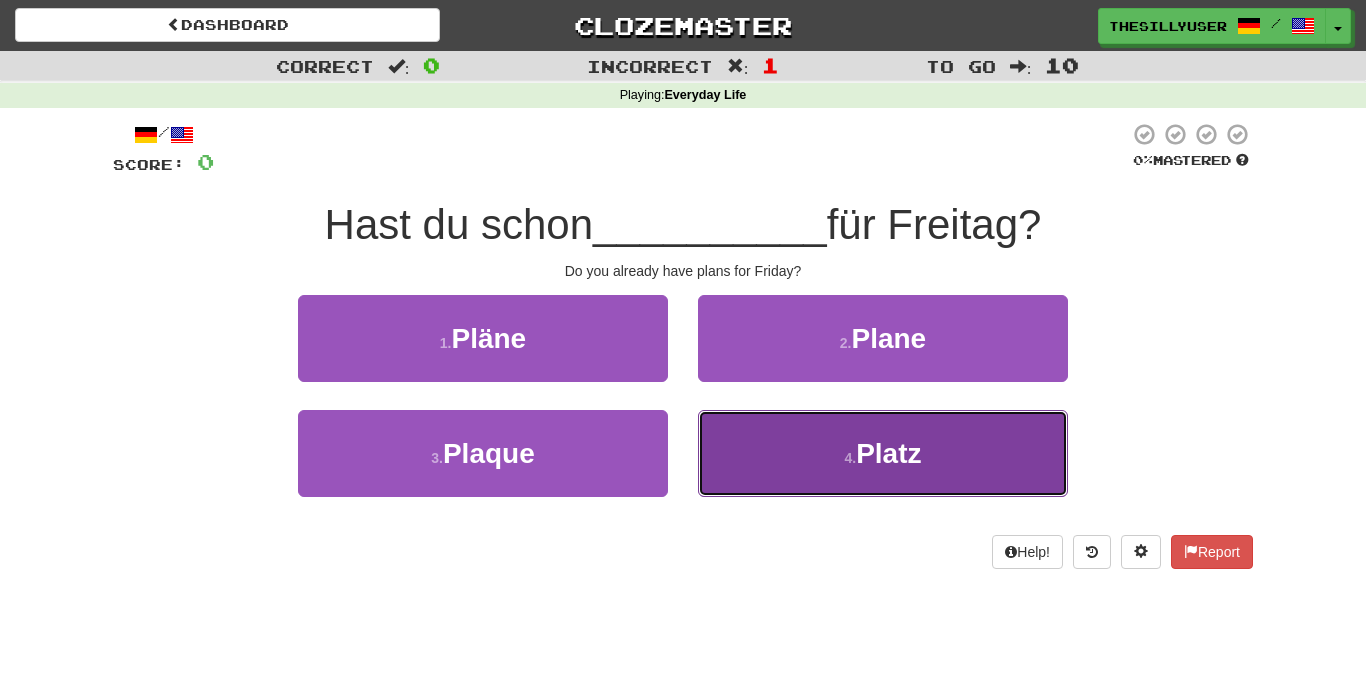 click on "4 .  Platz" at bounding box center (883, 453) 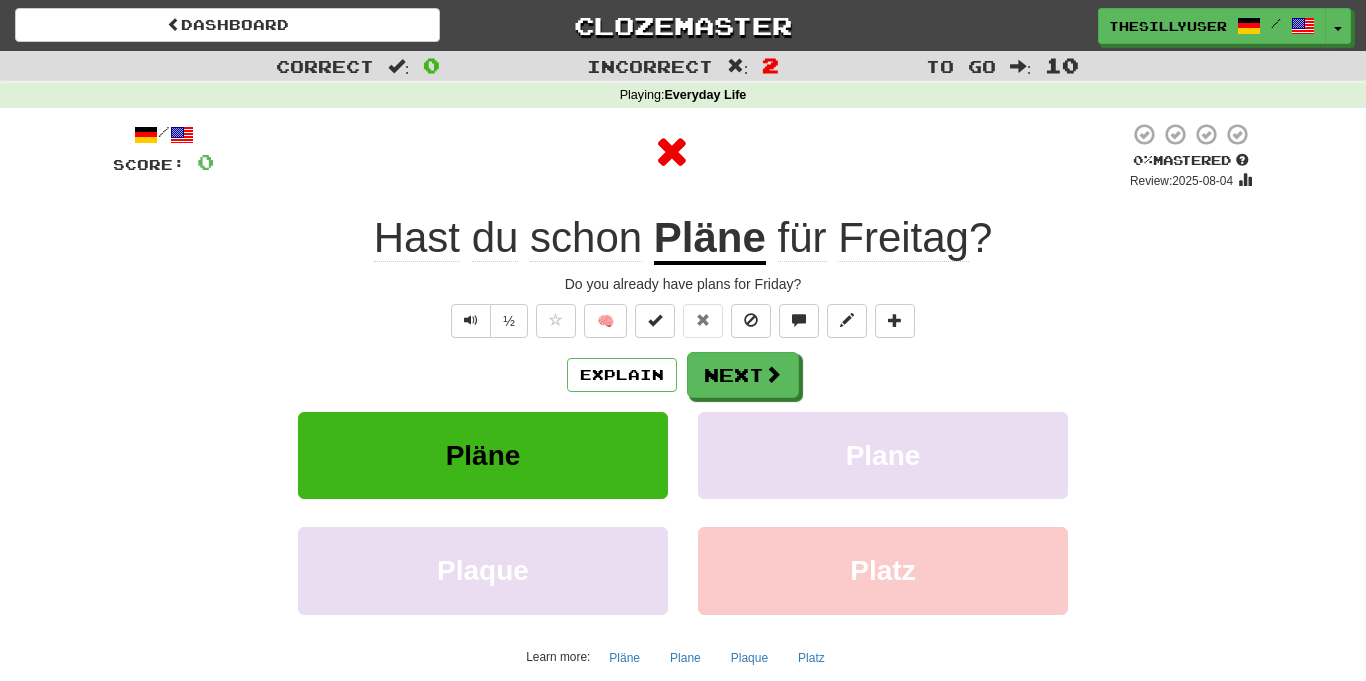 click on "Explain Next Pläne Plane Plaque Platz Learn more: Pläne Plane Plaque Platz" at bounding box center [683, 512] 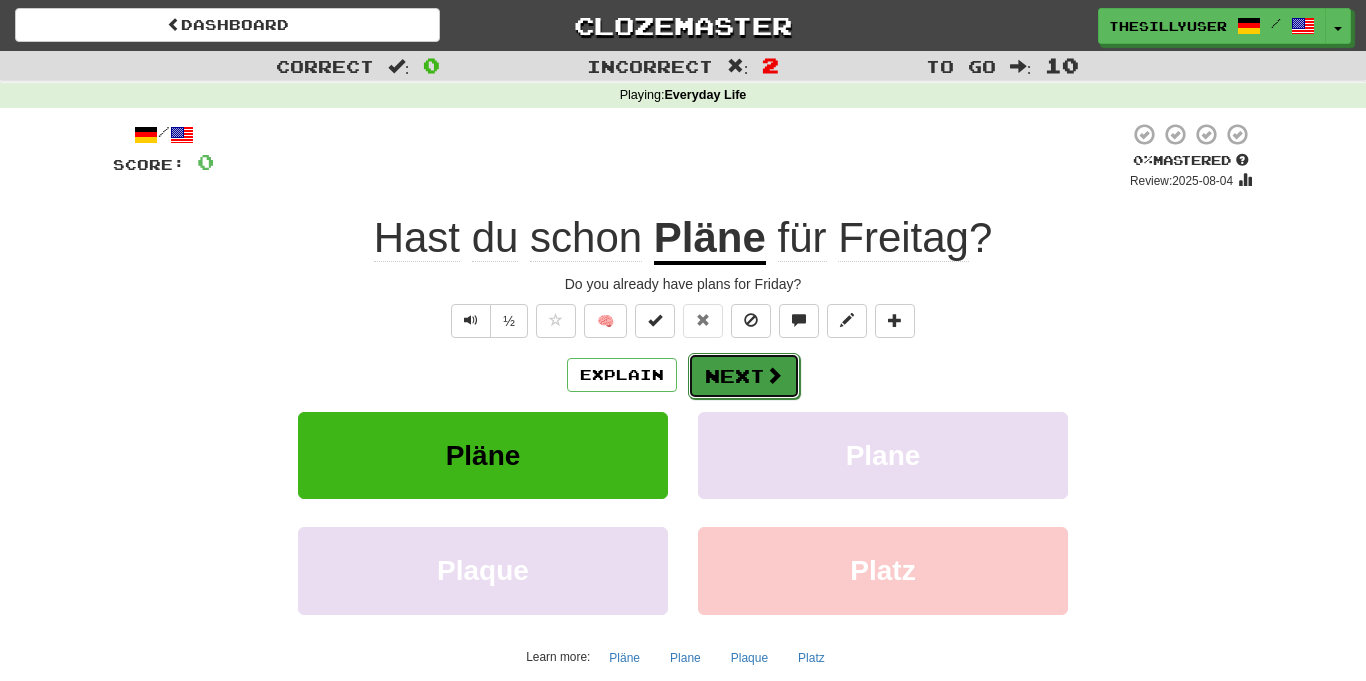 click on "Next" at bounding box center [744, 376] 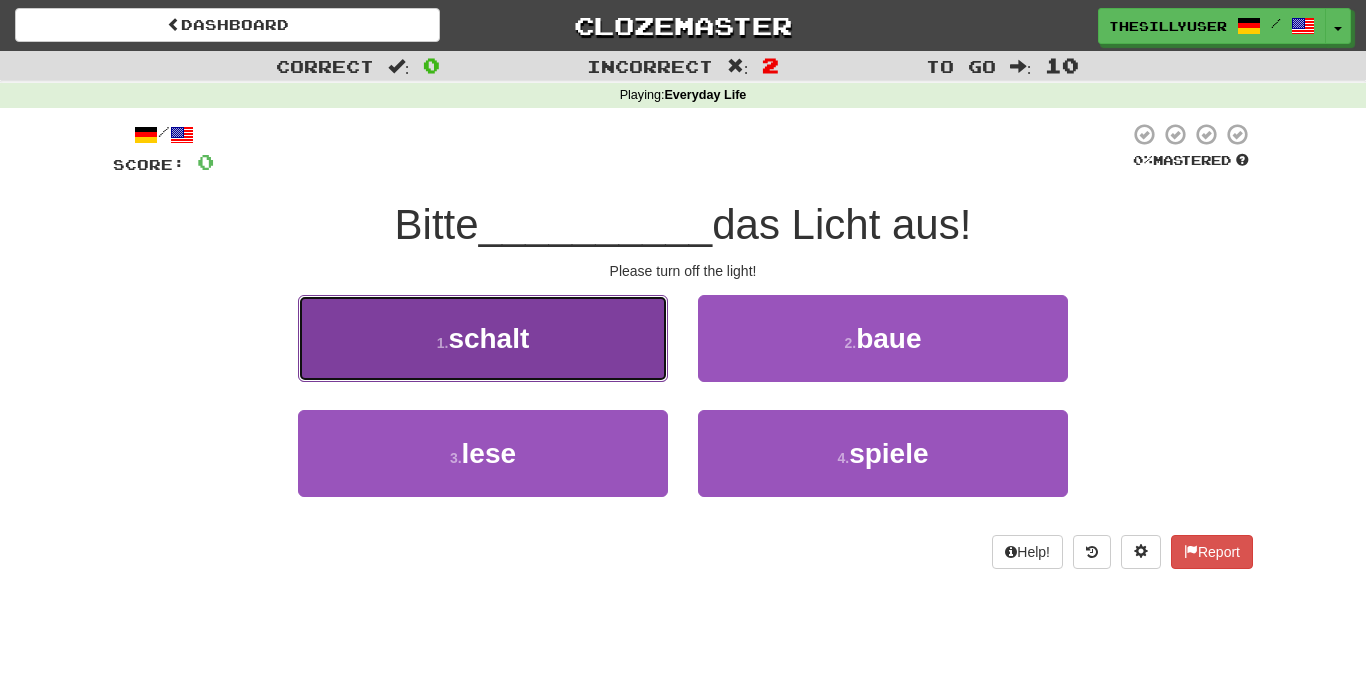 click on "1 .  schalt" at bounding box center (483, 338) 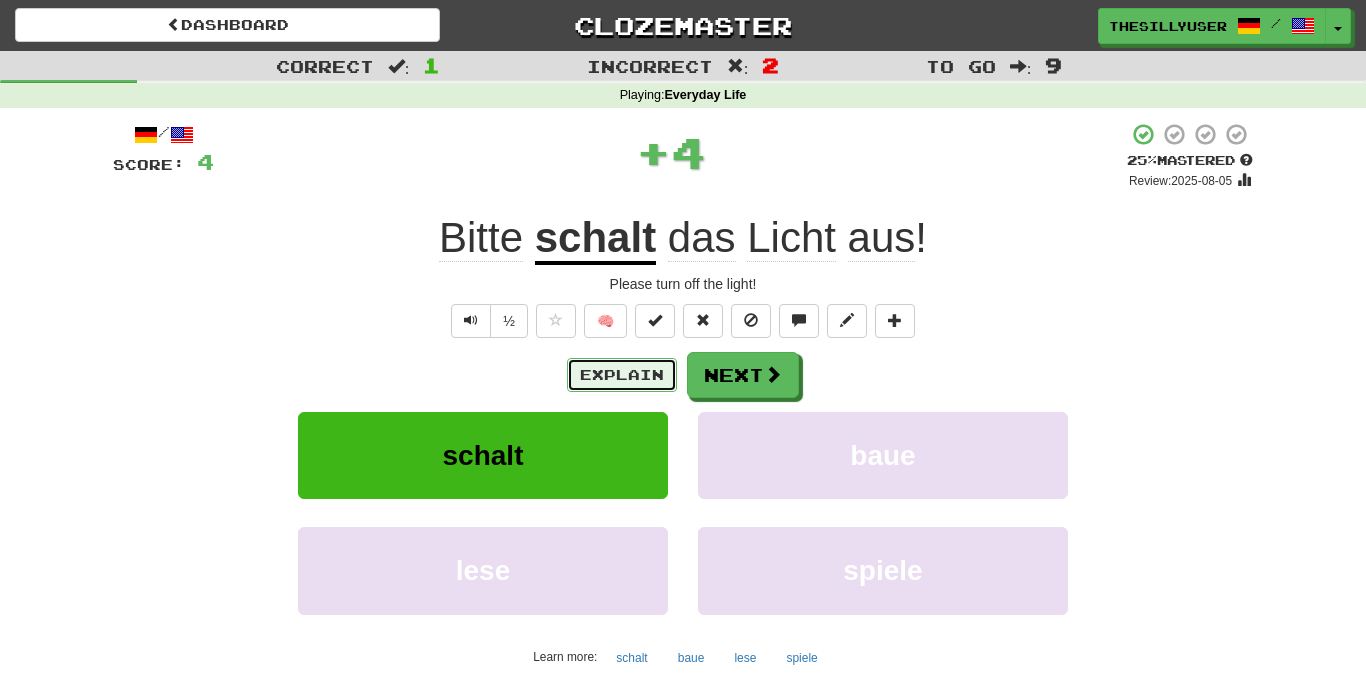 click on "Explain" at bounding box center (622, 375) 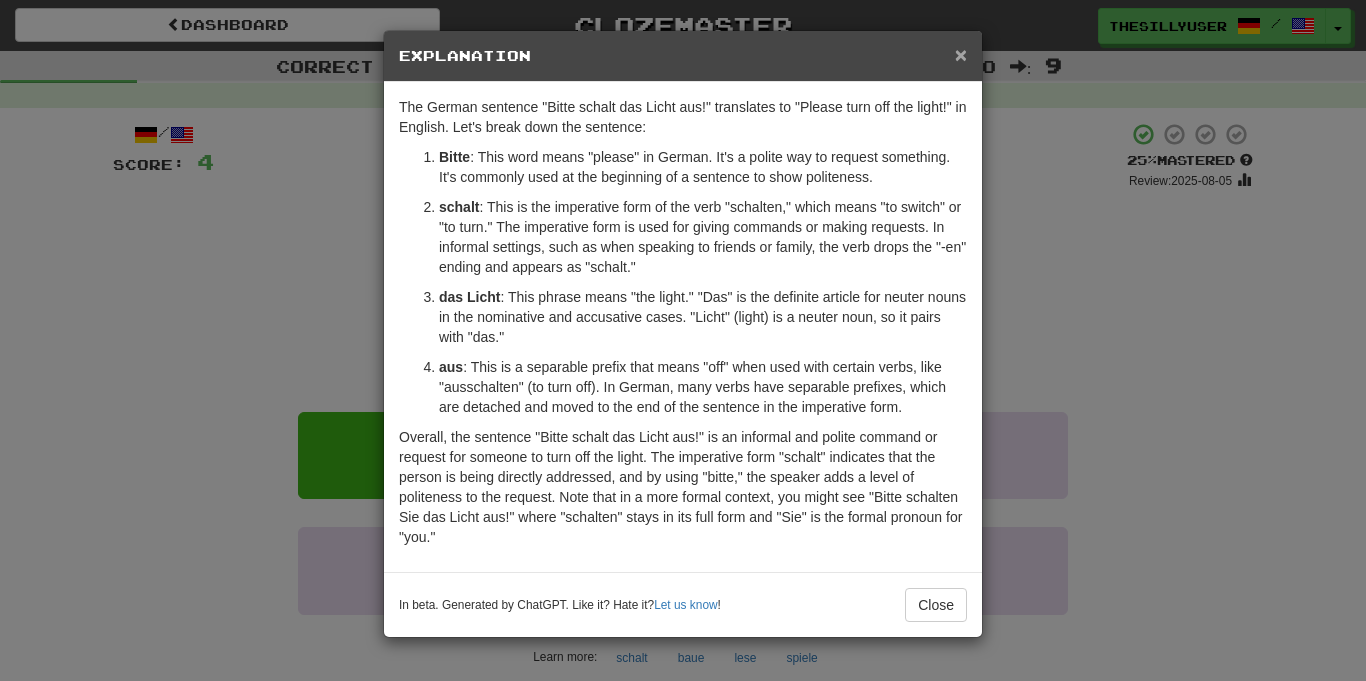 click on "×" at bounding box center (961, 54) 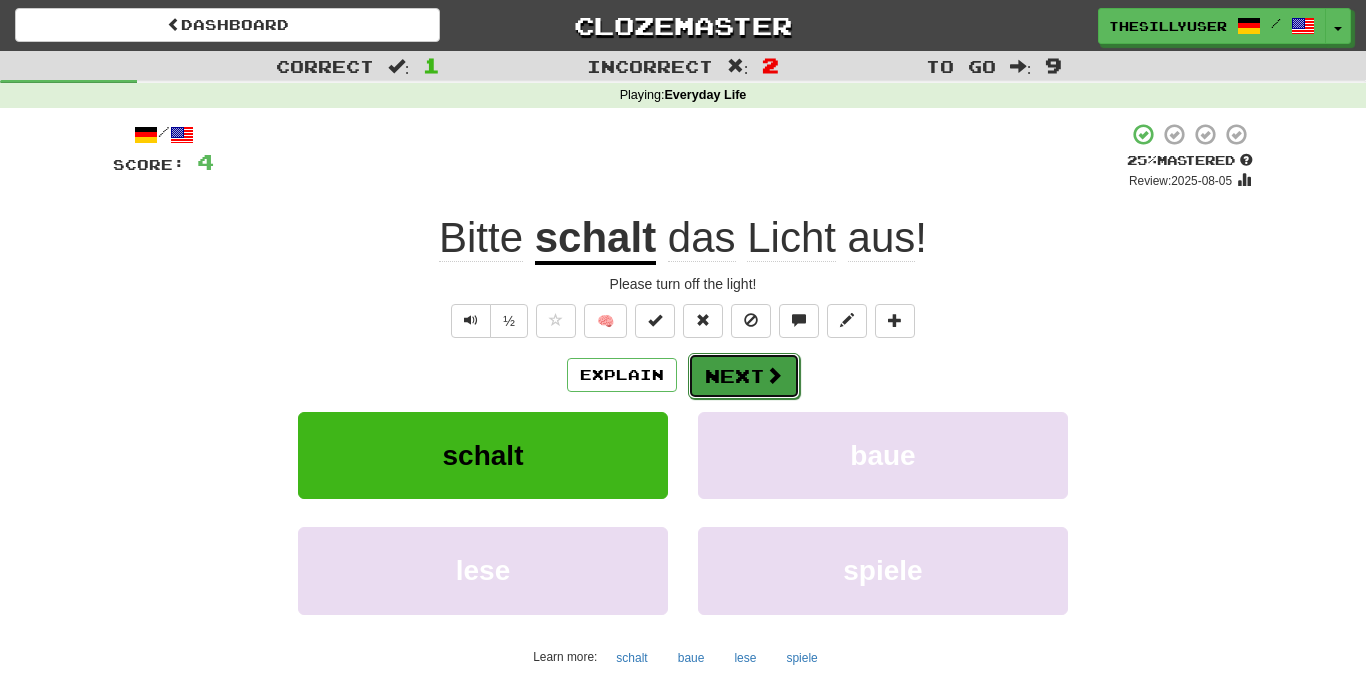click at bounding box center [774, 375] 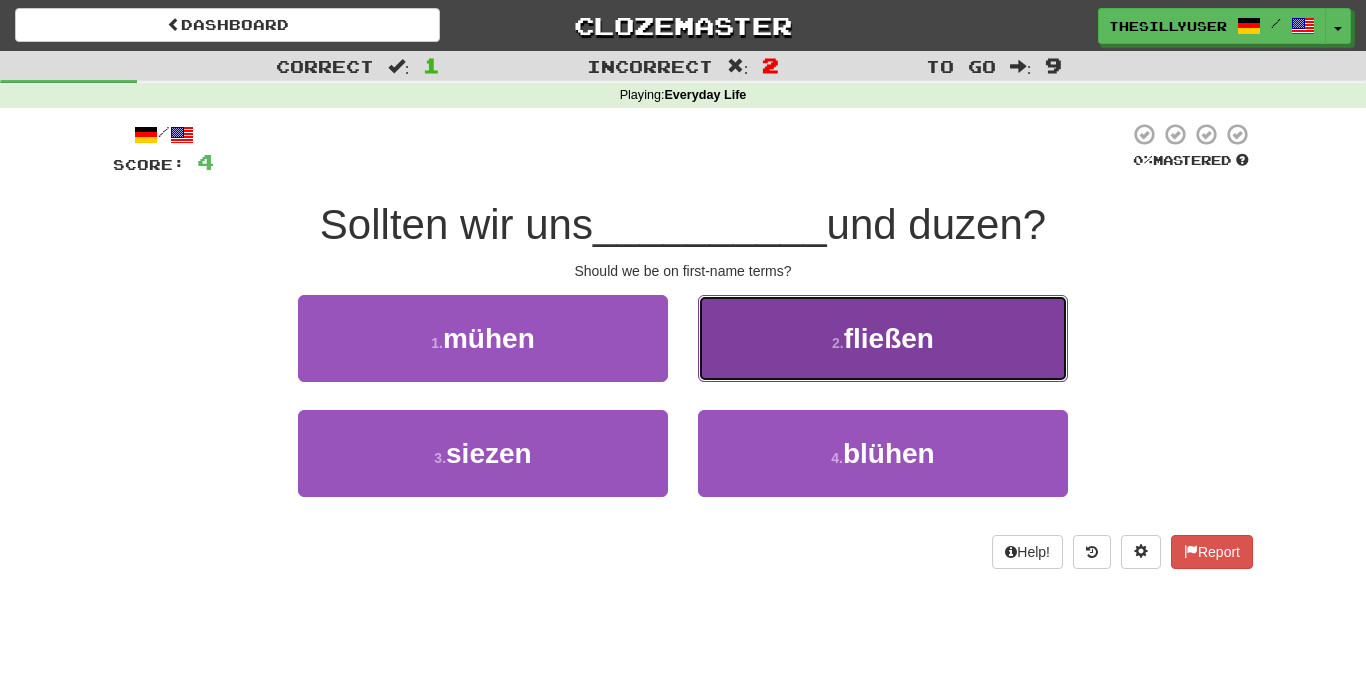 click on "2 .  fließen" at bounding box center [883, 338] 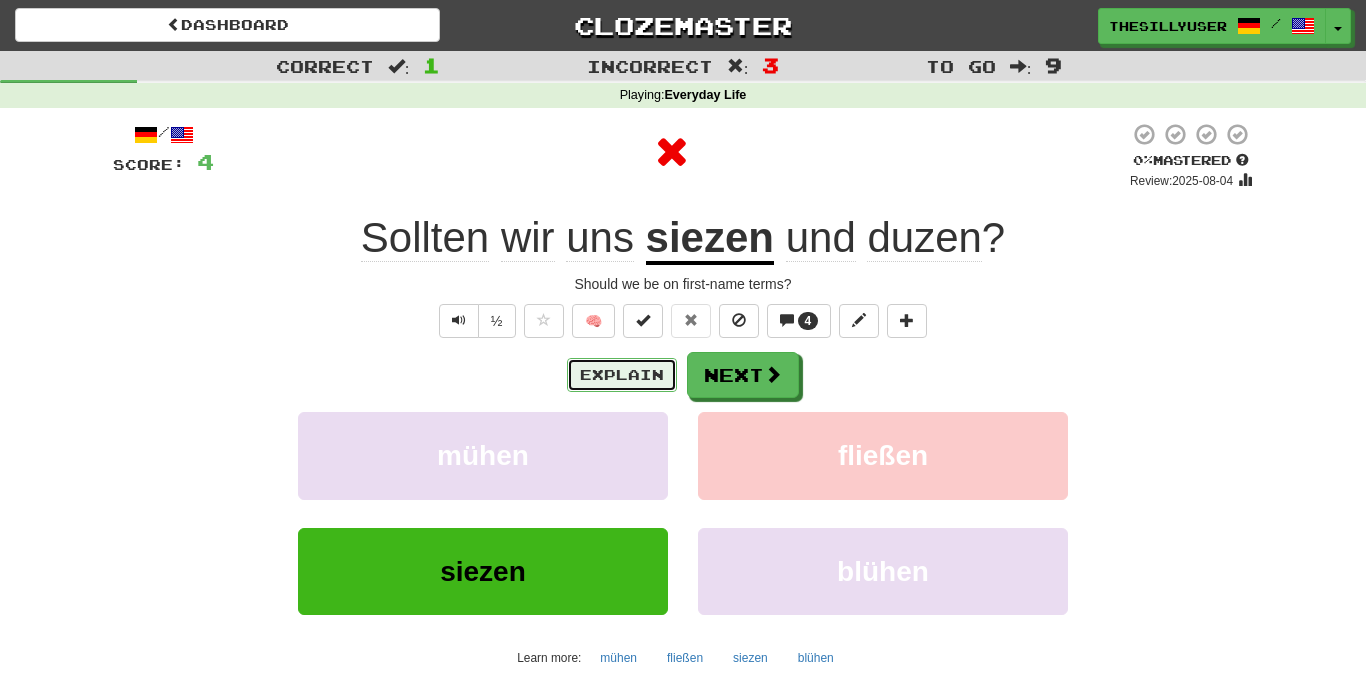 click on "Explain" at bounding box center [622, 375] 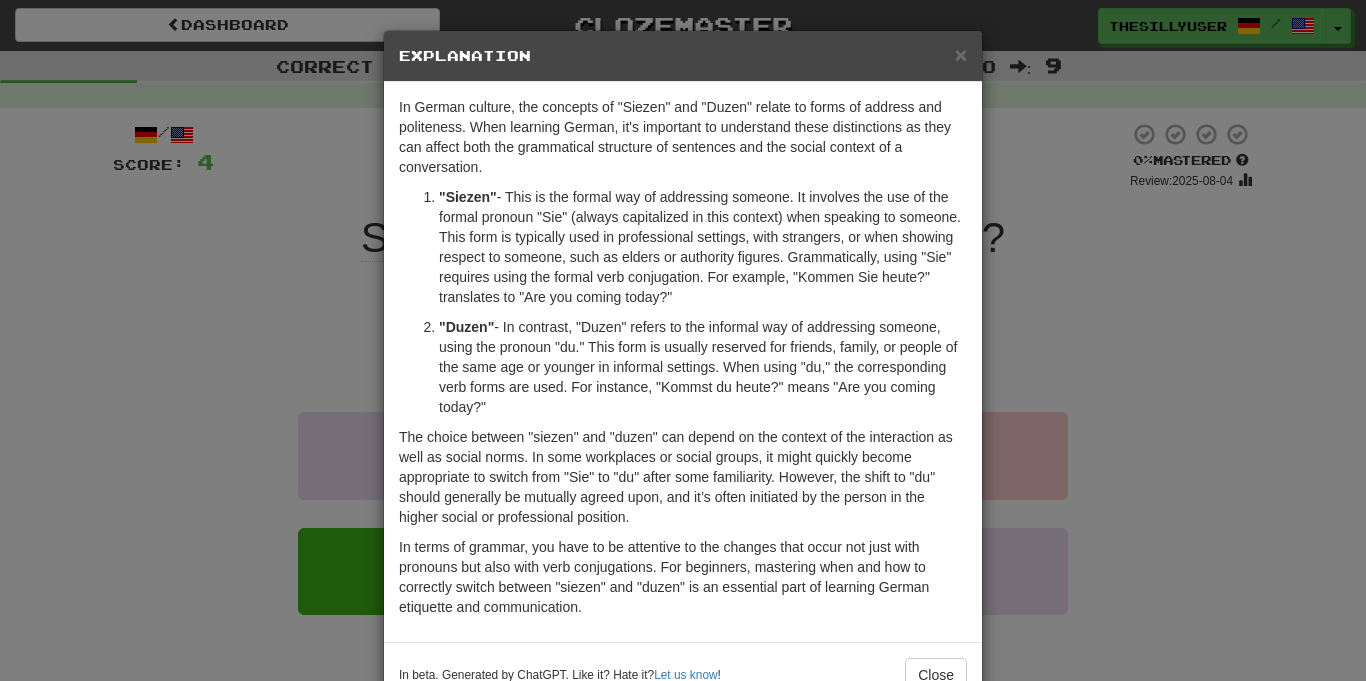 click on ""Duzen"  - In contrast, "Duzen" refers to the informal way of addressing someone, using the pronoun "du." This form is usually reserved for friends, family, or people of the same age or younger in informal settings. When using "du," the corresponding verb forms are used. For instance, "Kommst du heute?" means "Are you coming today?"" at bounding box center [703, 367] 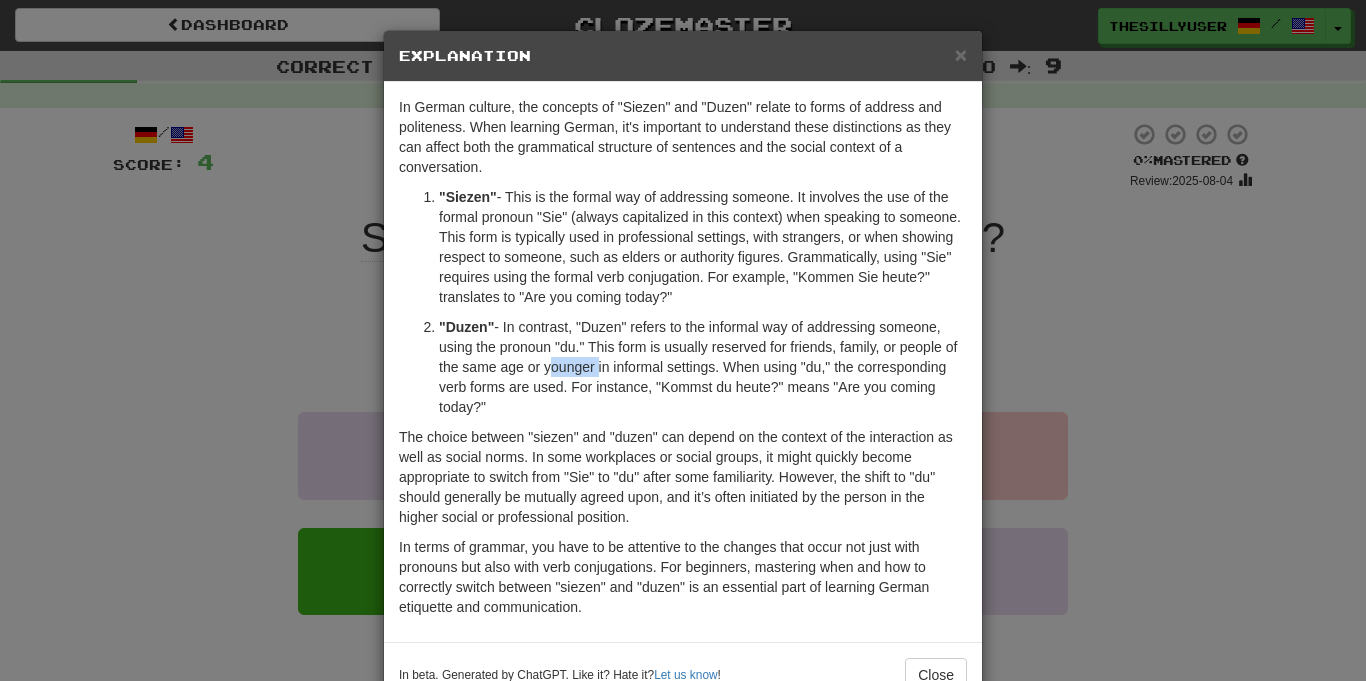 click on ""Duzen"  - In contrast, "Duzen" refers to the informal way of addressing someone, using the pronoun "du." This form is usually reserved for friends, family, or people of the same age or younger in informal settings. When using "du," the corresponding verb forms are used. For instance, "Kommst du heute?" means "Are you coming today?"" at bounding box center (703, 367) 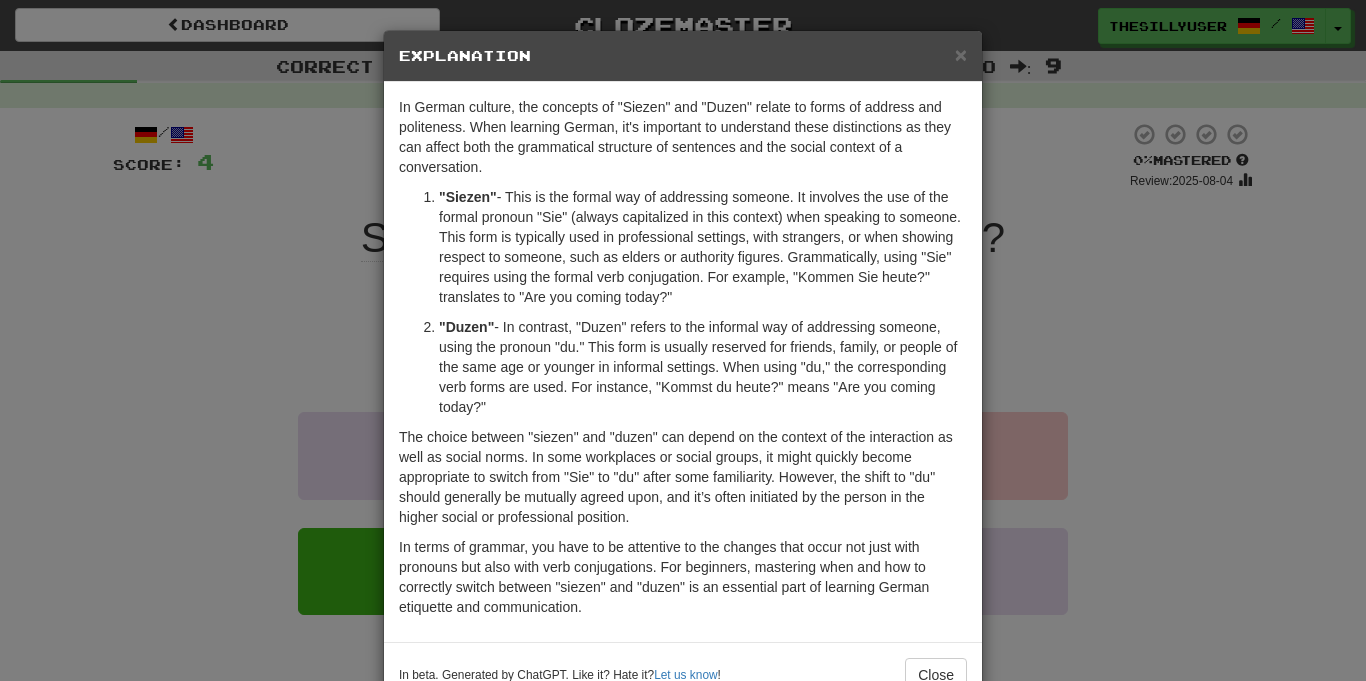click on ""Siezen"  - This is the formal way of addressing someone. It involves the use of the formal pronoun "Sie" (always capitalized in this context) when speaking to someone. This form is typically used in professional settings, with strangers, or when showing respect to someone, such as elders or authority figures. Grammatically, using "Sie" requires using the formal verb conjugation. For example, "Kommen Sie heute?" translates to "Are you coming today?"" at bounding box center [703, 247] 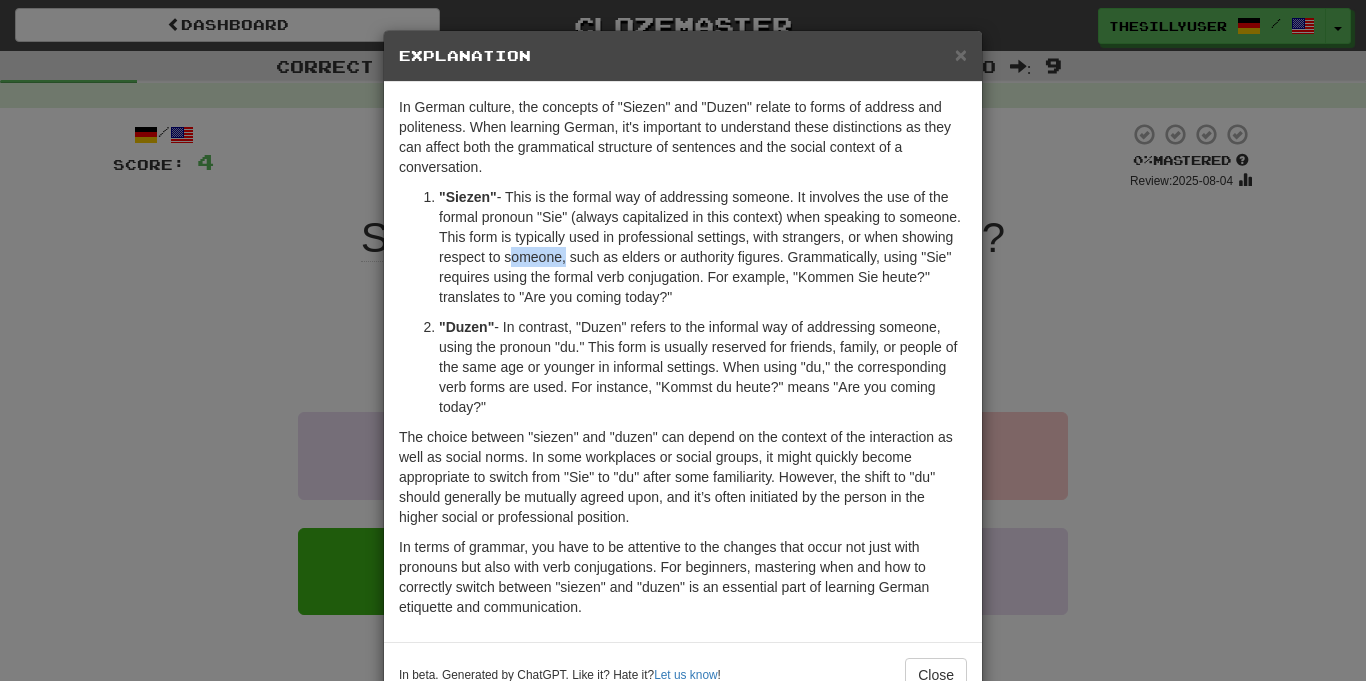 click on ""Siezen"  - This is the formal way of addressing someone. It involves the use of the formal pronoun "Sie" (always capitalized in this context) when speaking to someone. This form is typically used in professional settings, with strangers, or when showing respect to someone, such as elders or authority figures. Grammatically, using "Sie" requires using the formal verb conjugation. For example, "Kommen Sie heute?" translates to "Are you coming today?"" at bounding box center [703, 247] 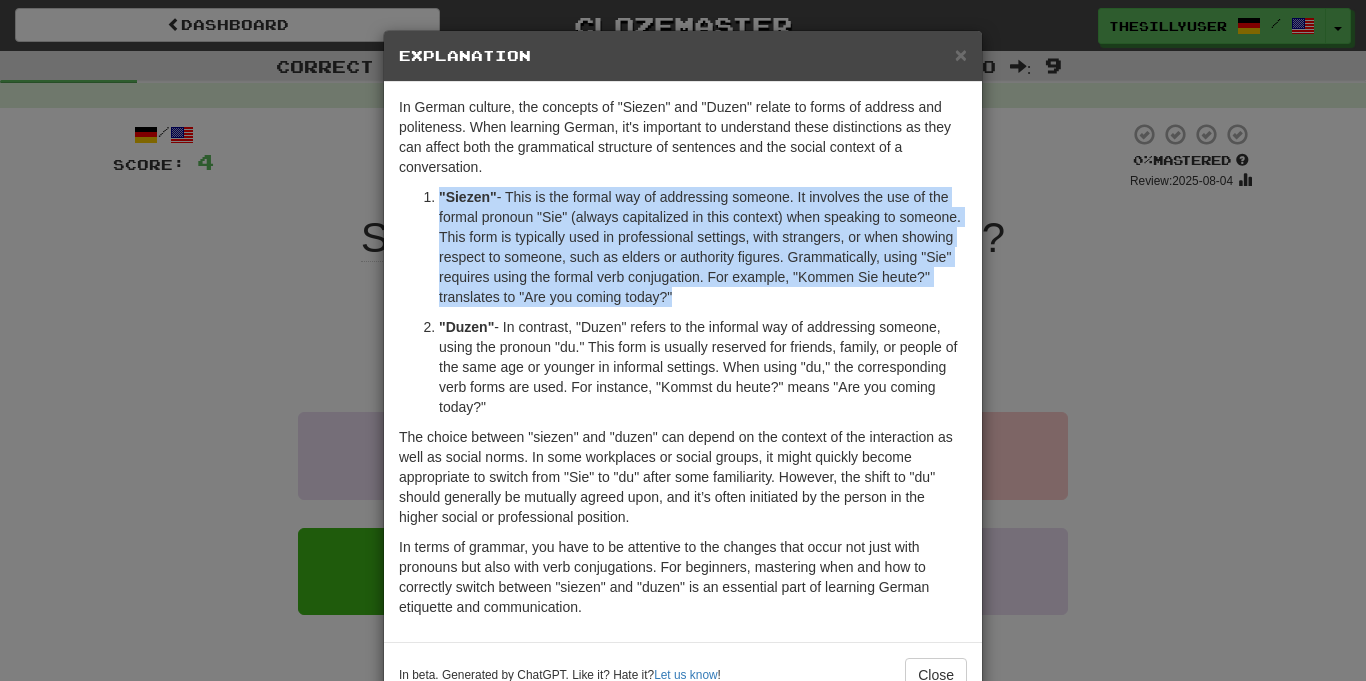 click on ""Siezen"  - This is the formal way of addressing someone. It involves the use of the formal pronoun "Sie" (always capitalized in this context) when speaking to someone. This form is typically used in professional settings, with strangers, or when showing respect to someone, such as elders or authority figures. Grammatically, using "Sie" requires using the formal verb conjugation. For example, "Kommen Sie heute?" translates to "Are you coming today?"" at bounding box center [703, 247] 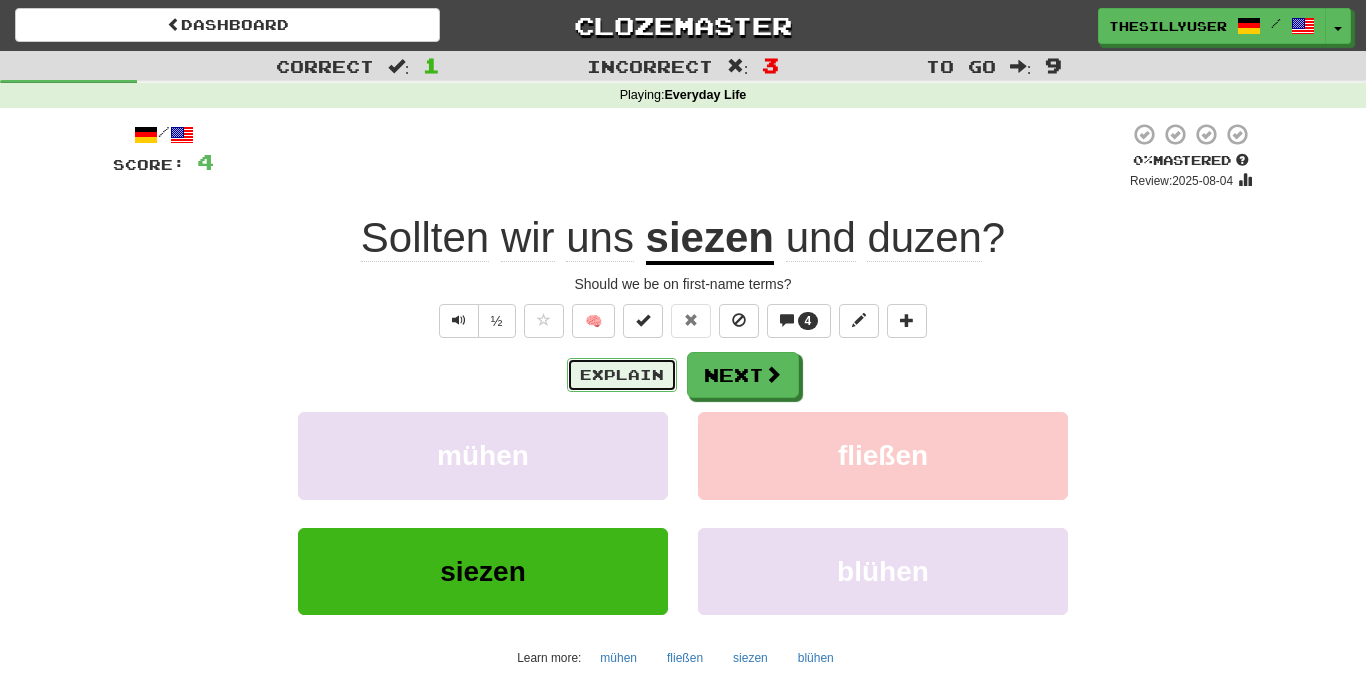 click on "Explain" at bounding box center (622, 375) 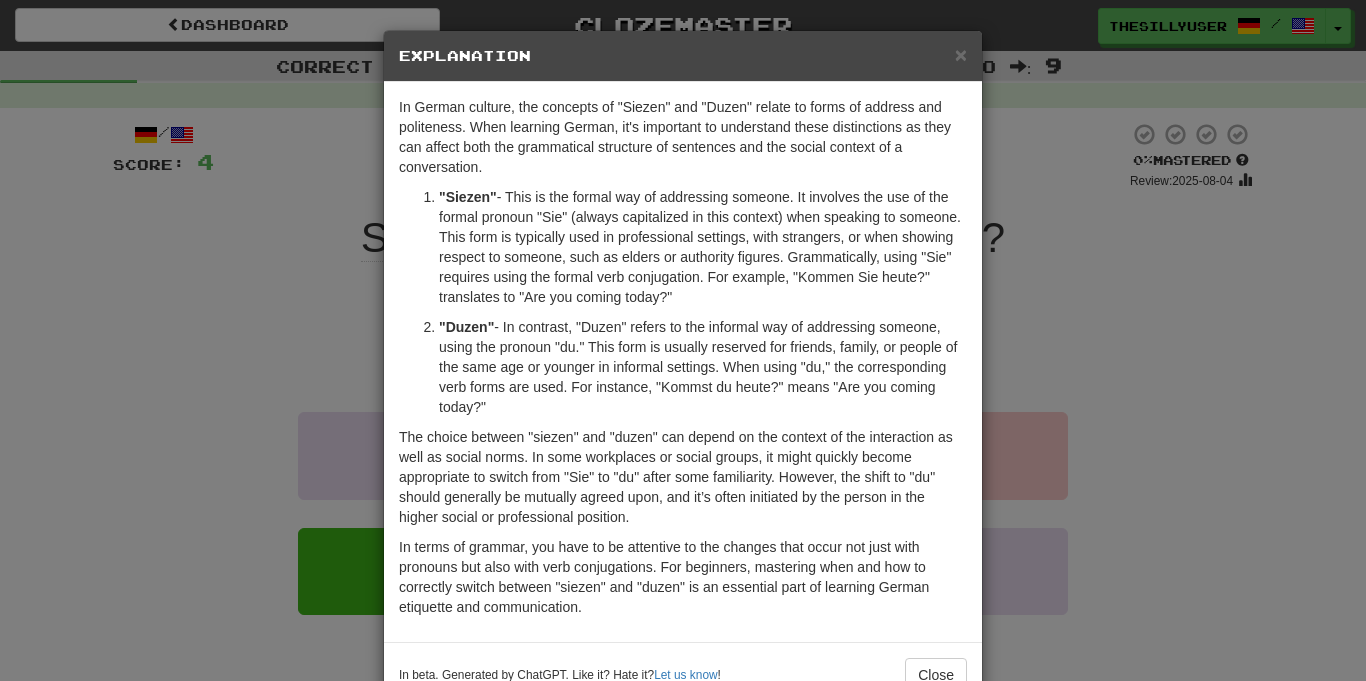 click on ""Duzen"  - In contrast, "Duzen" refers to the informal way of addressing someone, using the pronoun "du." This form is usually reserved for friends, family, or people of the same age or younger in informal settings. When using "du," the corresponding verb forms are used. For instance, "Kommst du heute?" means "Are you coming today?"" at bounding box center [703, 367] 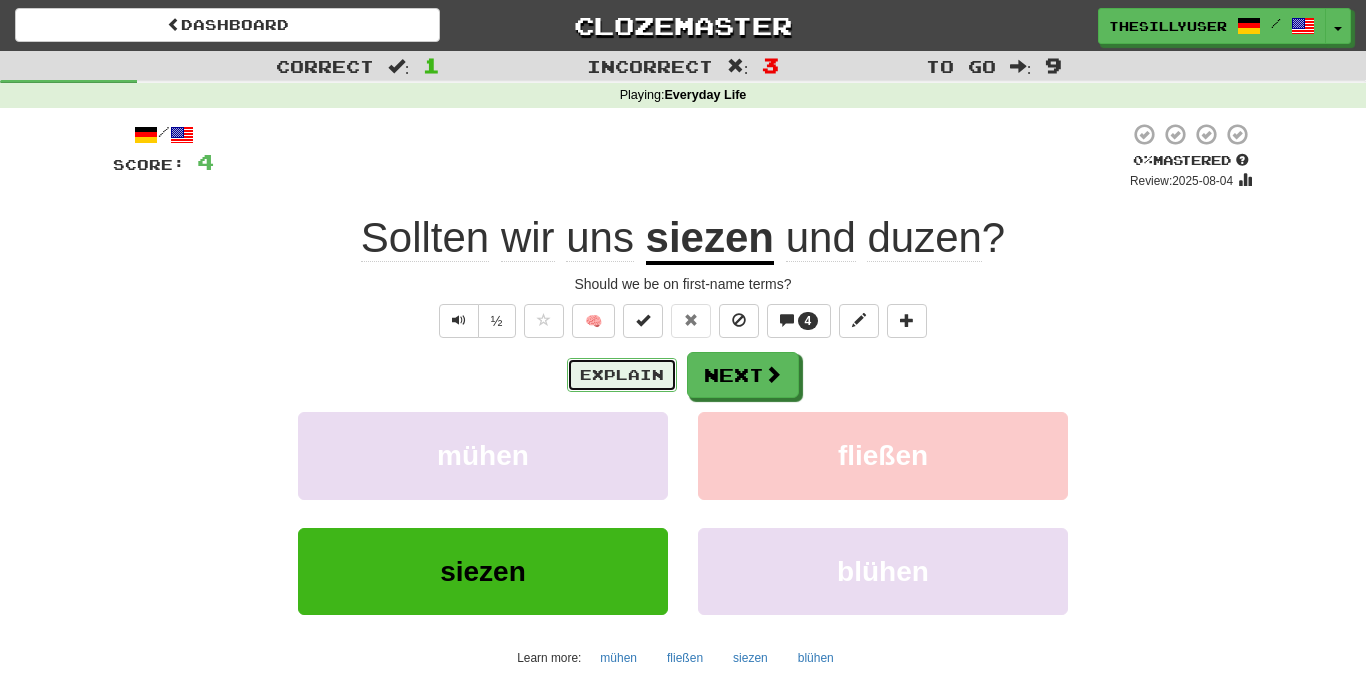 click on "Explain" at bounding box center [622, 375] 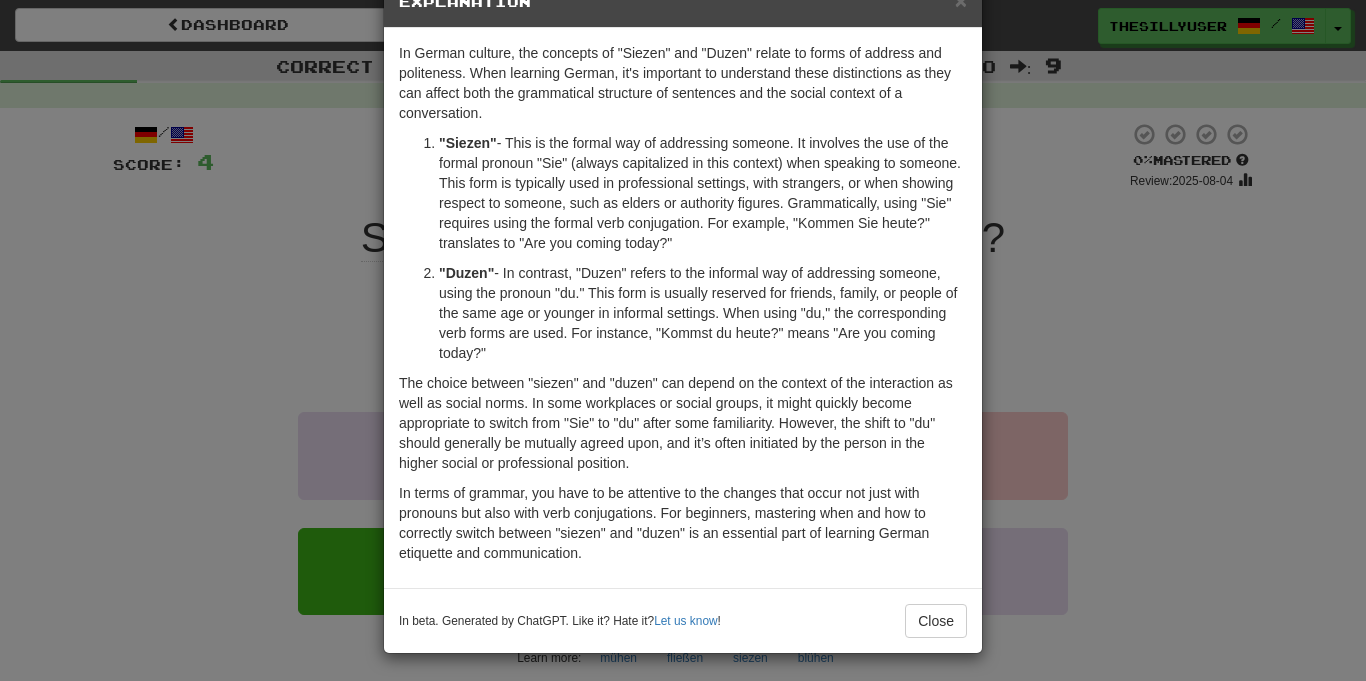 scroll, scrollTop: 57, scrollLeft: 0, axis: vertical 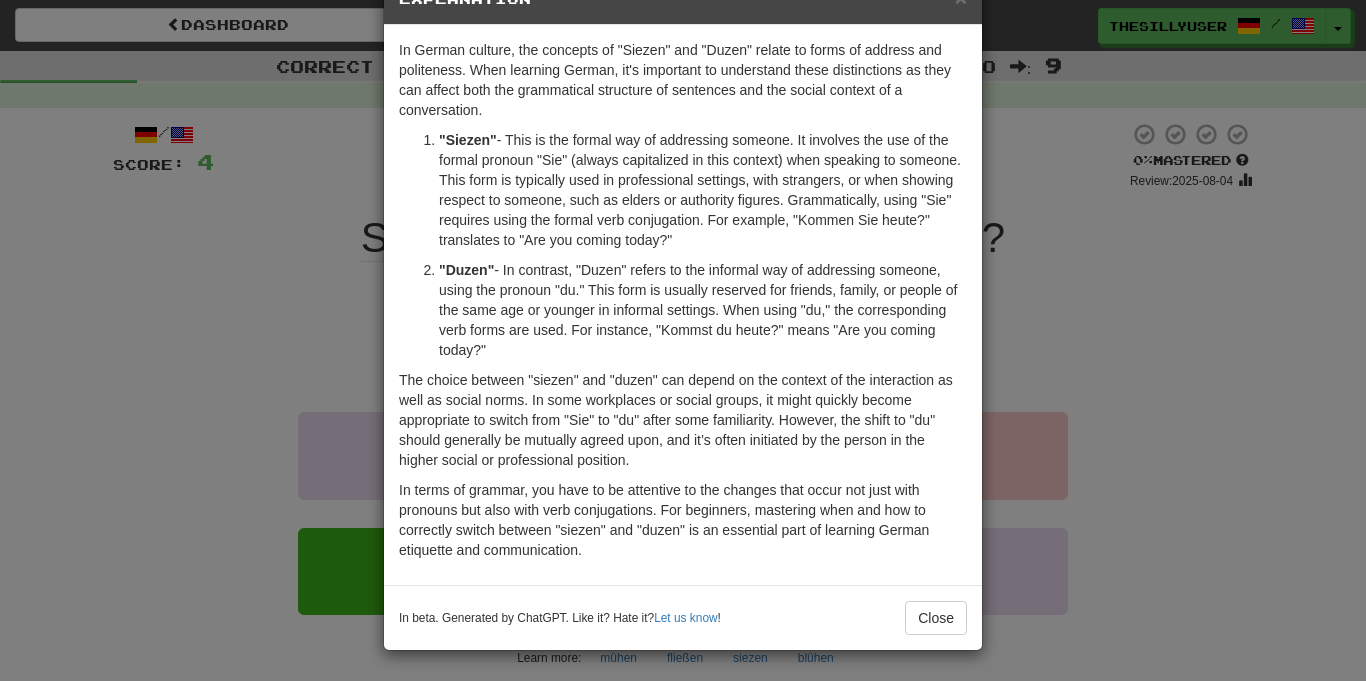 click on ""Siezen"  - This is the formal way of addressing someone. It involves the use of the formal pronoun "Sie" (always capitalized in this context) when speaking to someone. This form is typically used in professional settings, with strangers, or when showing respect to someone, such as elders or authority figures. Grammatically, using "Sie" requires using the formal verb conjugation. For example, "Kommen Sie heute?" translates to "Are you coming today?"" at bounding box center [703, 190] 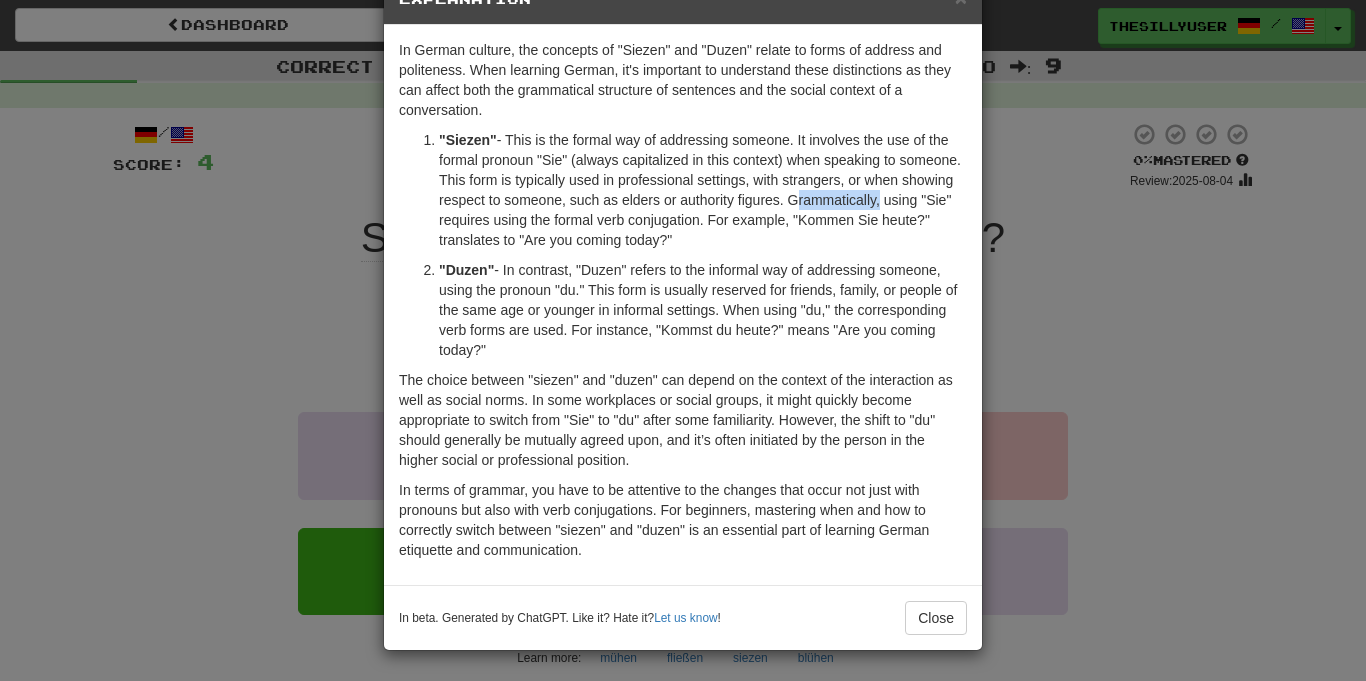 click on ""Siezen"  - This is the formal way of addressing someone. It involves the use of the formal pronoun "Sie" (always capitalized in this context) when speaking to someone. This form is typically used in professional settings, with strangers, or when showing respect to someone, such as elders or authority figures. Grammatically, using "Sie" requires using the formal verb conjugation. For example, "Kommen Sie heute?" translates to "Are you coming today?"" at bounding box center (703, 190) 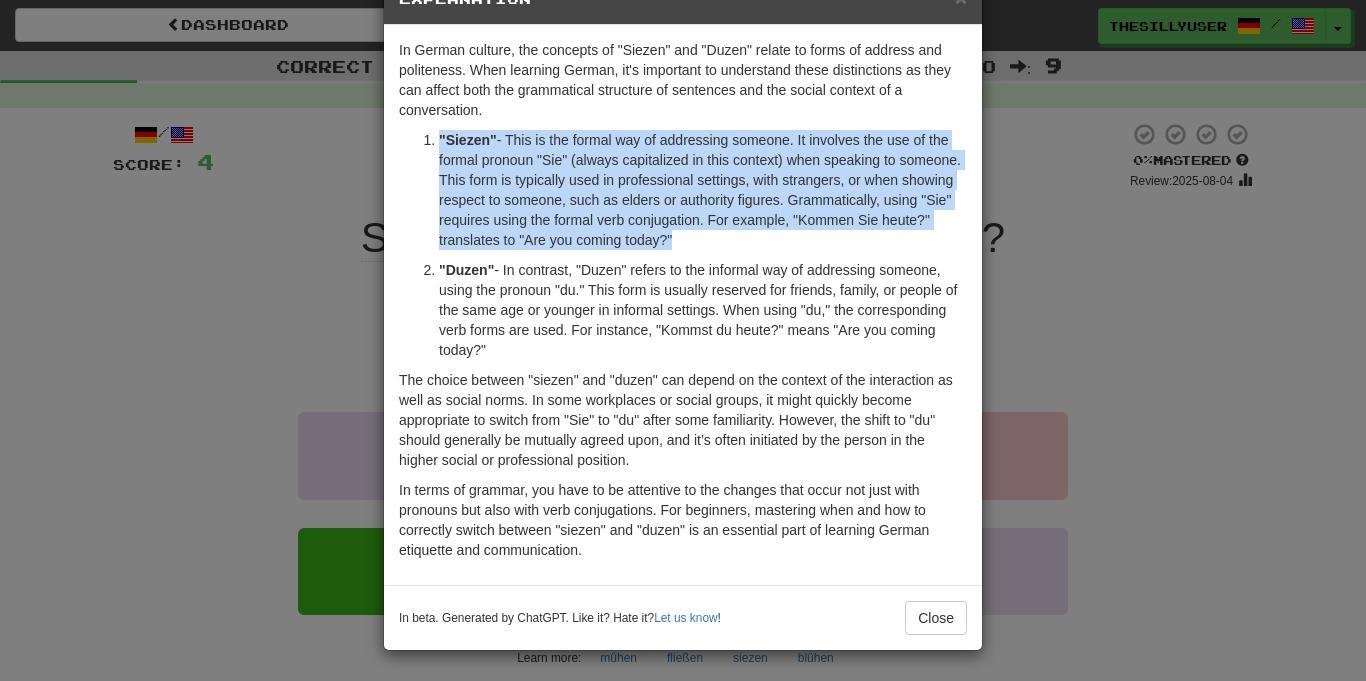 click on ""Siezen"  - This is the formal way of addressing someone. It involves the use of the formal pronoun "Sie" (always capitalized in this context) when speaking to someone. This form is typically used in professional settings, with strangers, or when showing respect to someone, such as elders or authority figures. Grammatically, using "Sie" requires using the formal verb conjugation. For example, "Kommen Sie heute?" translates to "Are you coming today?"" at bounding box center (703, 190) 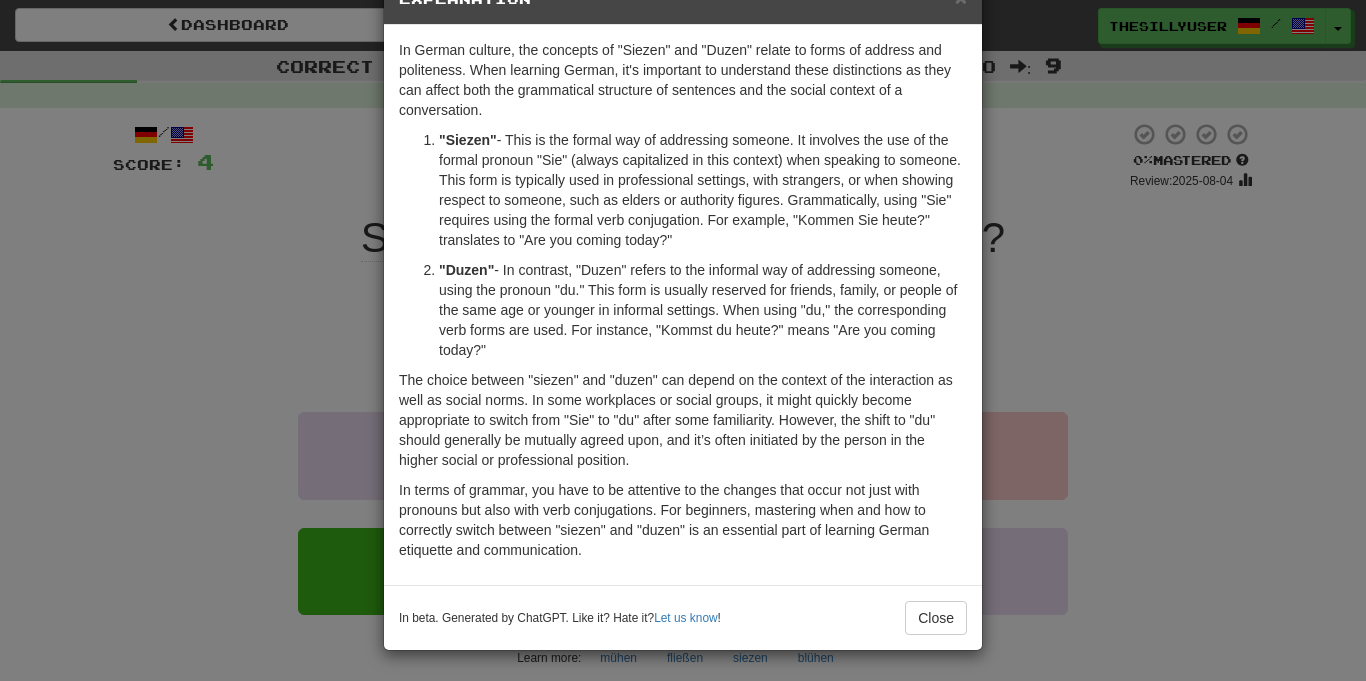 click on "In German culture, the concepts of "Siezen" and "Duzen" relate to forms of address and politeness. When learning German, it's important to understand these distinctions as they can affect both the grammatical structure of sentences and the social context of a conversation." at bounding box center [683, 80] 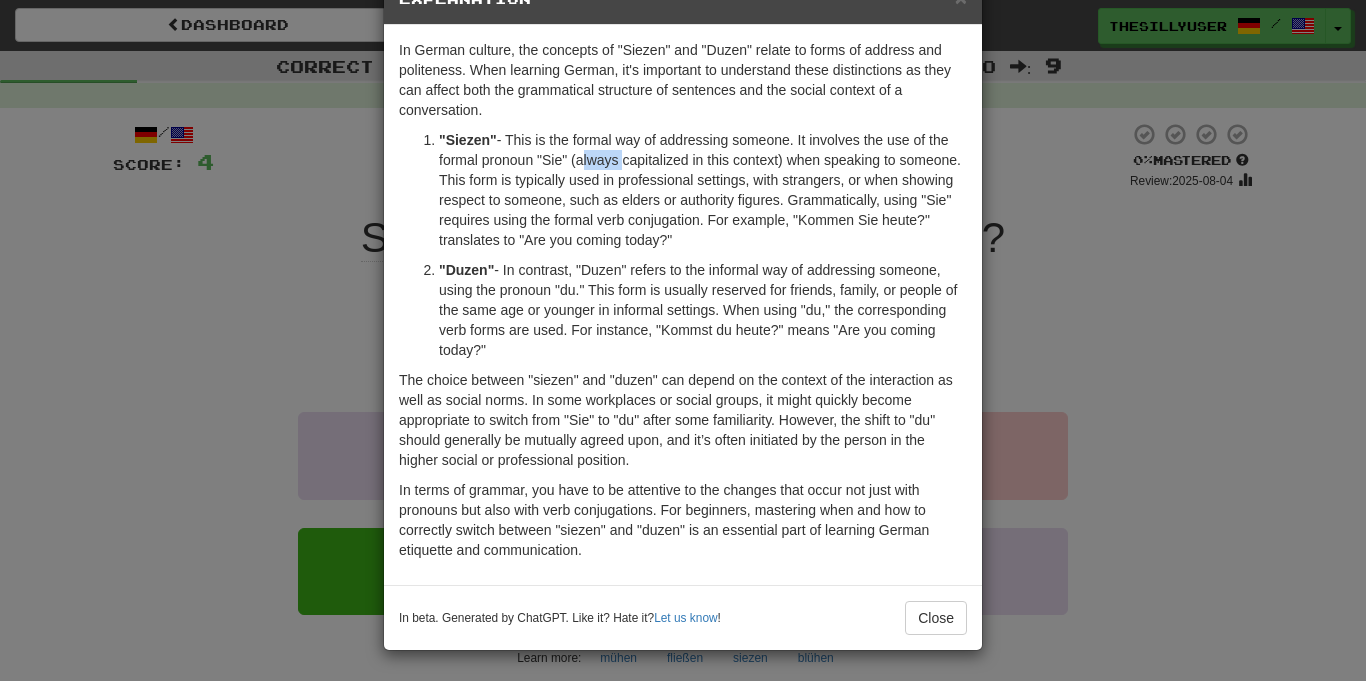 click on ""Siezen"  - This is the formal way of addressing someone. It involves the use of the formal pronoun "Sie" (always capitalized in this context) when speaking to someone. This form is typically used in professional settings, with strangers, or when showing respect to someone, such as elders or authority figures. Grammatically, using "Sie" requires using the formal verb conjugation. For example, "Kommen Sie heute?" translates to "Are you coming today?"" at bounding box center (703, 190) 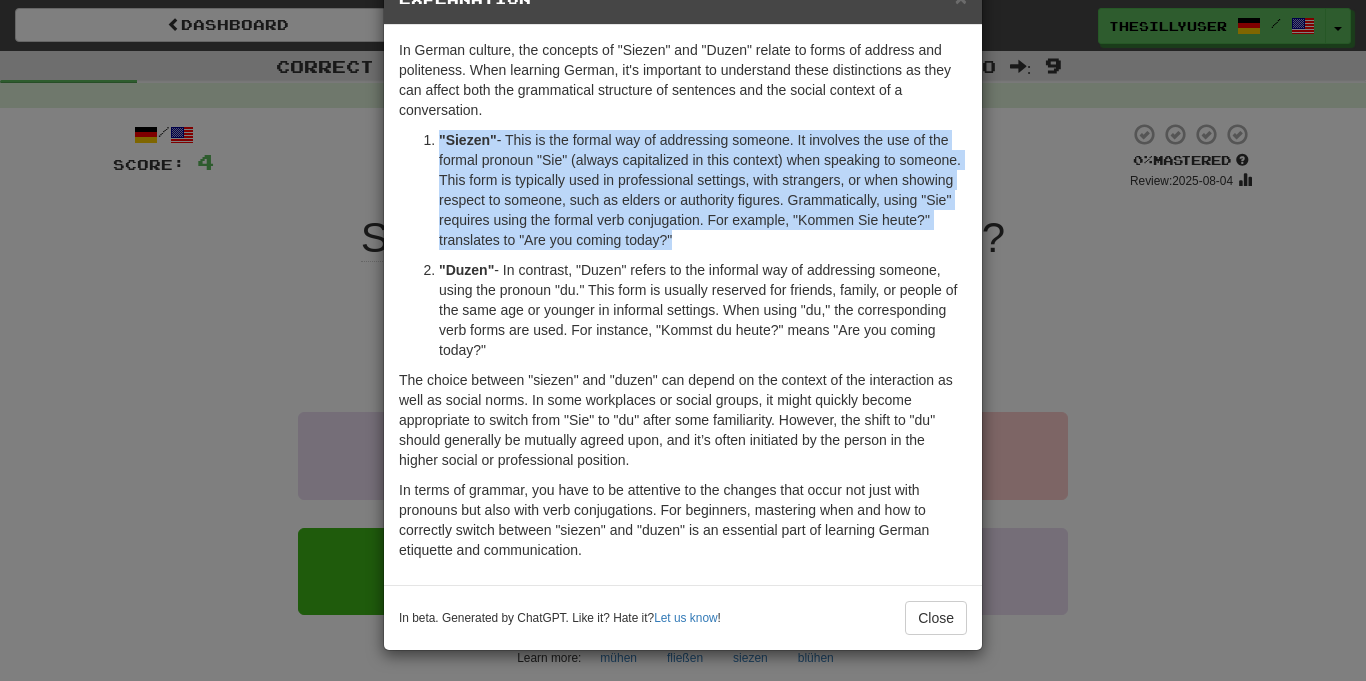 click on ""Siezen"  - This is the formal way of addressing someone. It involves the use of the formal pronoun "Sie" (always capitalized in this context) when speaking to someone. This form is typically used in professional settings, with strangers, or when showing respect to someone, such as elders or authority figures. Grammatically, using "Sie" requires using the formal verb conjugation. For example, "Kommen Sie heute?" translates to "Are you coming today?"" at bounding box center [703, 190] 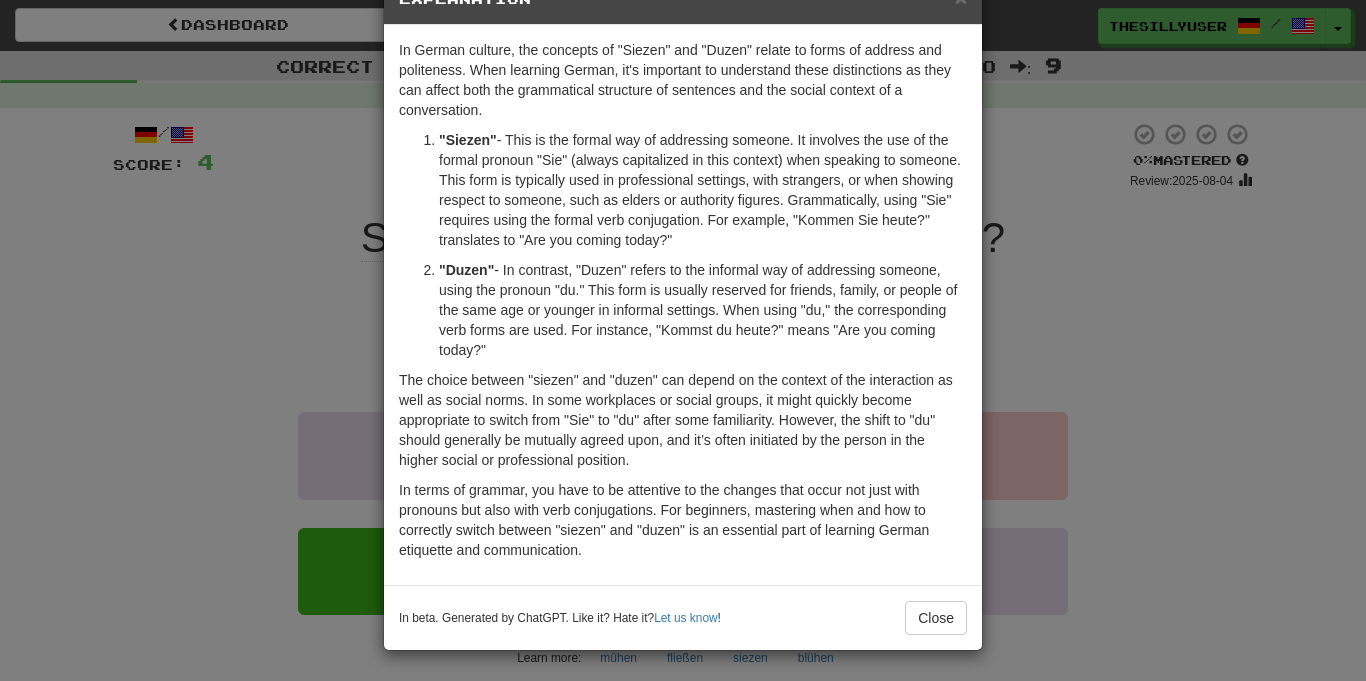 click on ""Duzen"  - In contrast, "Duzen" refers to the informal way of addressing someone, using the pronoun "du." This form is usually reserved for friends, family, or people of the same age or younger in informal settings. When using "du," the corresponding verb forms are used. For instance, "Kommst du heute?" means "Are you coming today?"" at bounding box center (703, 310) 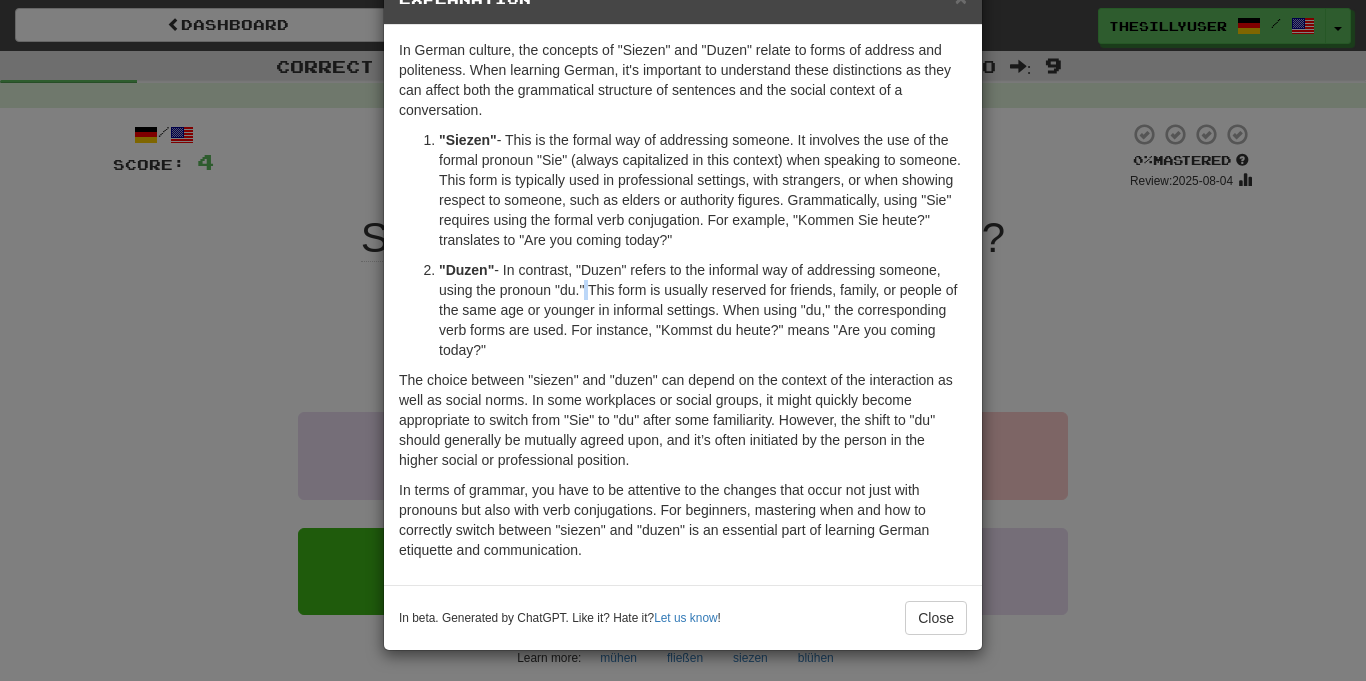 click on ""Duzen"  - In contrast, "Duzen" refers to the informal way of addressing someone, using the pronoun "du." This form is usually reserved for friends, family, or people of the same age or younger in informal settings. When using "du," the corresponding verb forms are used. For instance, "Kommst du heute?" means "Are you coming today?"" at bounding box center [703, 310] 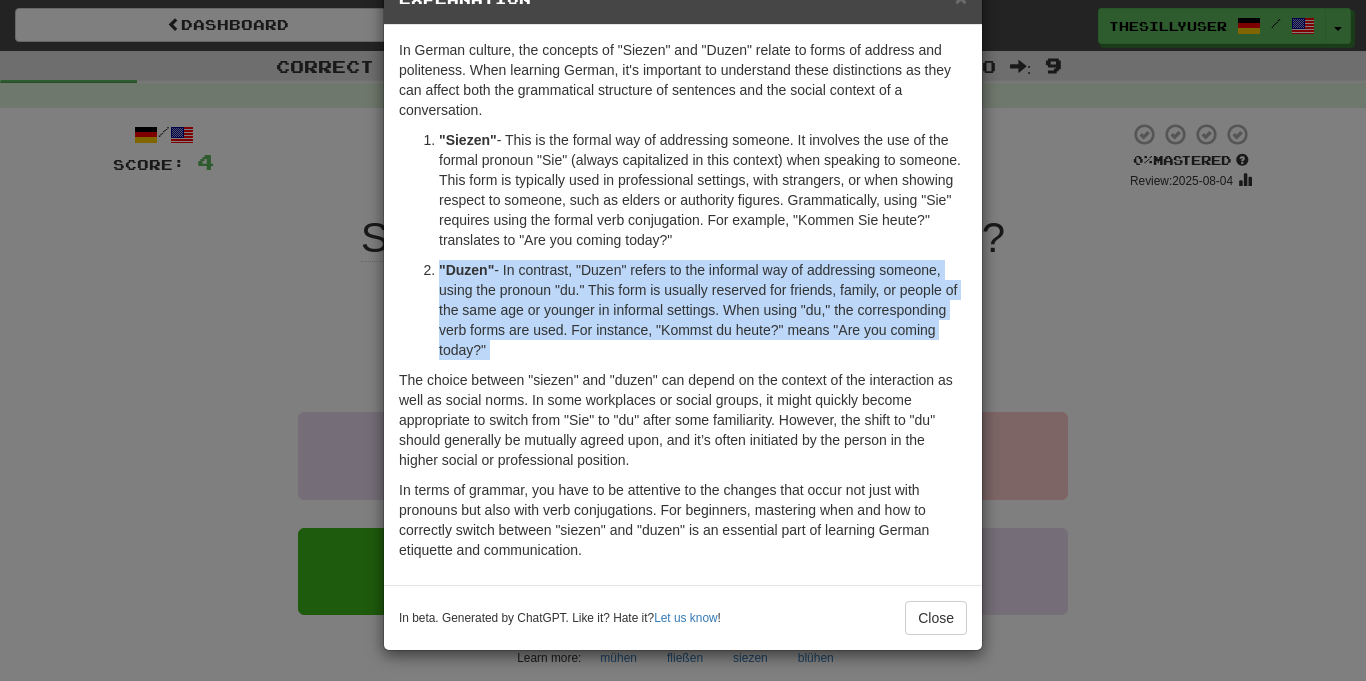 click on ""Duzen"  - In contrast, "Duzen" refers to the informal way of addressing someone, using the pronoun "du." This form is usually reserved for friends, family, or people of the same age or younger in informal settings. When using "du," the corresponding verb forms are used. For instance, "Kommst du heute?" means "Are you coming today?"" at bounding box center [703, 310] 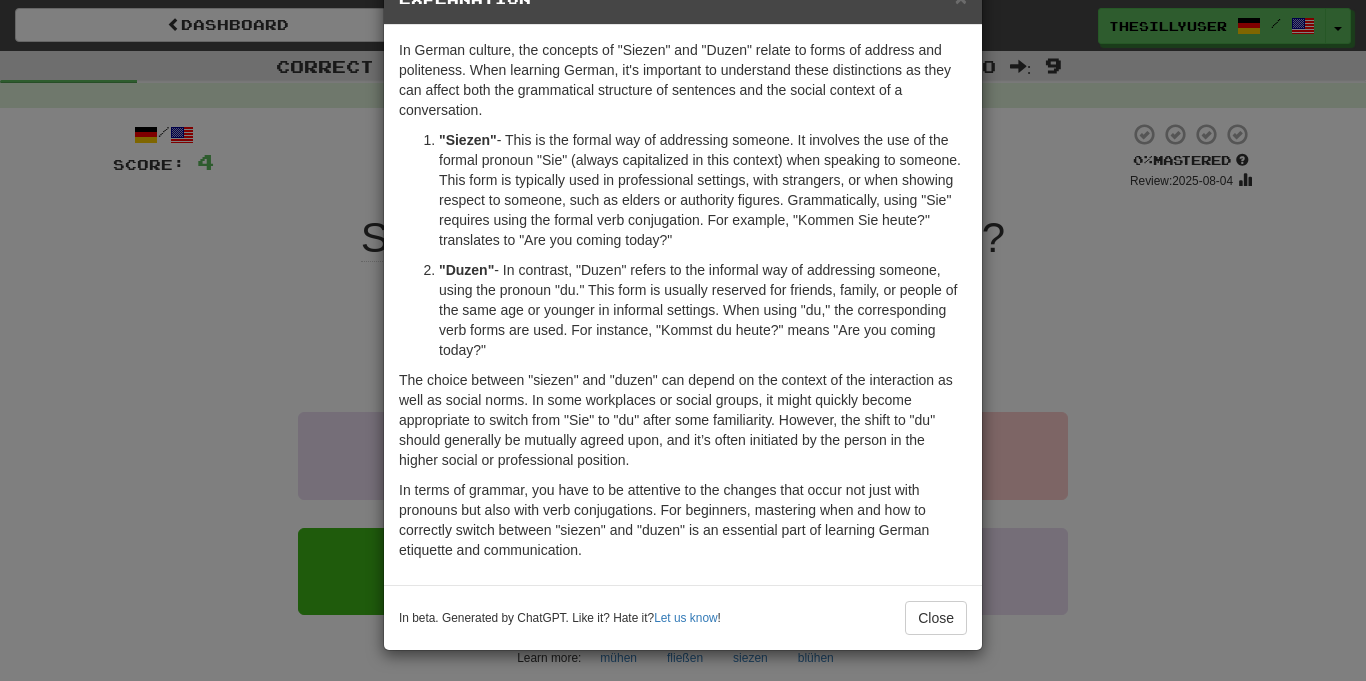 click on "× Explanation In German culture, the concepts of "Siezen" and "Duzen" relate to forms of address and politeness. When learning German, it's important to understand these distinctions as they can affect both the grammatical structure of sentences and the social context of a conversation.
"Siezen"  - This is the formal way of addressing someone. It involves the use of the formal pronoun "Sie" (always capitalized in this context) when speaking to someone. This form is typically used in professional settings, with strangers, or when showing respect to someone, such as elders or authority figures. Grammatically, using "Sie" requires using the formal verb conjugation. For example, "Kommen Sie heute?" translates to "Are you coming today?"
"Duzen"
In beta. Generated by ChatGPT. Like it? Hate it?  Let us know ! Close" at bounding box center [683, 340] 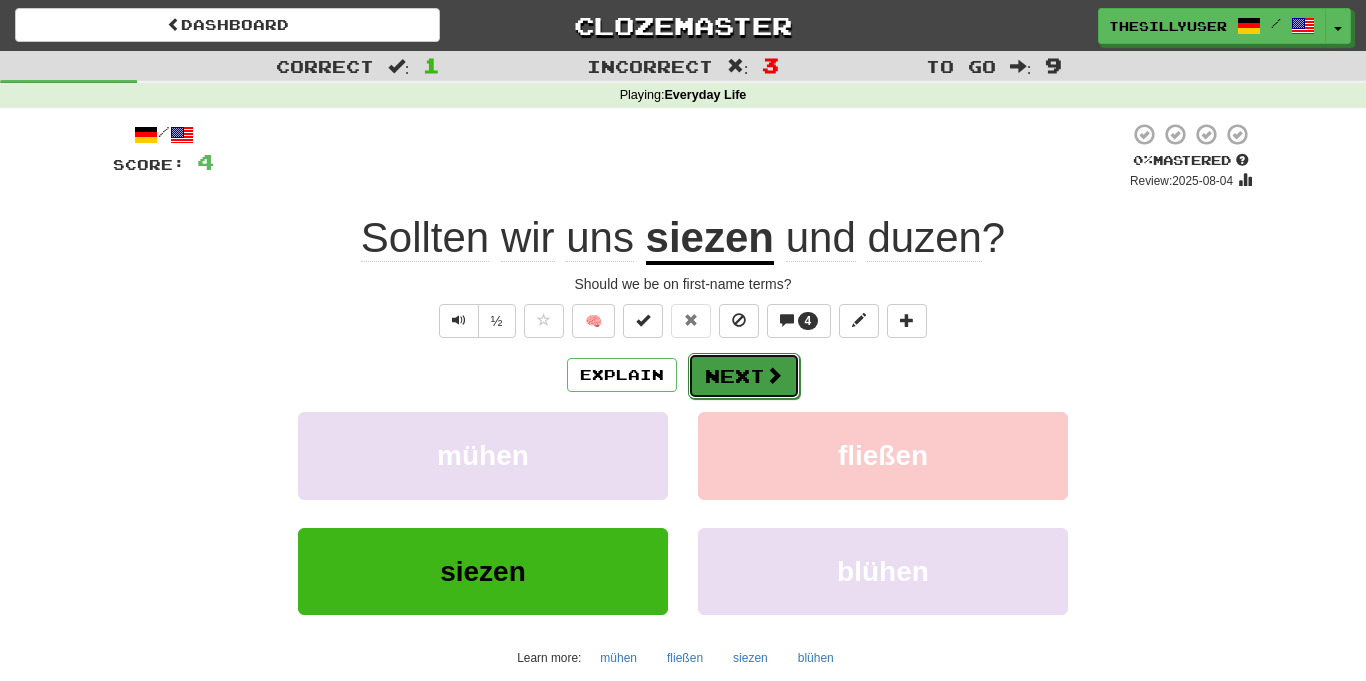 click on "Next" at bounding box center (744, 376) 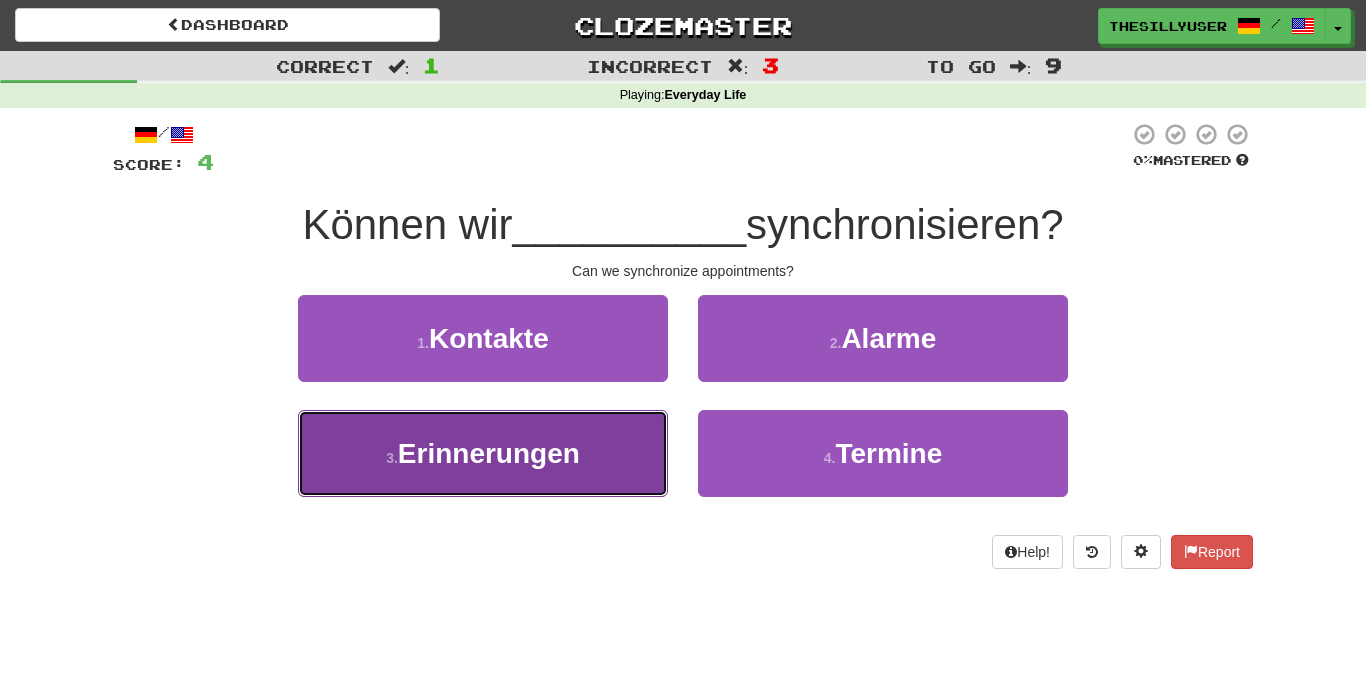 click on "3 .  Erinnerungen" at bounding box center (483, 453) 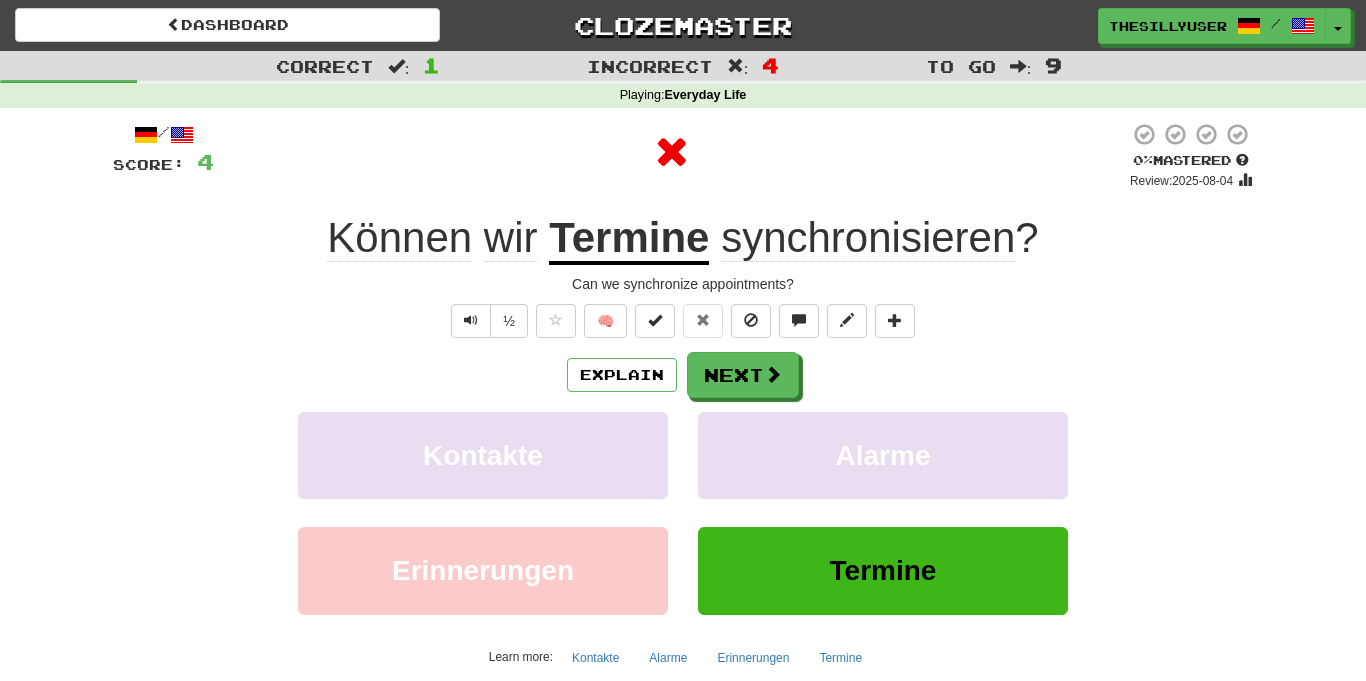 click on "Explain Next" at bounding box center (683, 375) 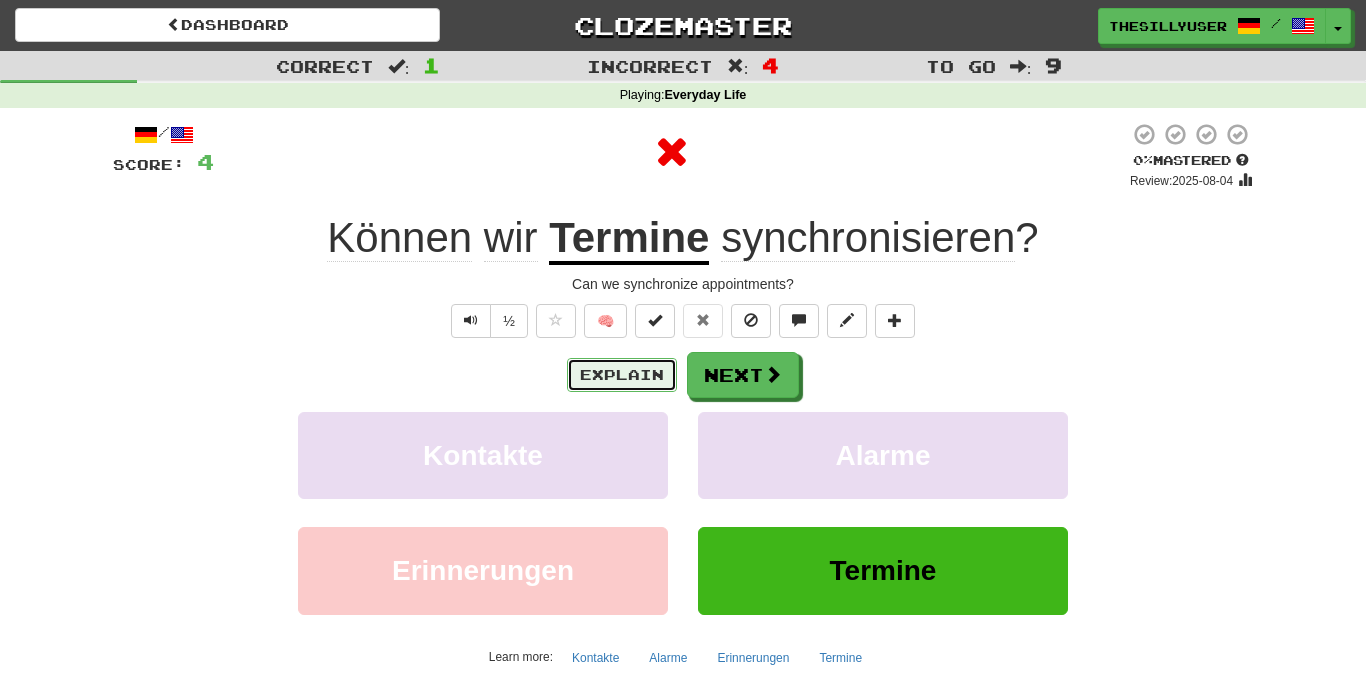 click on "Explain" at bounding box center [622, 375] 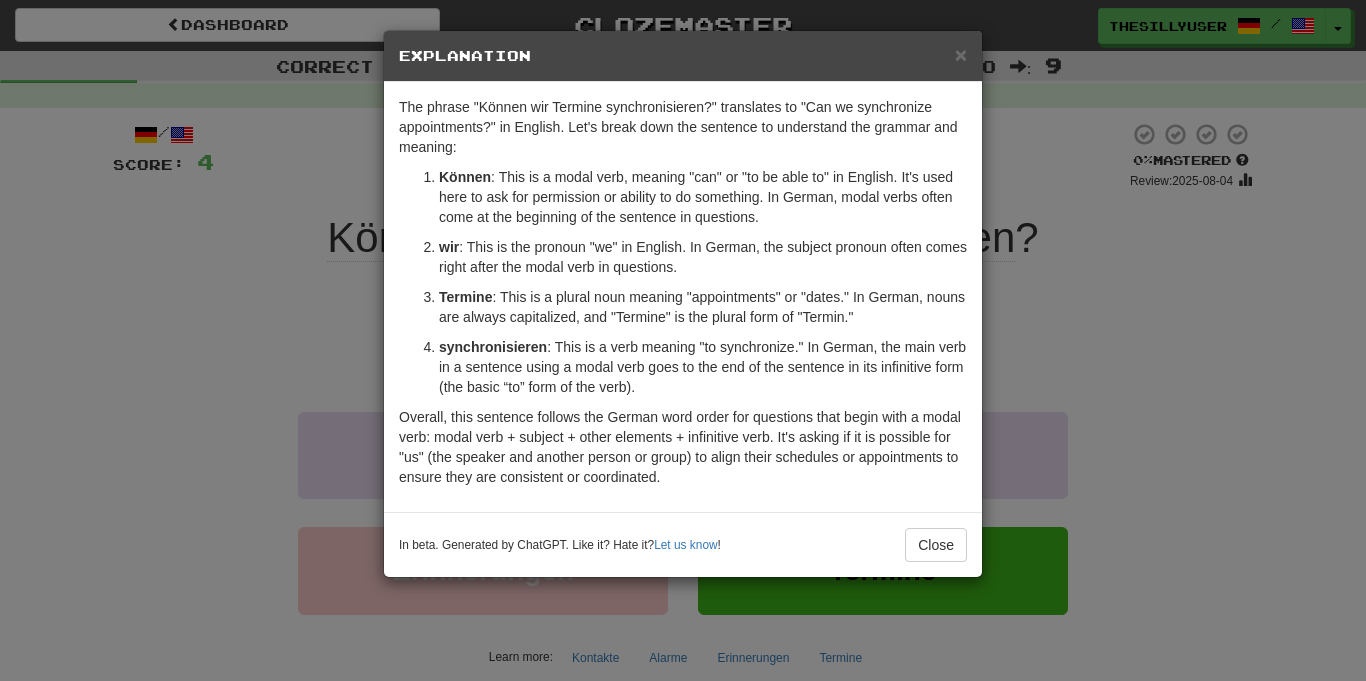 click on "× Explanation The phrase "Können wir Termine synchronisieren?" translates to "Can we synchronize appointments?" in English. Let's break down the sentence to understand the grammar and meaning:
Können : This is a modal verb, meaning "can" or "to be able to" in English. It's used here to ask for permission or ability to do something. In German, modal verbs often come at the beginning of the sentence in questions.
wir : This is the pronoun "we" in English. In German, the subject pronoun often comes right after the modal verb in questions.
Termine : This is a plural noun meaning "appointments" or "dates." In German, nouns are always capitalized, and "Termine" is the plural form of "Termin."
synchronisieren : This is a verb meaning "to synchronize." In German, the main verb in a sentence using a modal verb goes to the end of the sentence in its infinitive form (the basic “to” form of the verb).
In beta. Generated by ChatGPT. Like it? Hate it?  Let us know ! Close" at bounding box center [683, 340] 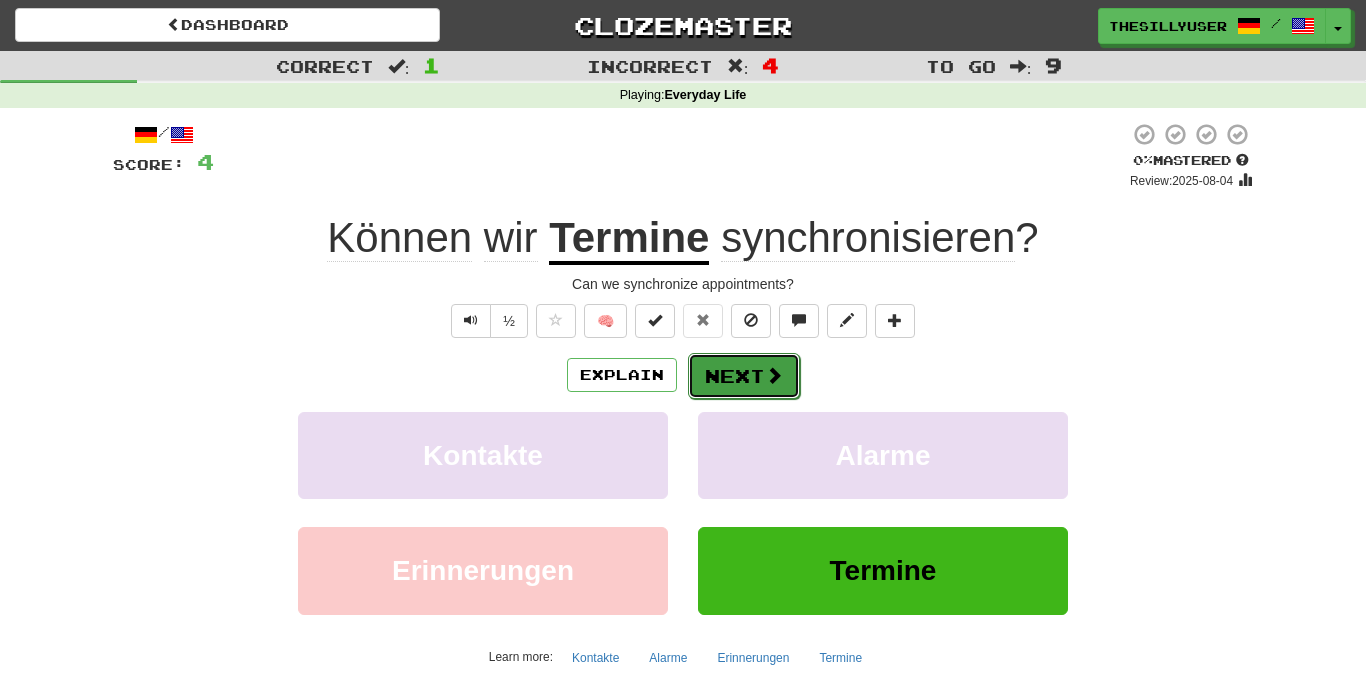 click on "Next" at bounding box center [744, 376] 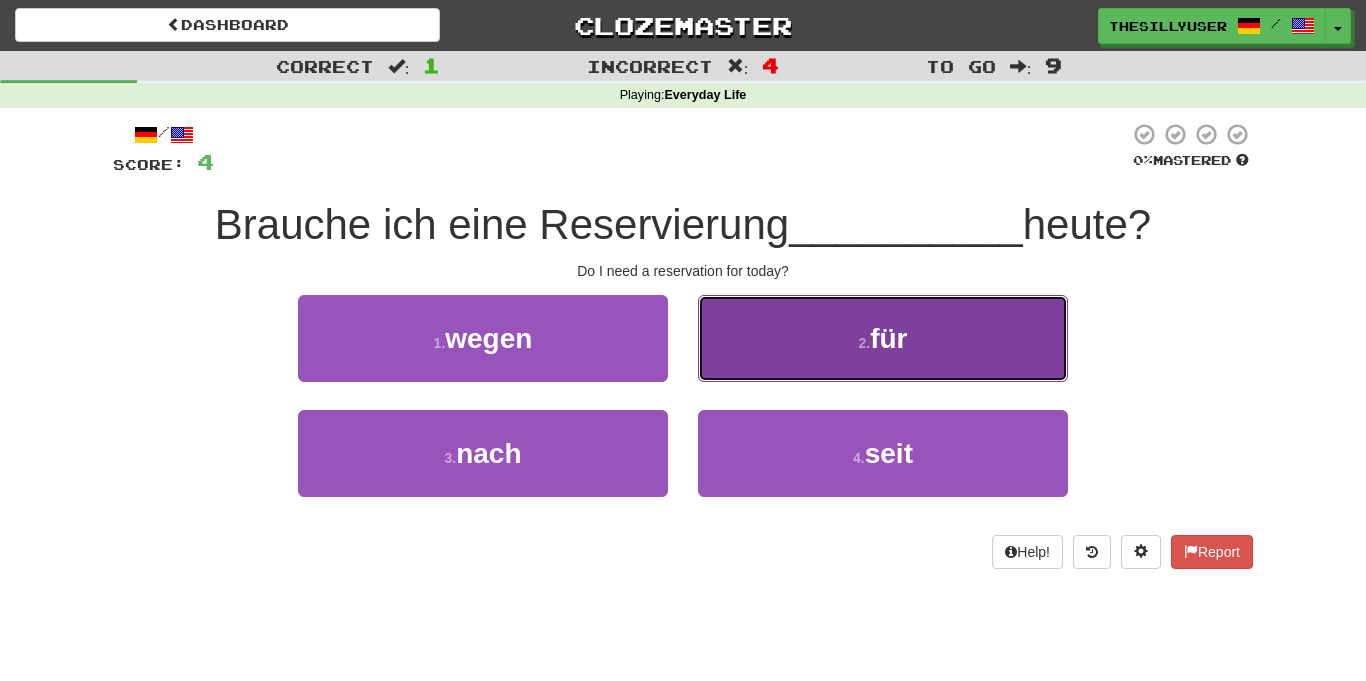 click on "2 .  für" at bounding box center [883, 338] 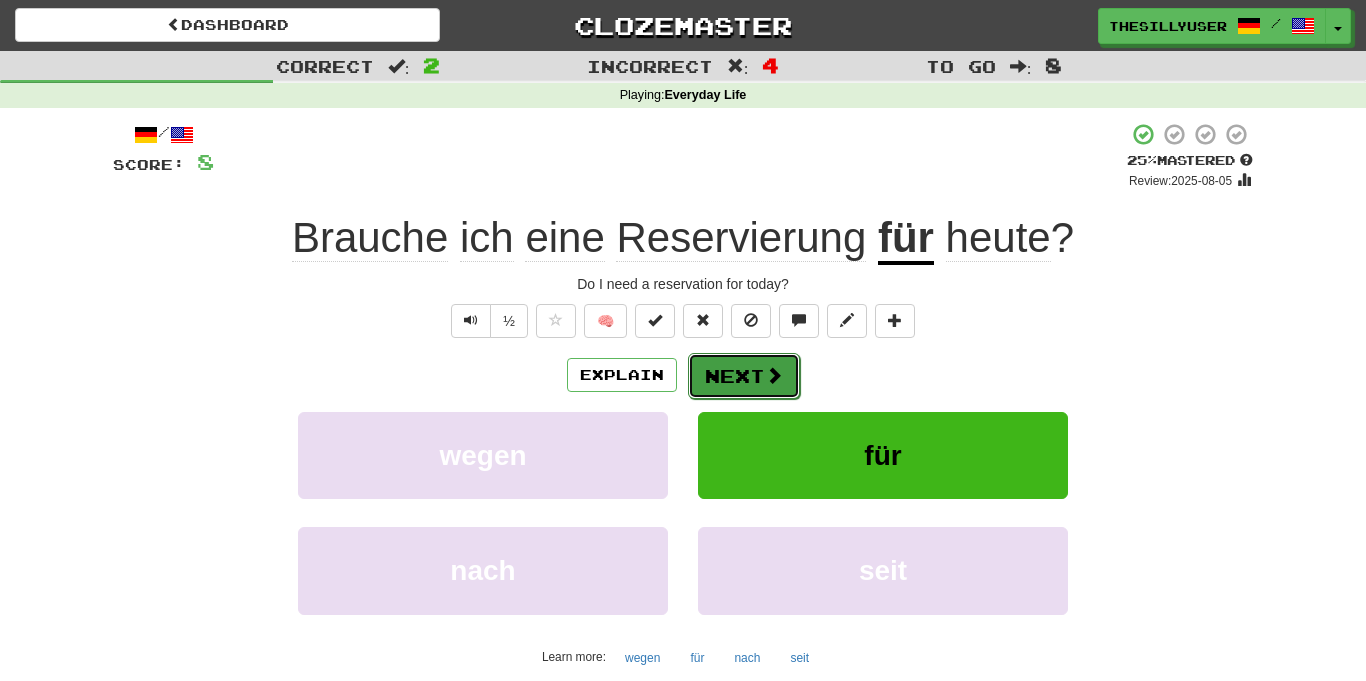 click on "Next" at bounding box center (744, 376) 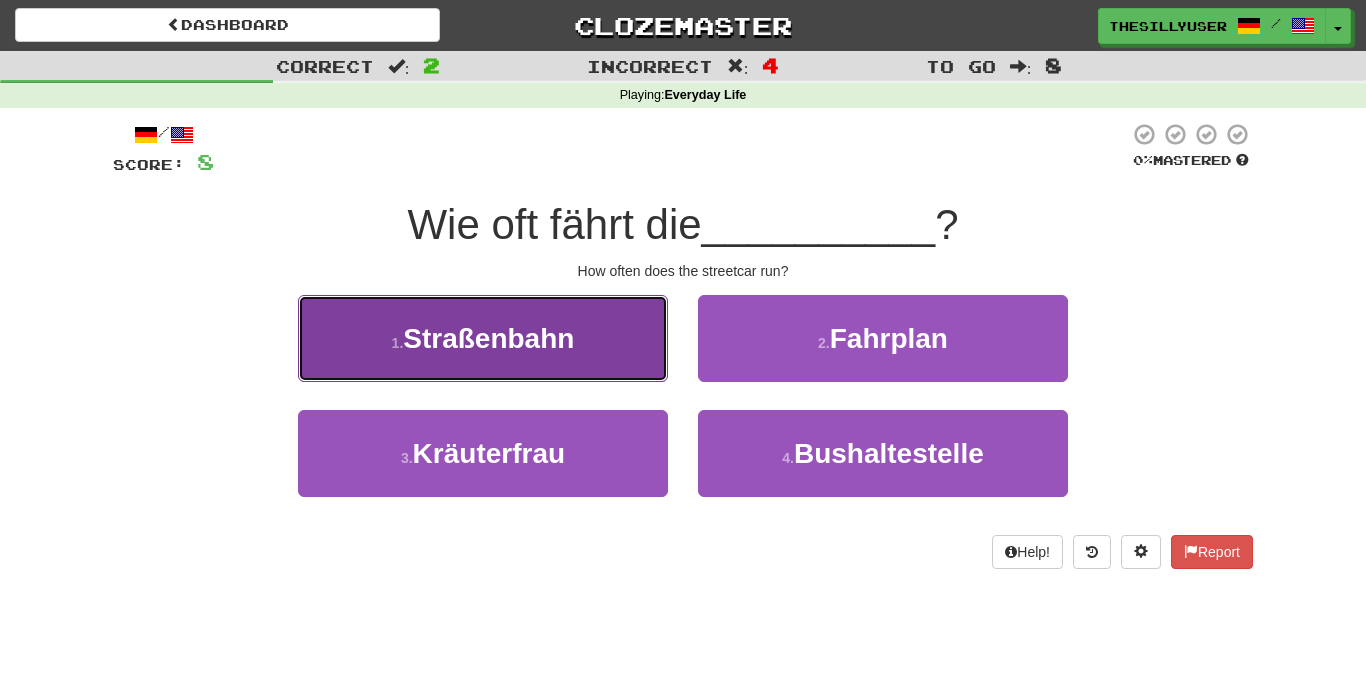 click on "1 .  Straßenbahn" at bounding box center [483, 338] 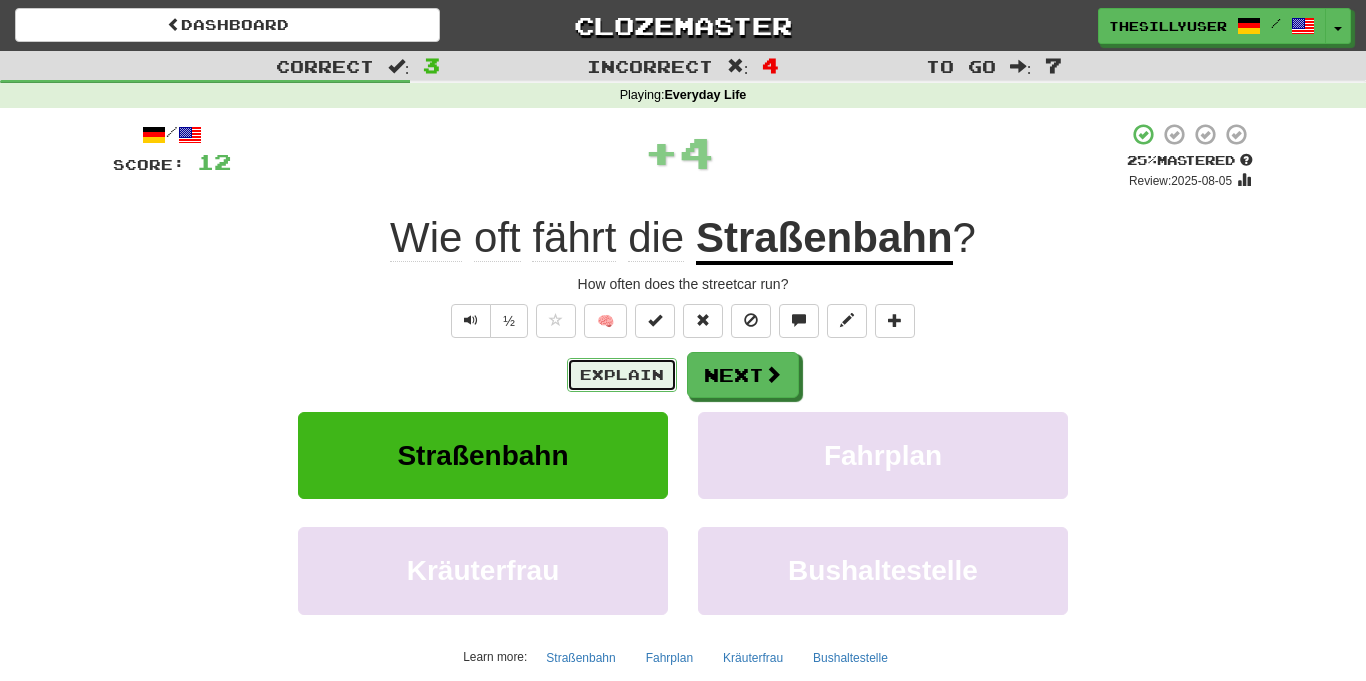 click on "Explain" at bounding box center [622, 375] 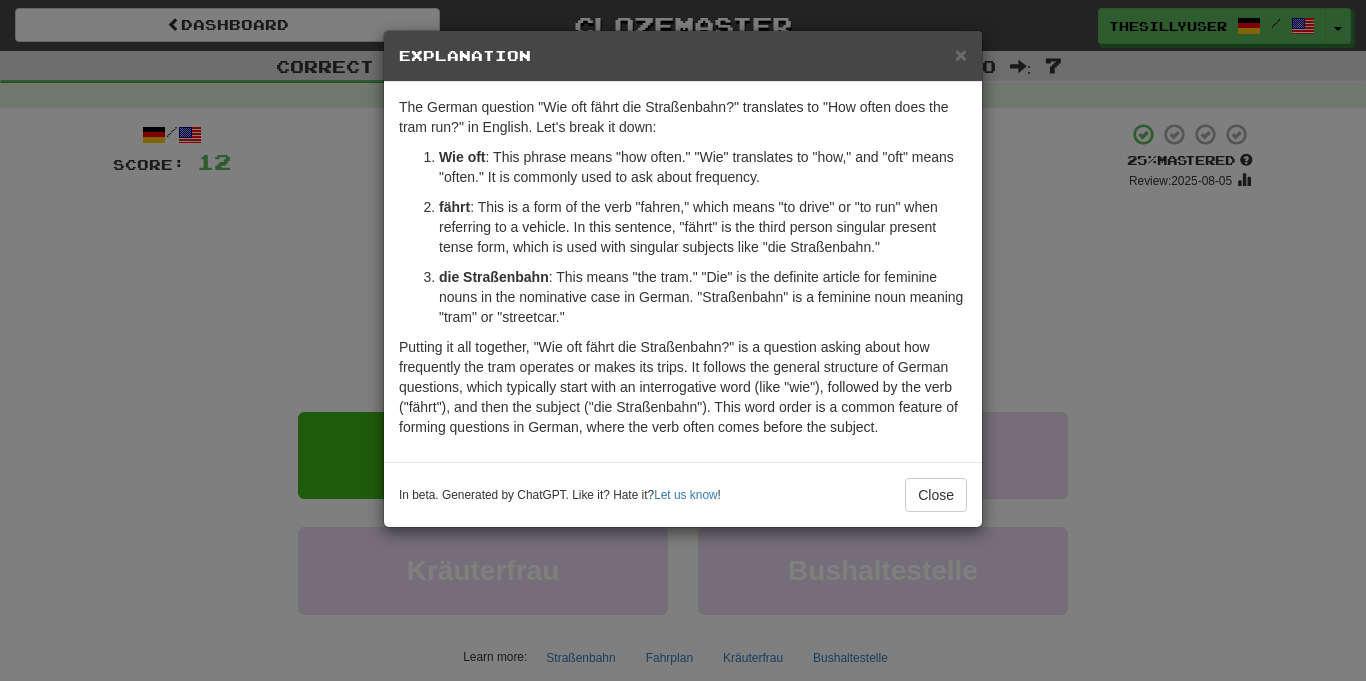 click on "× Explanation The German question "Wie oft fährt die Straßenbahn?" translates to "How often does the tram run?" in English. Let's break it down:
Wie oft : This phrase means "how often." "Wie" translates to "how," and "oft" means "often." It is commonly used to ask about frequency.
fährt : This is a form of the verb "fahren," which means "to drive" or "to run" when referring to a vehicle. In this sentence, "fährt" is the third person singular present tense form, which is used with singular subjects like "die Straßenbahn."
die Straßenbahn : This means "the tram." "Die" is the definite article for feminine nouns in the nominative case in German. "Straßenbahn" is a feminine noun meaning "tram" or "streetcar."
In beta. Generated by ChatGPT. Like it? Hate it?  Let us know ! Close" at bounding box center (683, 340) 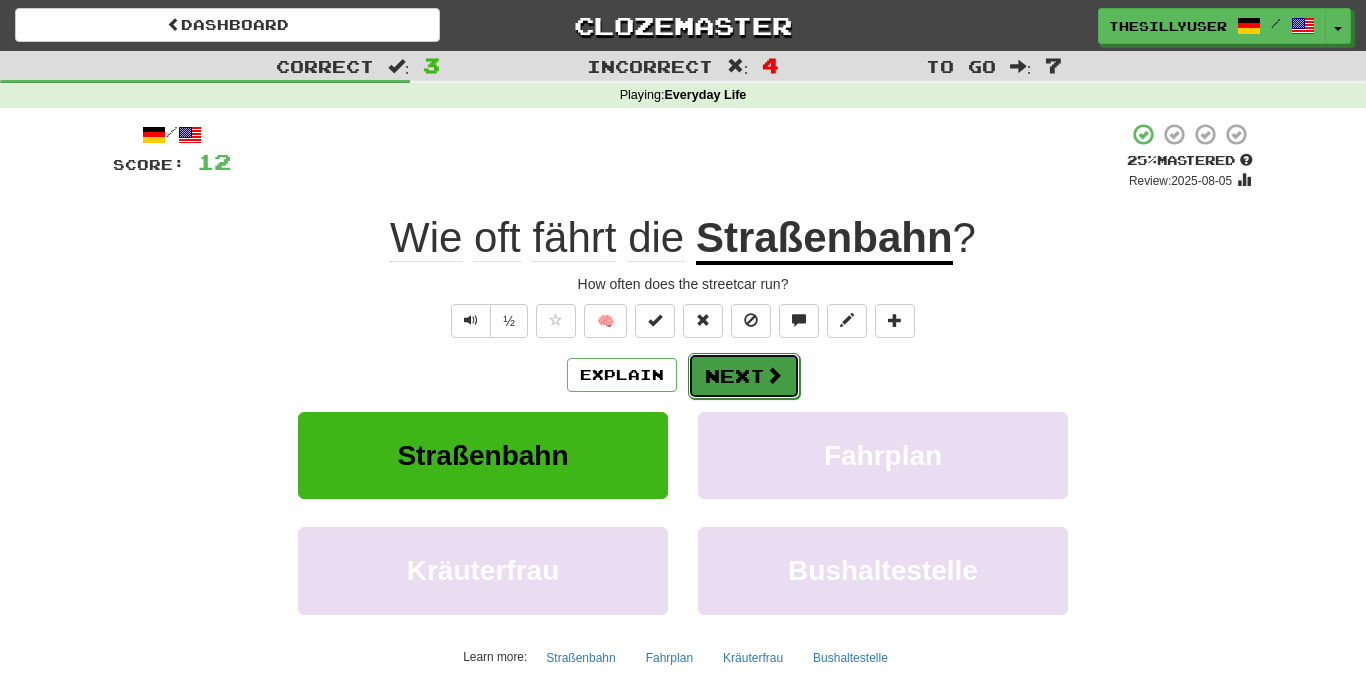 click on "Next" at bounding box center (744, 376) 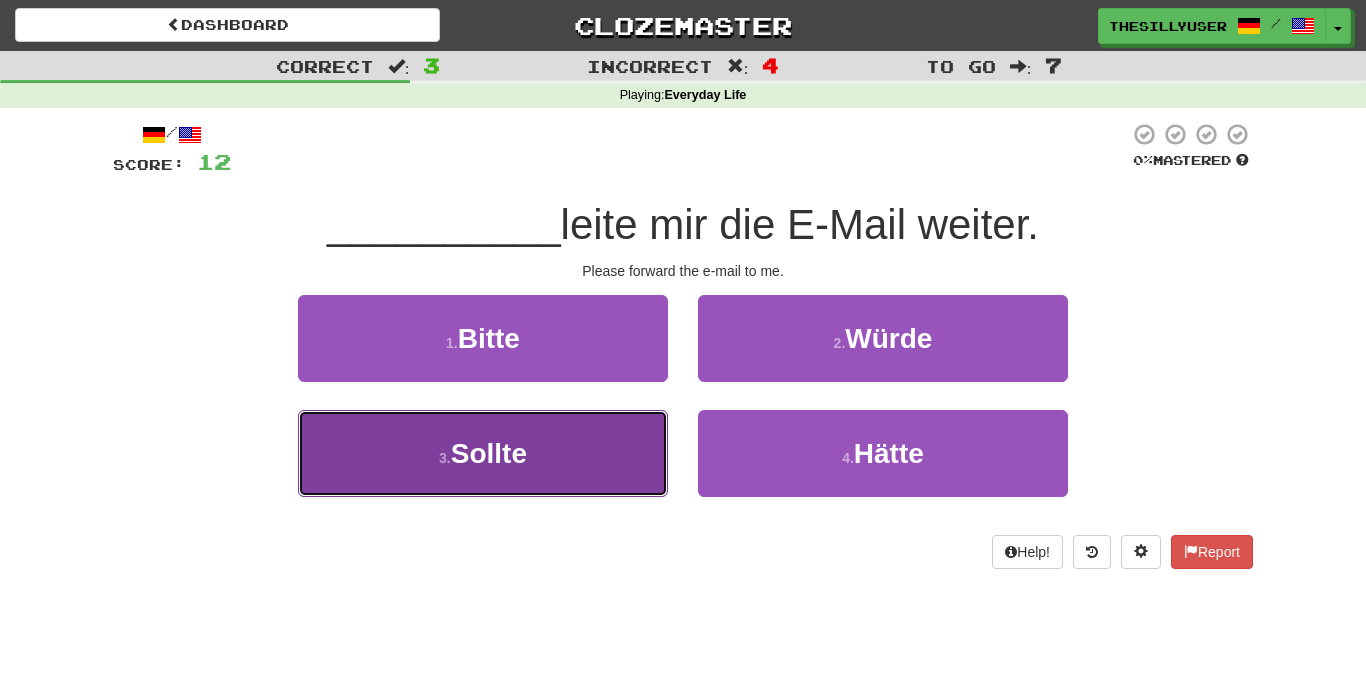 click on "3 .  Sollte" at bounding box center [483, 453] 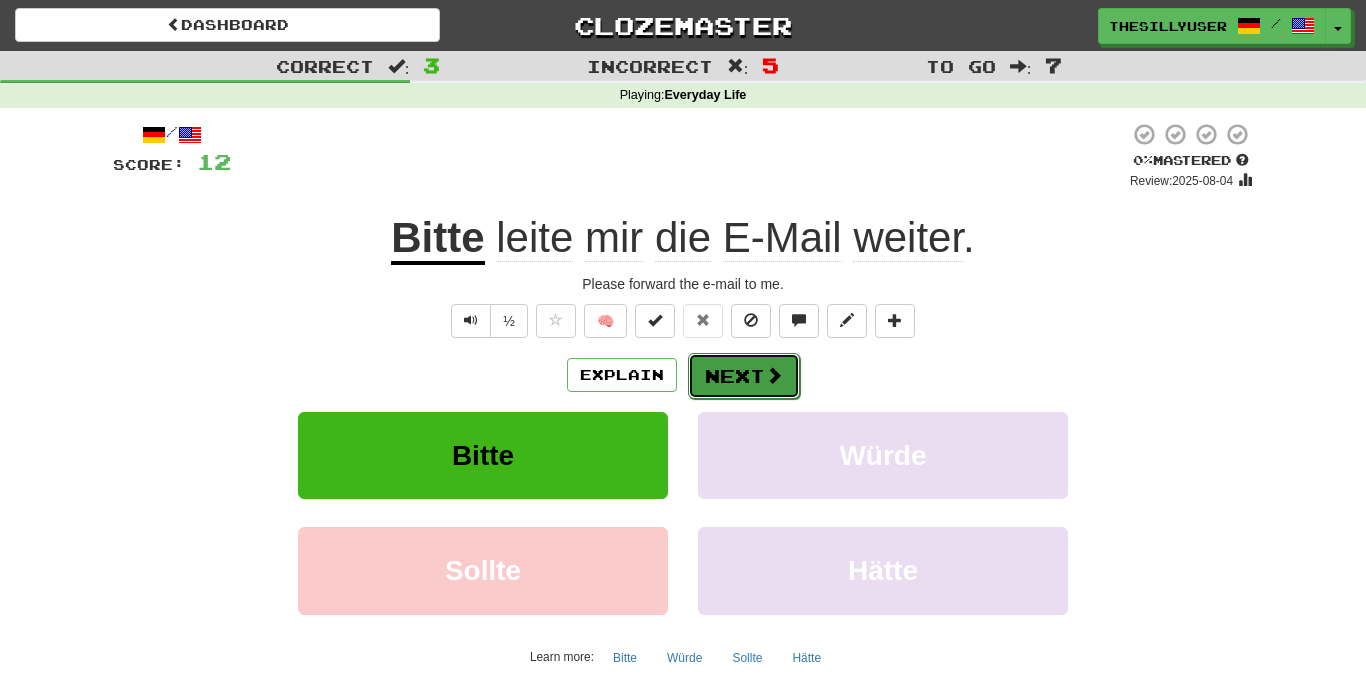 click on "Next" at bounding box center [744, 376] 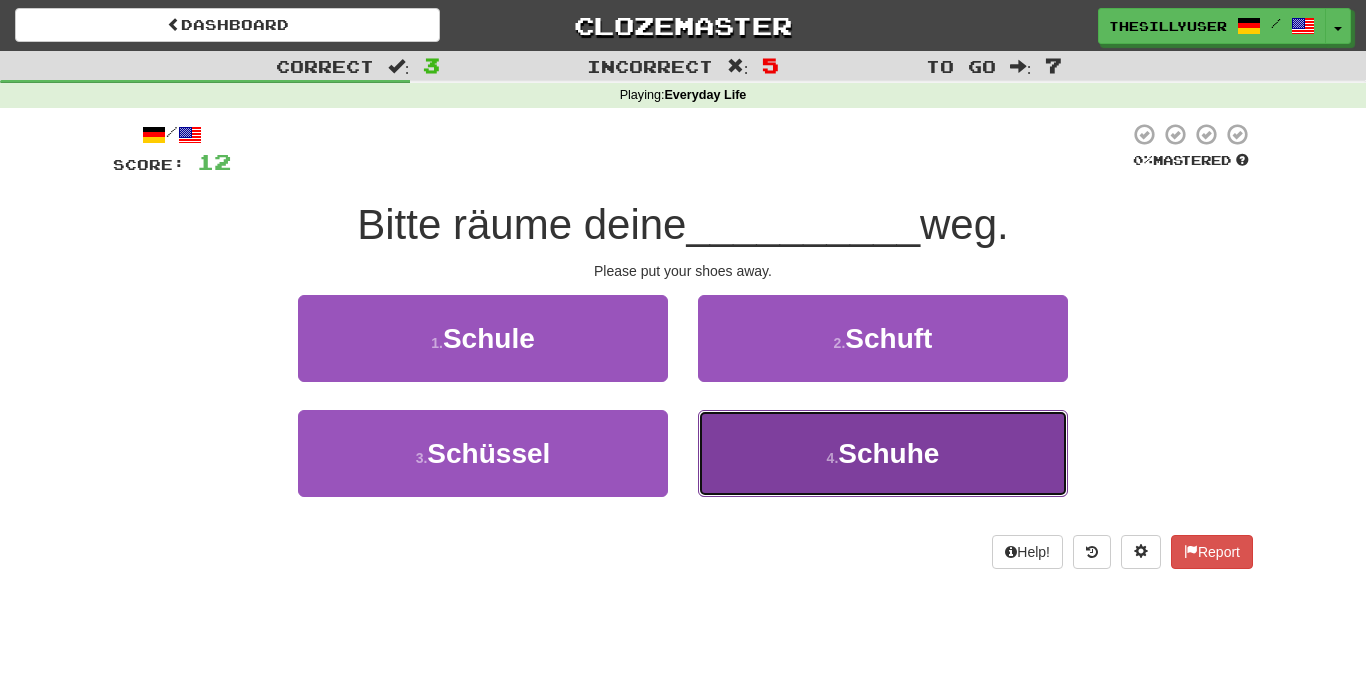 click on "4 .  Schuhe" at bounding box center (883, 453) 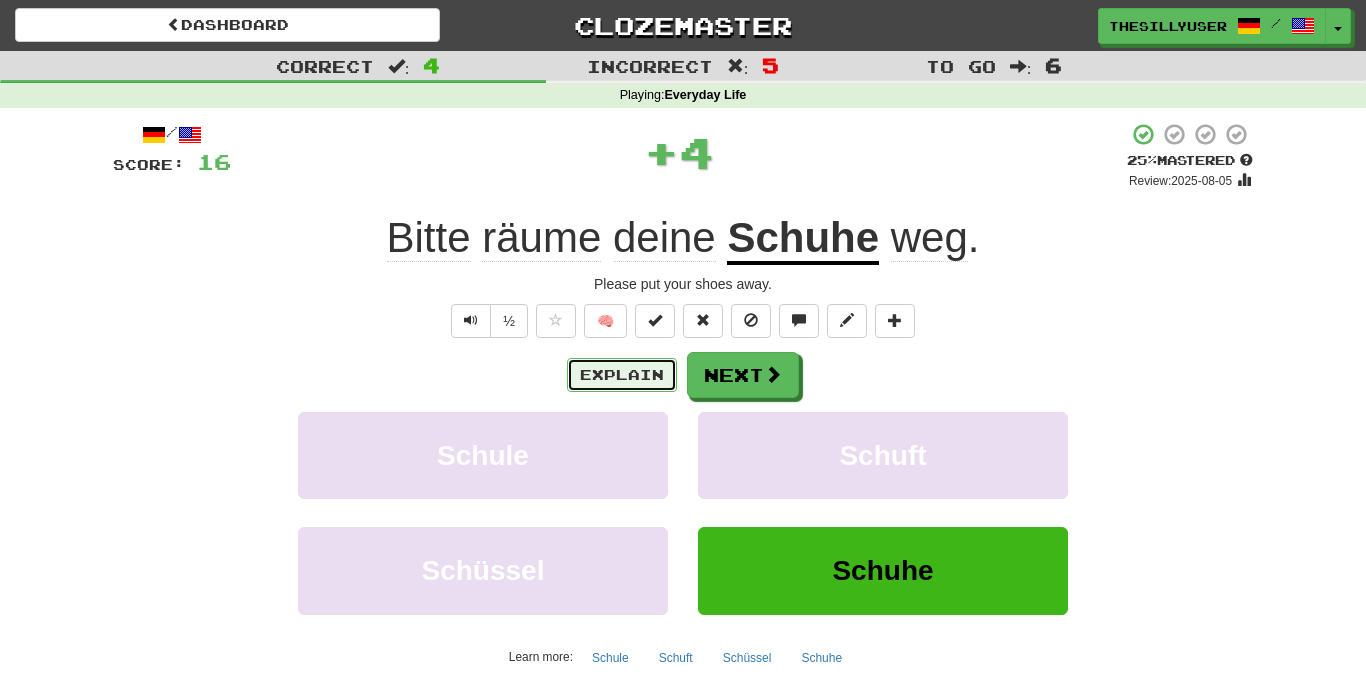 click on "Explain" at bounding box center [622, 375] 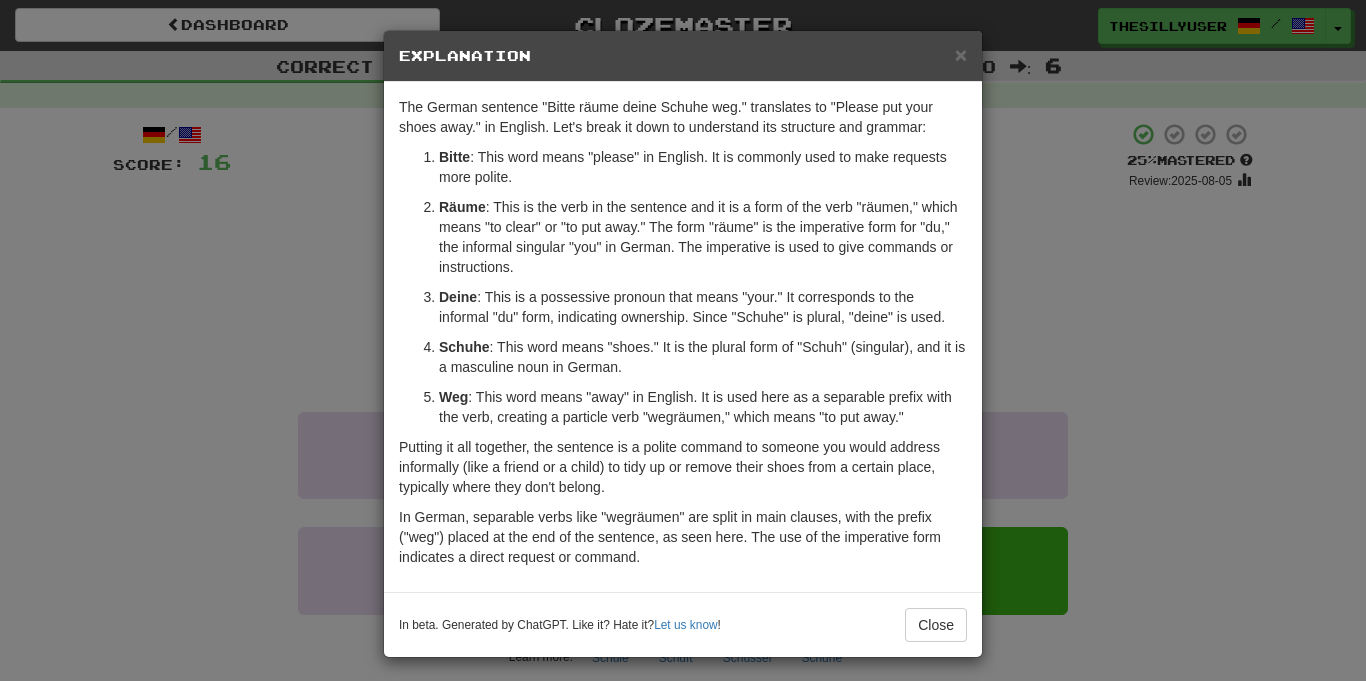 click on "× Explanation The German sentence "Bitte räume deine Schuhe weg." translates to "Please put your shoes away." in English. Let's break it down to understand its structure and grammar:
Bitte : This word means "please" in English. It is commonly used to make requests more polite.
Räume : This is the verb in the sentence and it is a form of the verb "räumen," which means "to clear" or "to put away." The form "räume" is the imperative form for "du," the informal singular "you" in German. The imperative is used to give commands or instructions.
Deine : This is a possessive pronoun that means "your." It corresponds to the informal "du" form, indicating ownership. Since "Schuhe" is plural, "deine" is used.
Schuhe : This word means "shoes." It is the plural form of "Schuh" (singular), and it is a masculine noun in German.
Weg : This word means "away" in English. It is used here as a separable prefix with the verb, creating a particle verb "wegräumen," which means "to put away."" at bounding box center [683, 340] 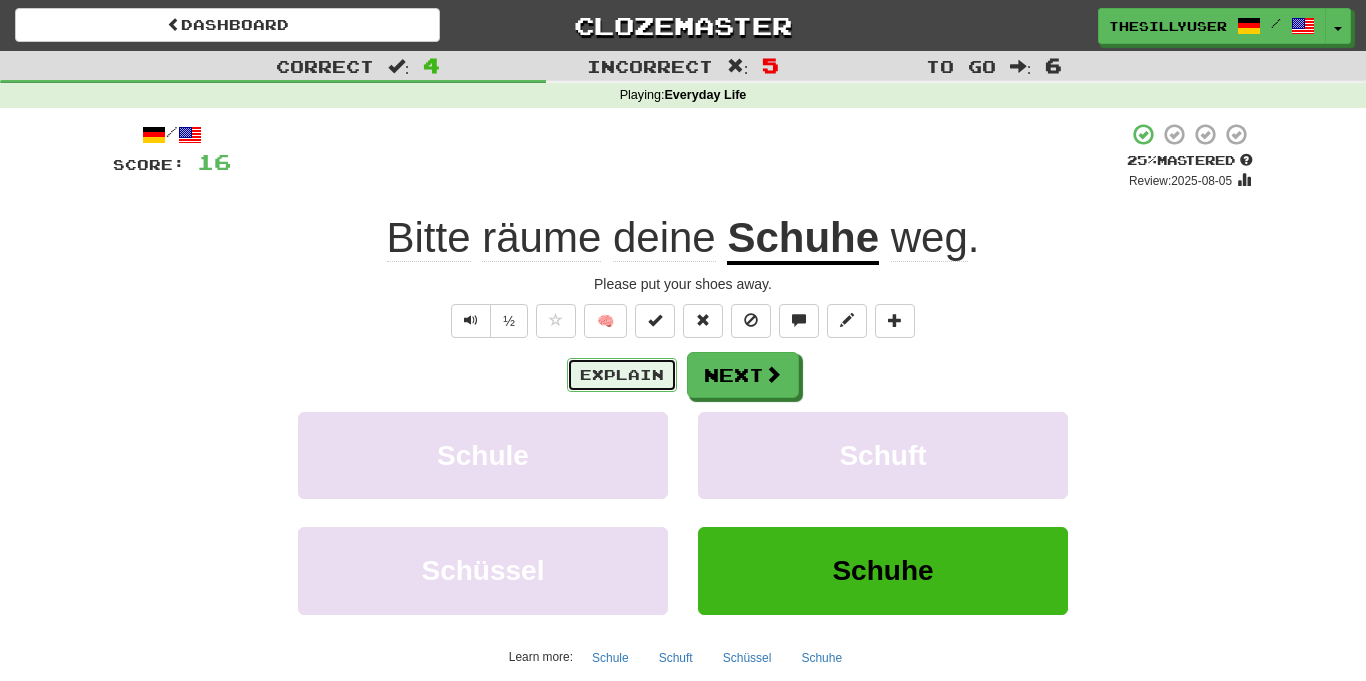 click on "Explain" at bounding box center (622, 375) 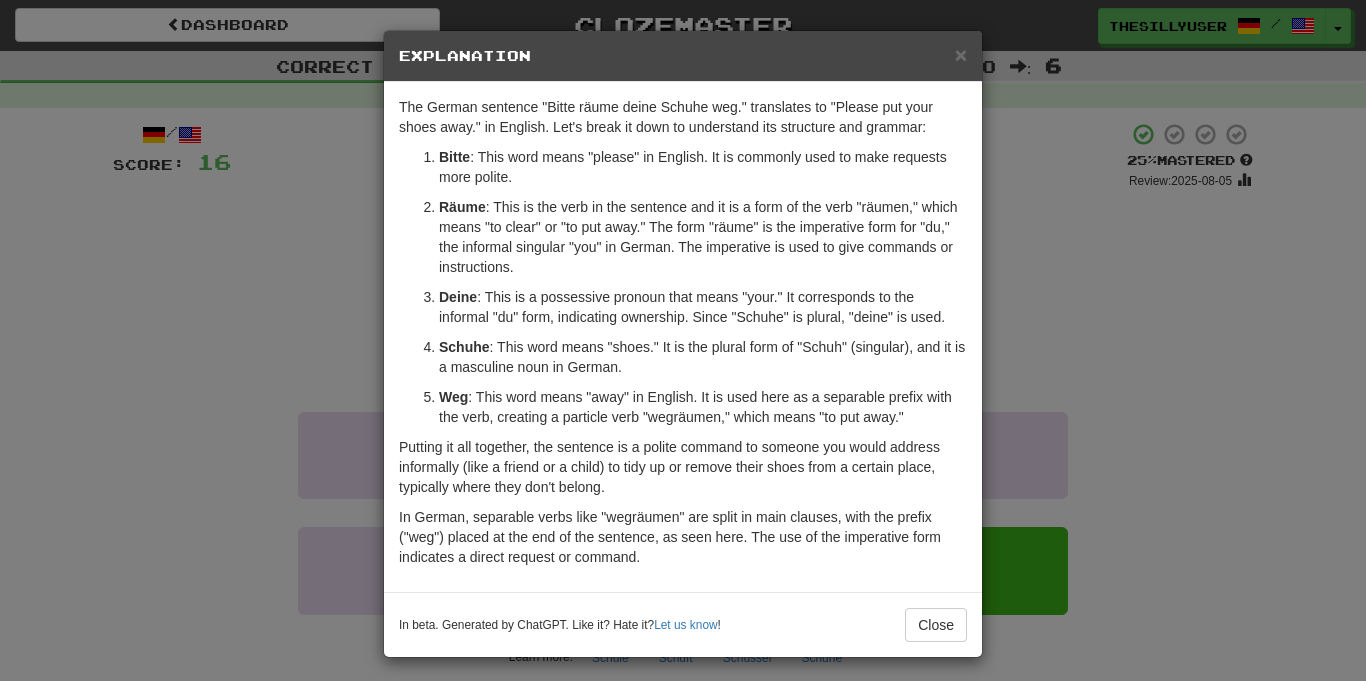 click on "× Explanation The German sentence "Bitte räume deine Schuhe weg." translates to "Please put your shoes away." in English. Let's break it down to understand its structure and grammar:
Bitte : This word means "please" in English. It is commonly used to make requests more polite.
Räume : This is the verb in the sentence and it is a form of the verb "räumen," which means "to clear" or "to put away." The form "räume" is the imperative form for "du," the informal singular "you" in German. The imperative is used to give commands or instructions.
Deine : This is a possessive pronoun that means "your." It corresponds to the informal "du" form, indicating ownership. Since "Schuhe" is plural, "deine" is used.
Schuhe : This word means "shoes." It is the plural form of "Schuh" (singular), and it is a masculine noun in German.
Weg : This word means "away" in English. It is used here as a separable prefix with the verb, creating a particle verb "wegräumen," which means "to put away."" at bounding box center (683, 340) 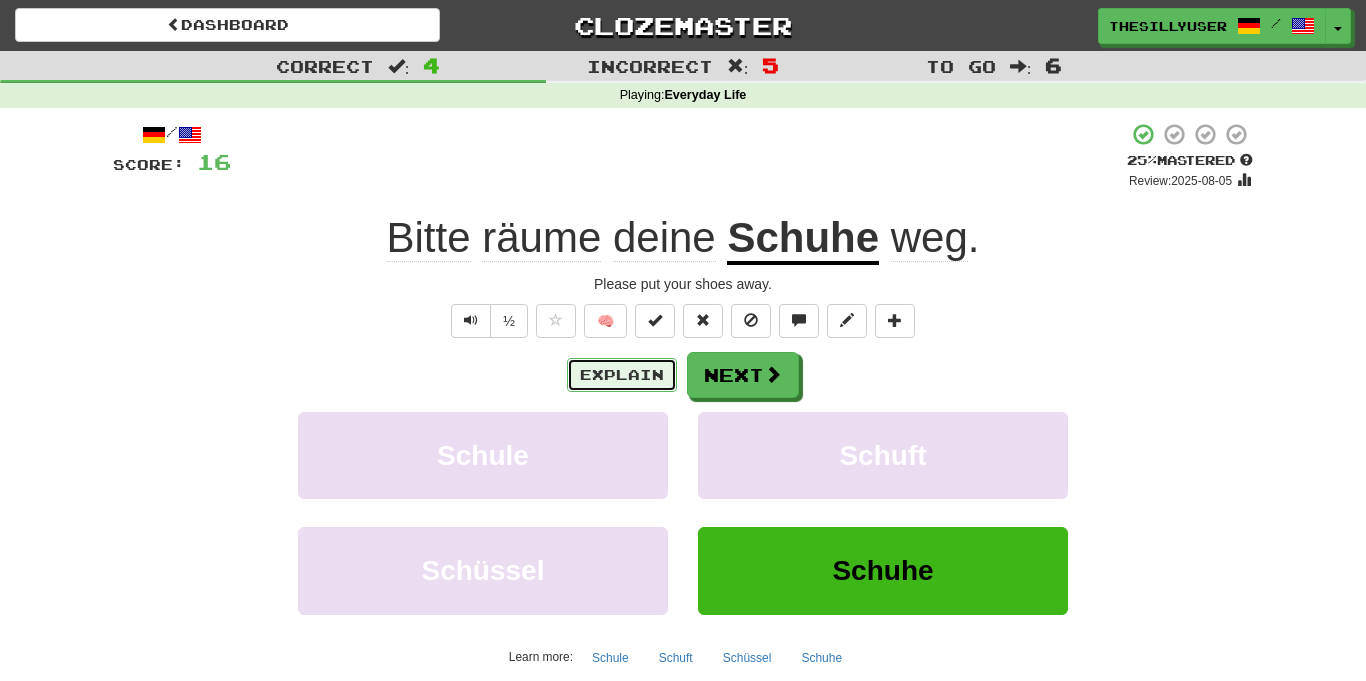 click on "Explain" at bounding box center (622, 375) 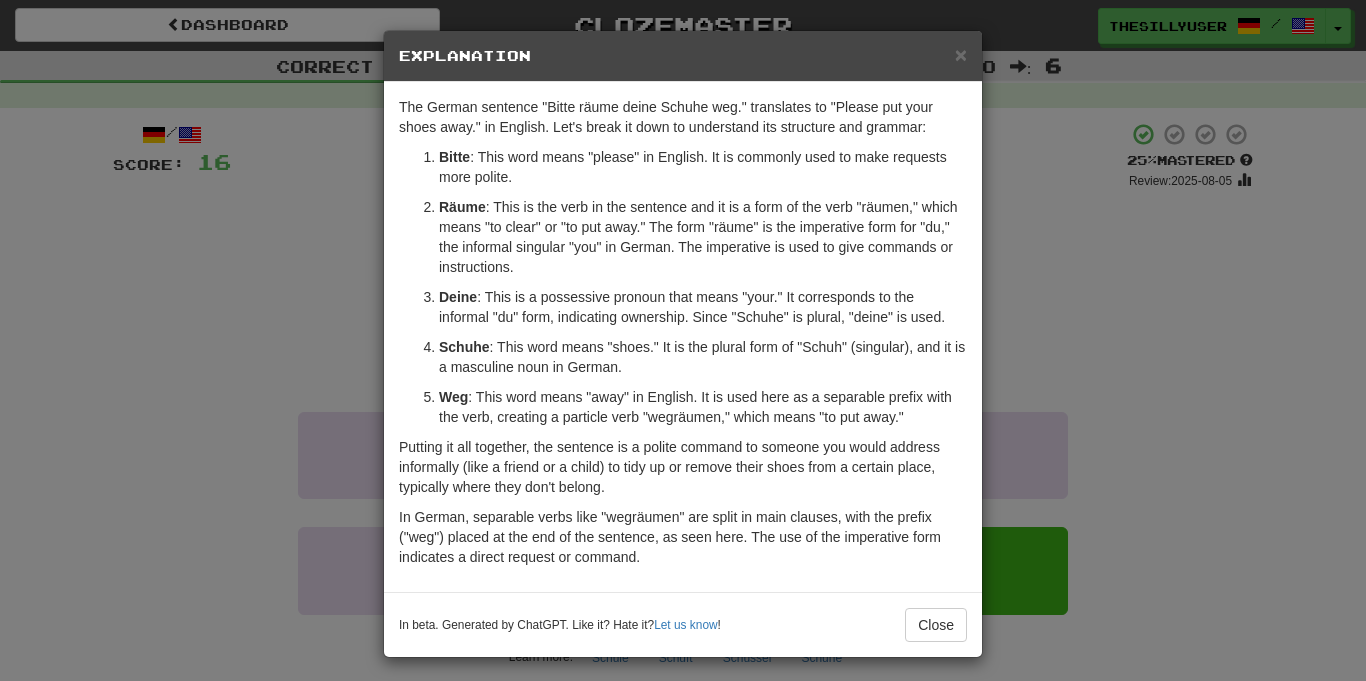 click on "× Explanation The German sentence "Bitte räume deine Schuhe weg." translates to "Please put your shoes away." in English. Let's break it down to understand its structure and grammar:
Bitte : This word means "please" in English. It is commonly used to make requests more polite.
Räume : This is the verb in the sentence and it is a form of the verb "räumen," which means "to clear" or "to put away." The form "räume" is the imperative form for "du," the informal singular "you" in German. The imperative is used to give commands or instructions.
Deine : This is a possessive pronoun that means "your." It corresponds to the informal "du" form, indicating ownership. Since "Schuhe" is plural, "deine" is used.
Schuhe : This word means "shoes." It is the plural form of "Schuh" (singular), and it is a masculine noun in German.
Weg : This word means "away" in English. It is used here as a separable prefix with the verb, creating a particle verb "wegräumen," which means "to put away."" at bounding box center (683, 340) 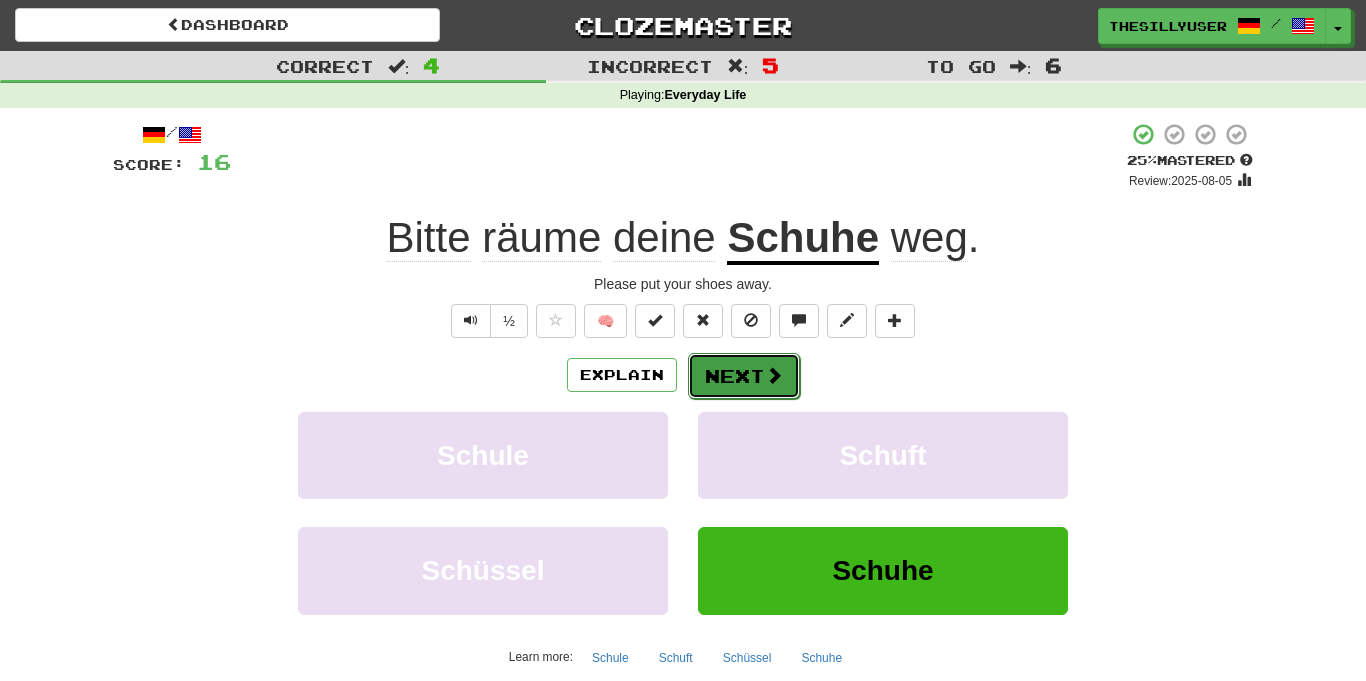 click on "Next" at bounding box center (744, 376) 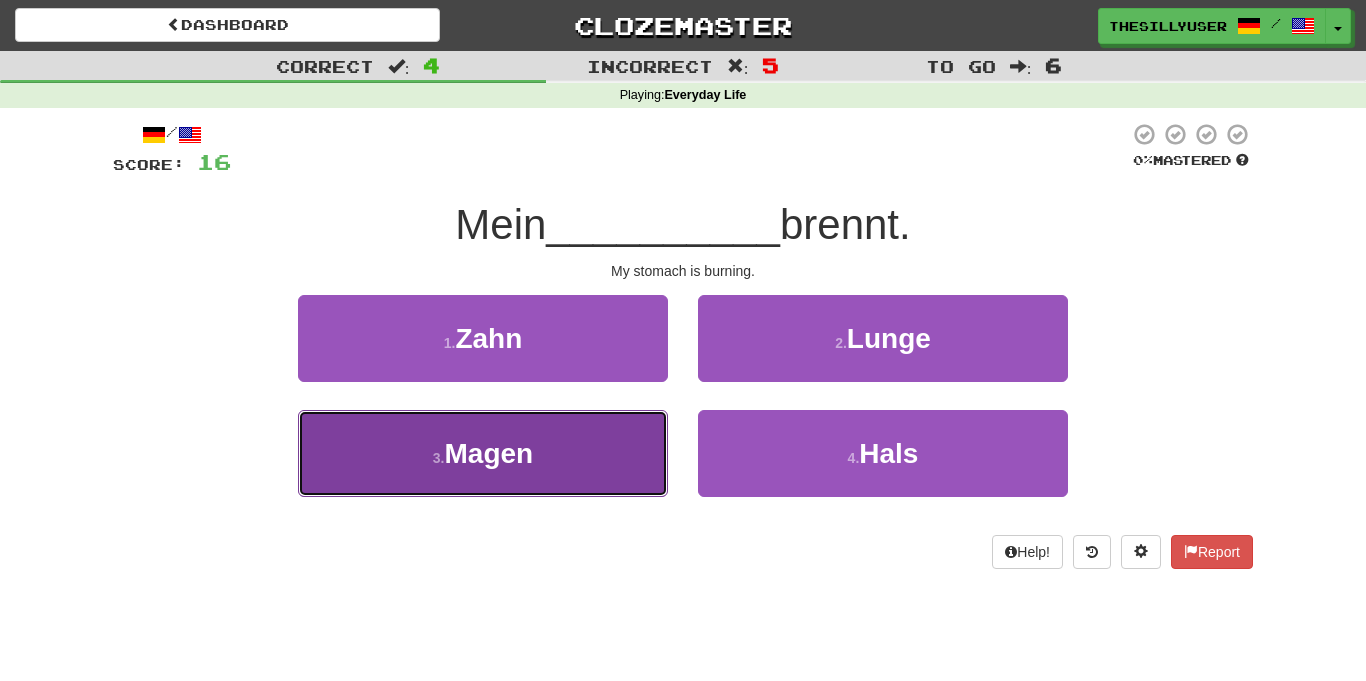 click on "3 ." at bounding box center (439, 458) 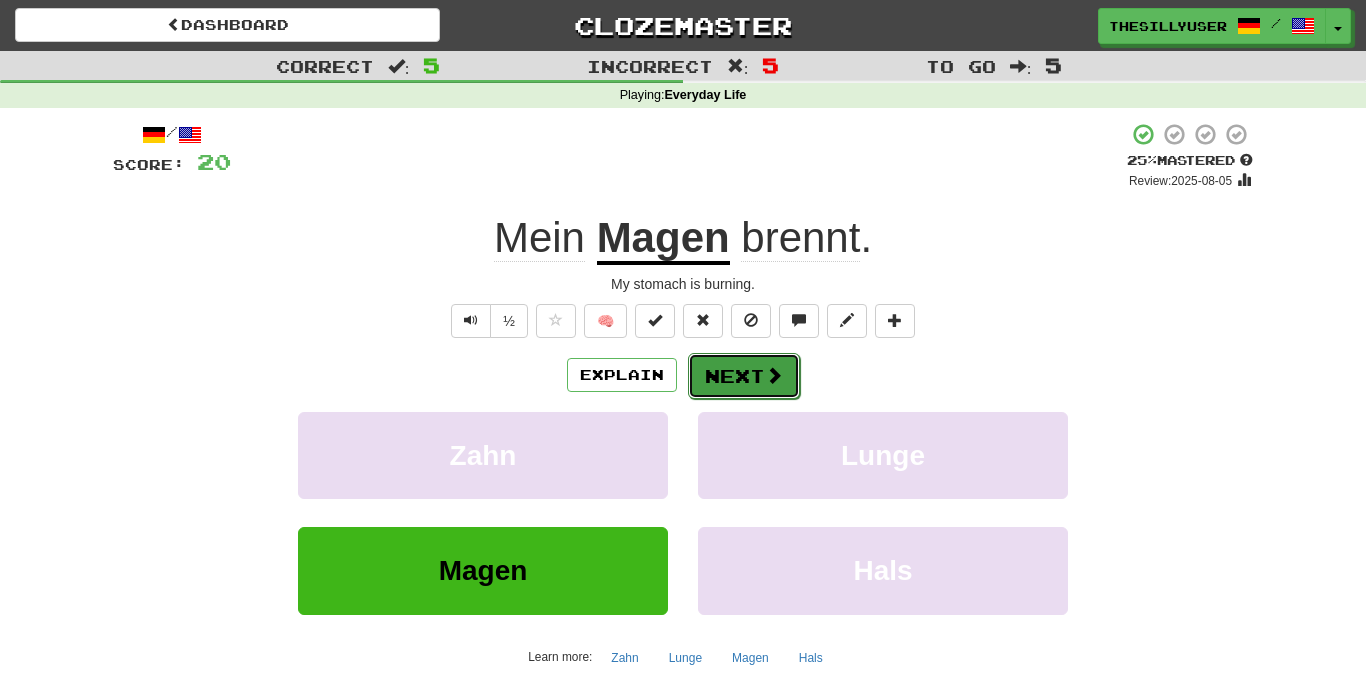 click on "Next" at bounding box center [744, 376] 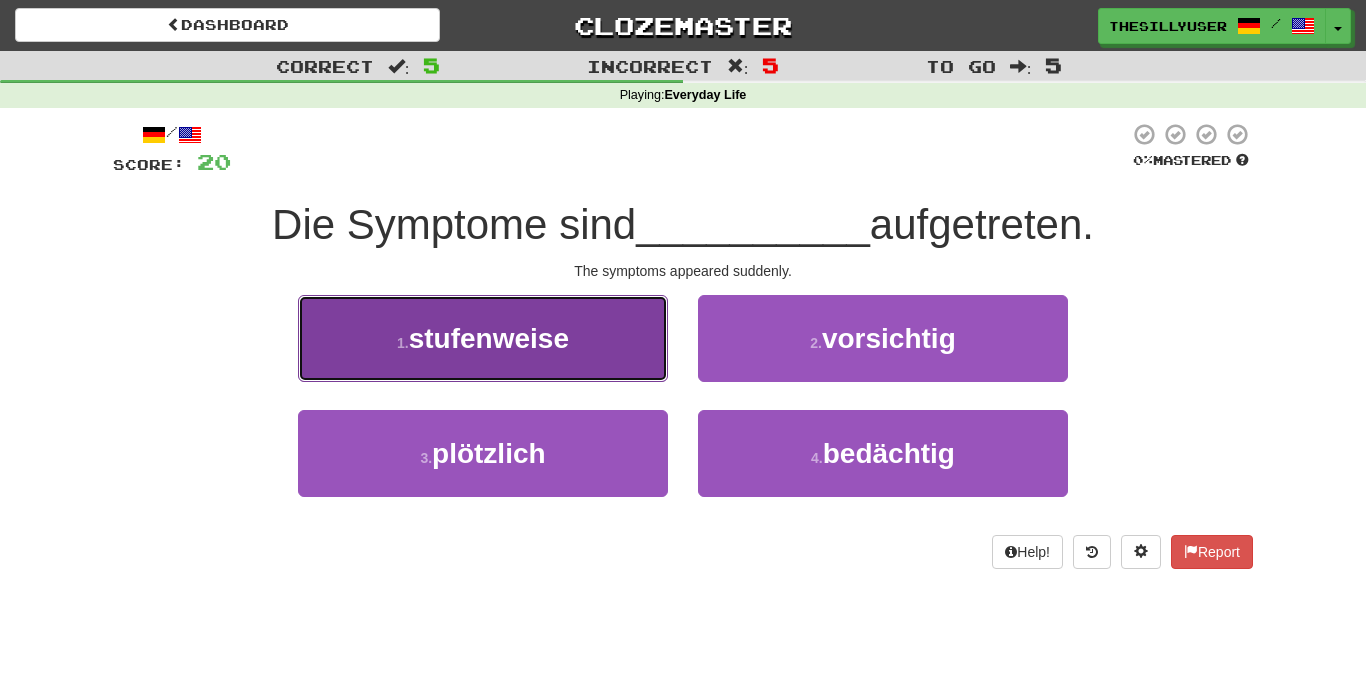 click on "stufenweise" at bounding box center (489, 338) 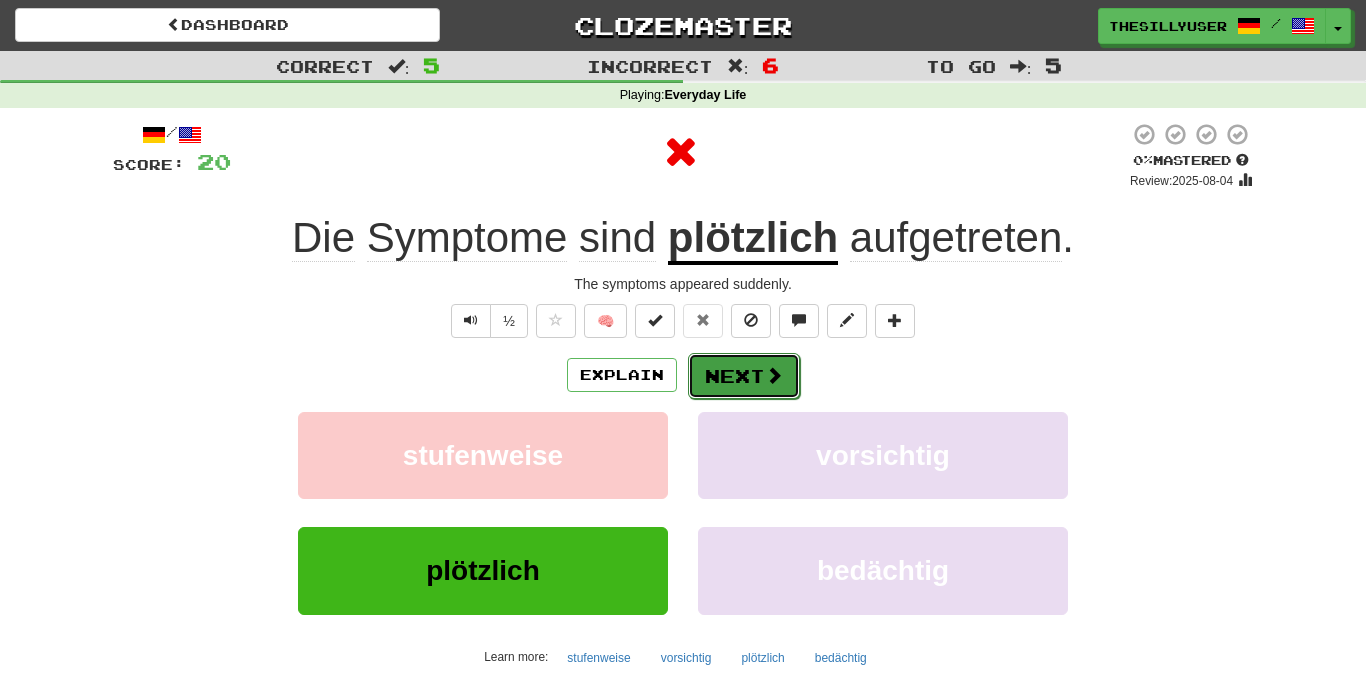 click on "Next" at bounding box center (744, 376) 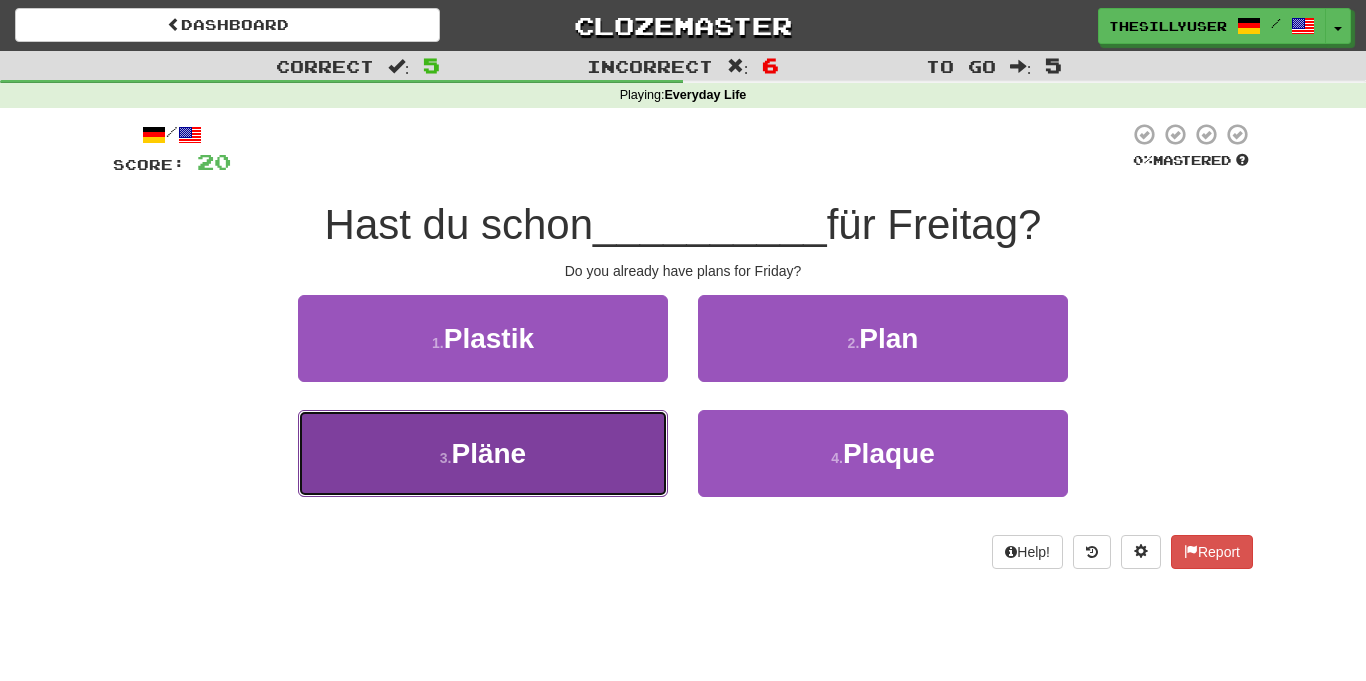 click on "3 .  Pläne" at bounding box center (483, 453) 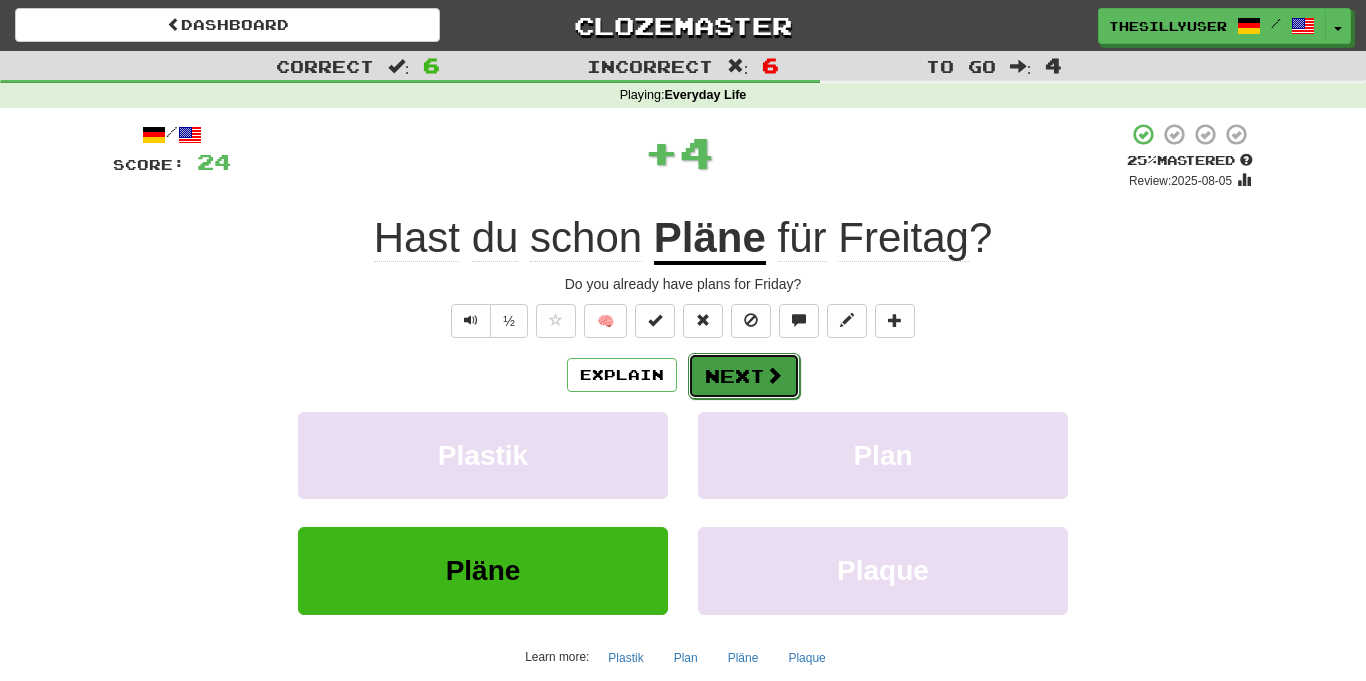 click on "Next" at bounding box center [744, 376] 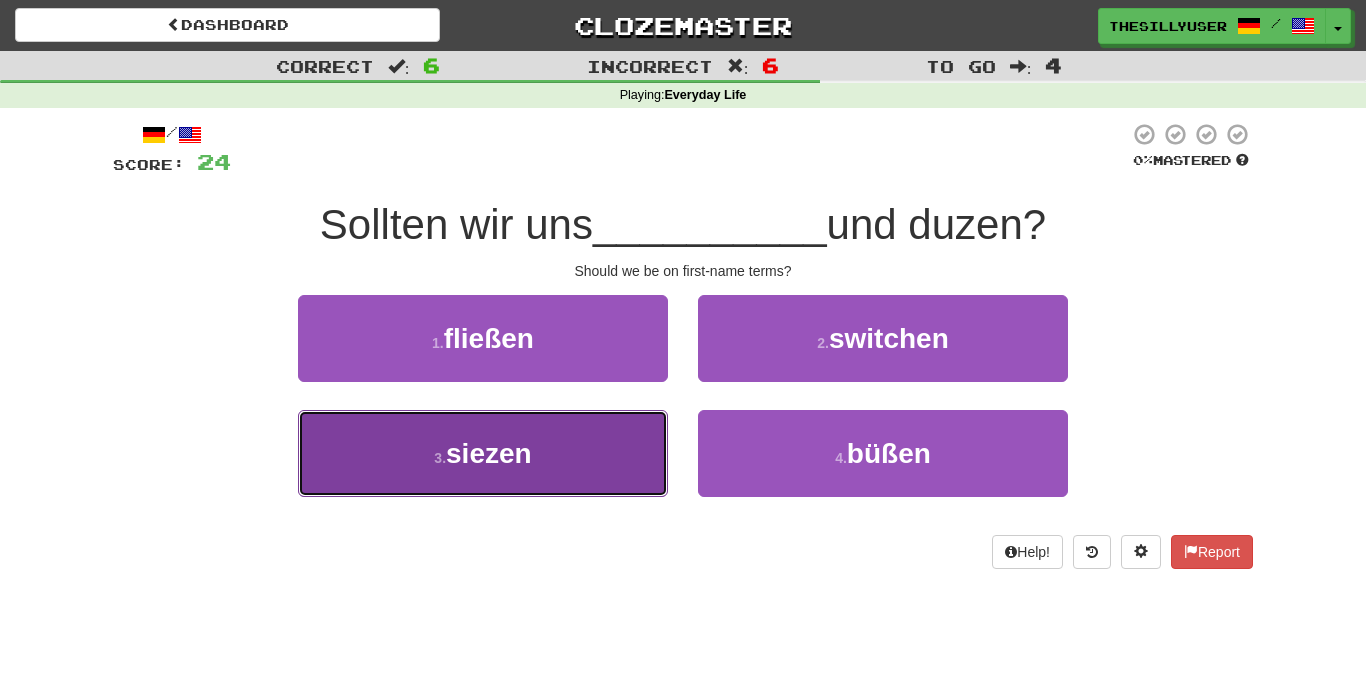 click on "3 .  siezen" at bounding box center [483, 453] 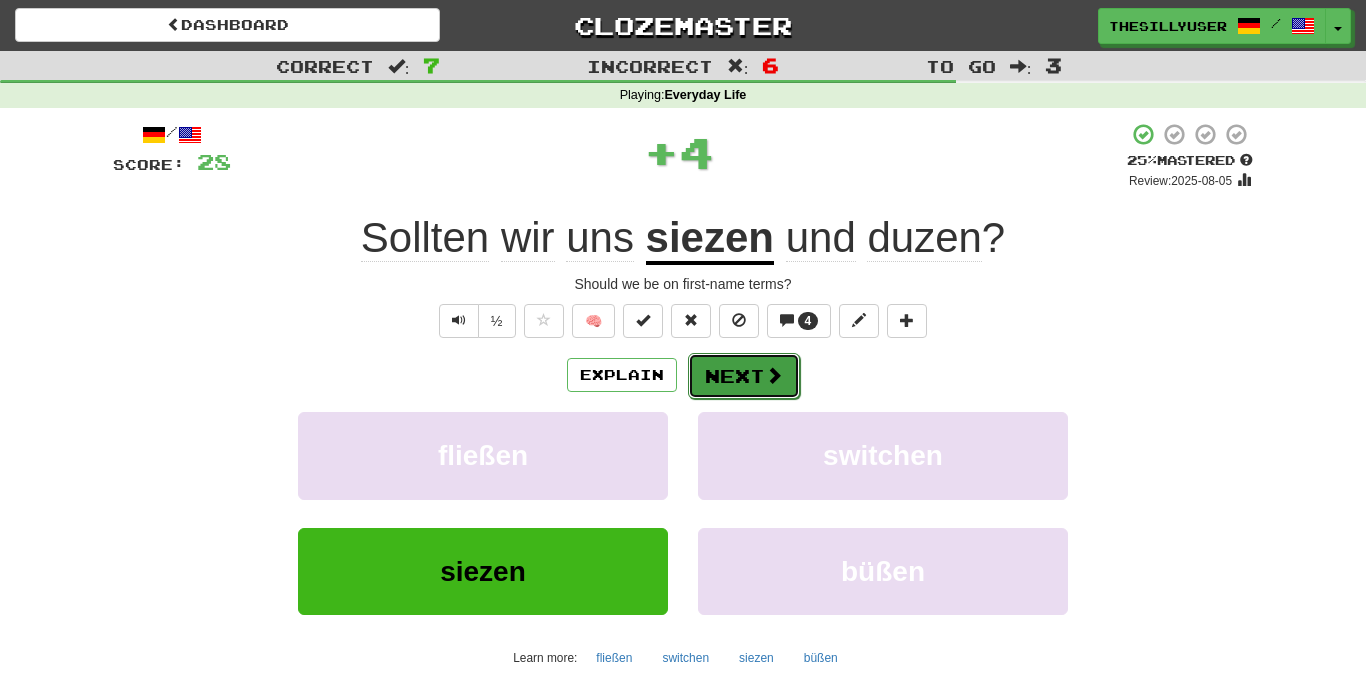 click on "Next" at bounding box center [744, 376] 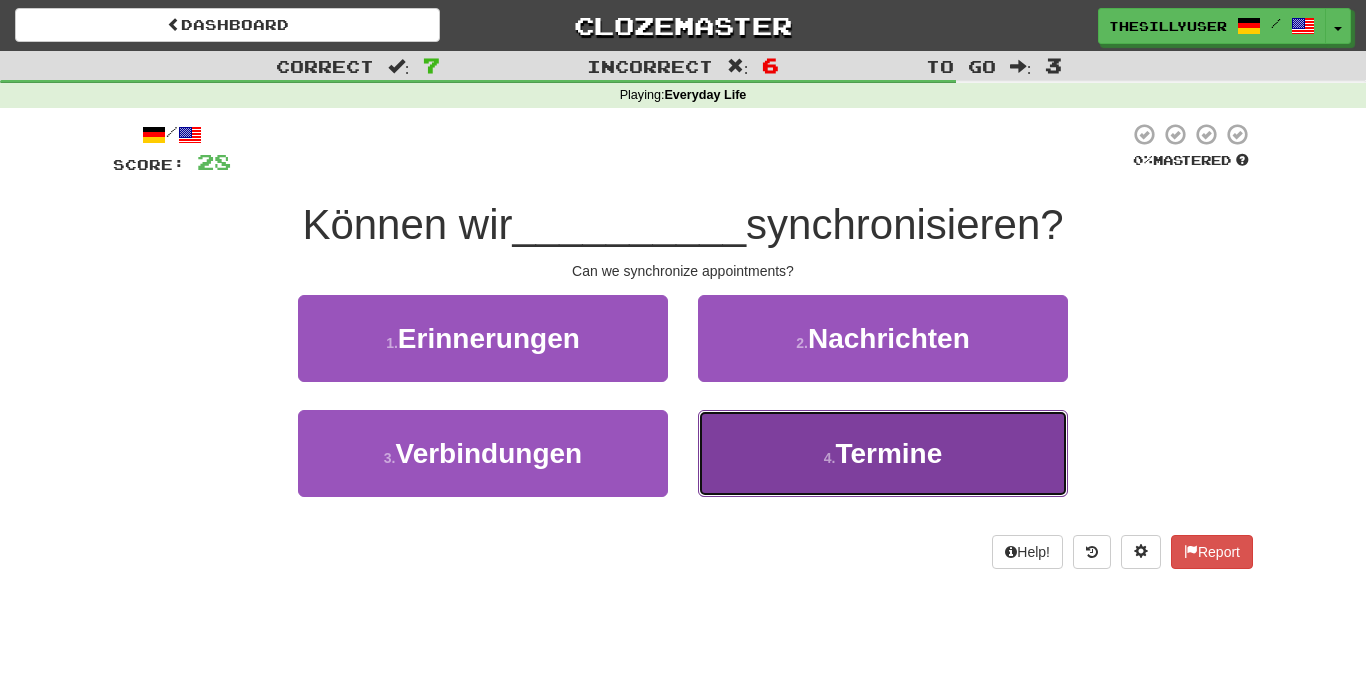 click on "4 .  Termine" at bounding box center [883, 453] 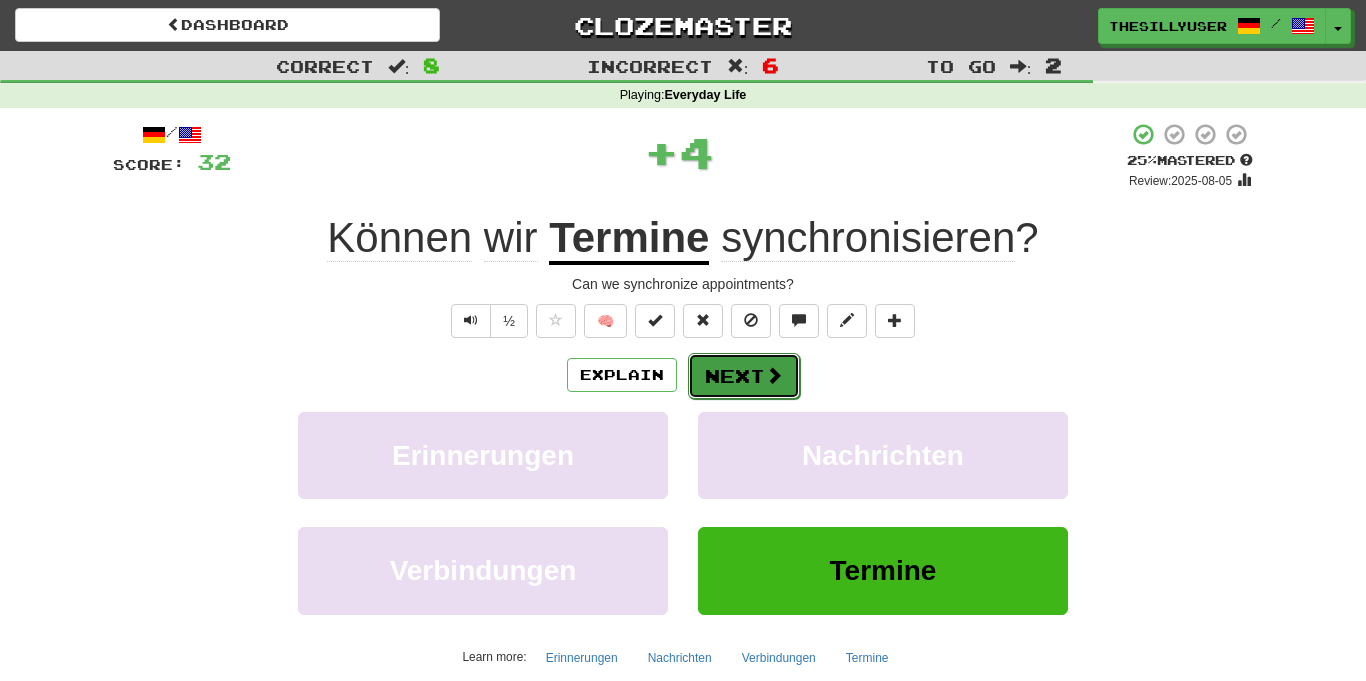 click on "Next" at bounding box center [744, 376] 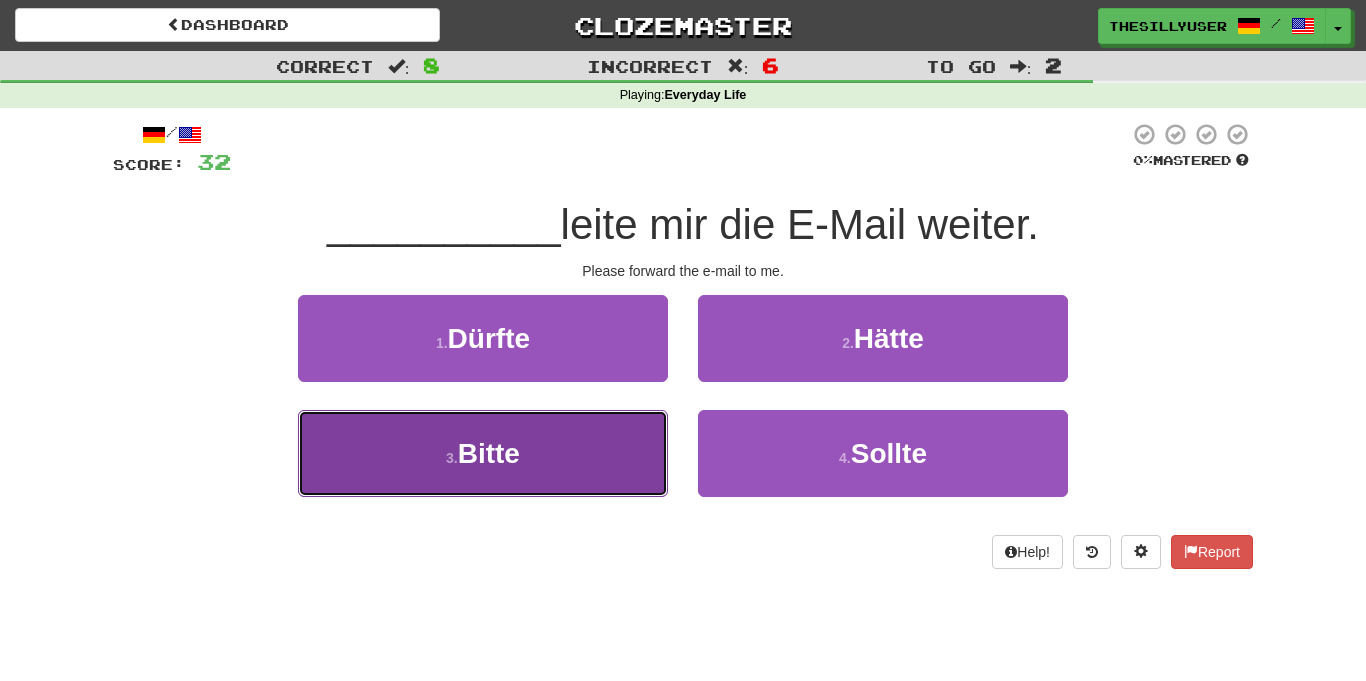 click on "3 .  Bitte" at bounding box center (483, 453) 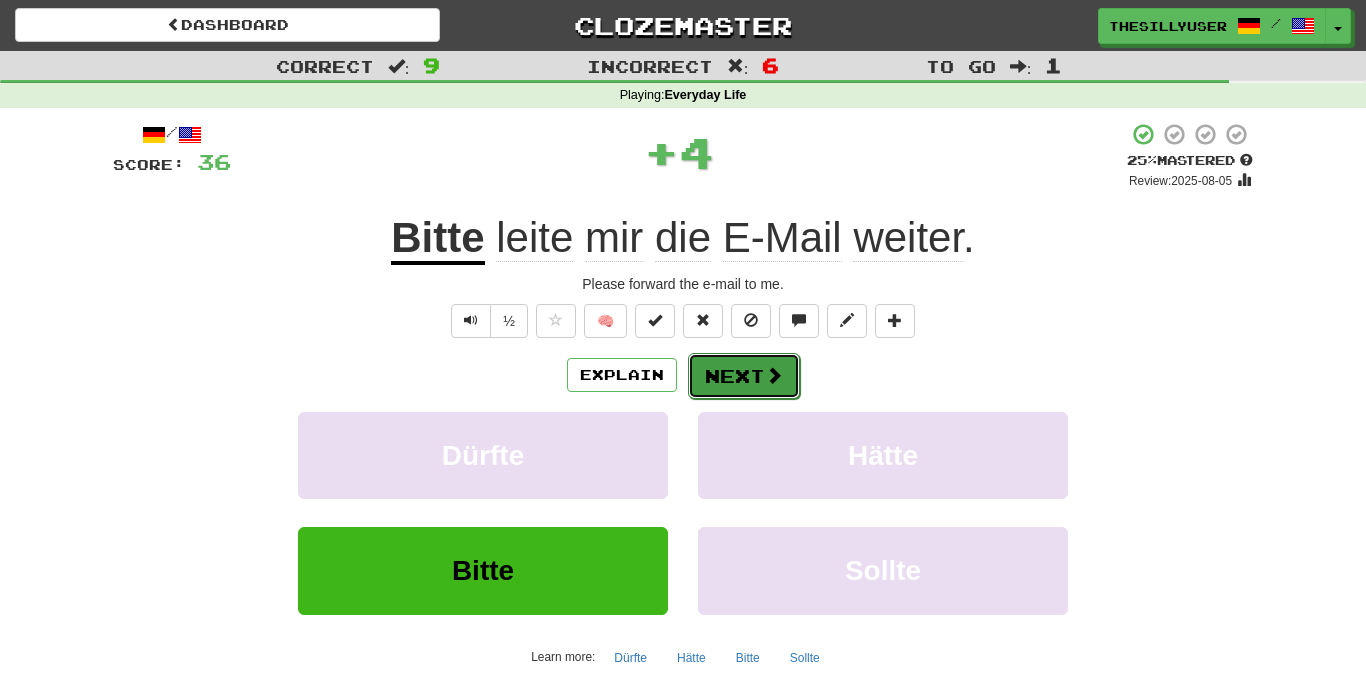 click on "Dashboard
Clozemaster
[USERNAME]
/
Toggle Dropdown
Dashboard
Leaderboard
Activity Feed
Notifications
Profile
Discussions
Deutsch
/
English
Streak:
1
Review:
17
Points Today: 0
Languages
Account
Logout
[USERNAME]
/
Toggle Dropdown
Dashboard
Leaderboard
Activity Feed
Notifications
Profile
Discussions
Deutsch
/
English
Streak:
1
Review:
17
Points Today: 0
Languages
Account
Logout
clozemaster
Correct   :   9 Incorrect   :   6 To go   :   1 Playing :  Everyday Life  /  Score:   36 + 4 25 %  Mastered Review:  2025-08-05 Bitte   leite   mir   die   E-Mail   weiter . Please forward the e-mail to me. ½ 🧠 Explain Next Dürfte" at bounding box center [683, 727] 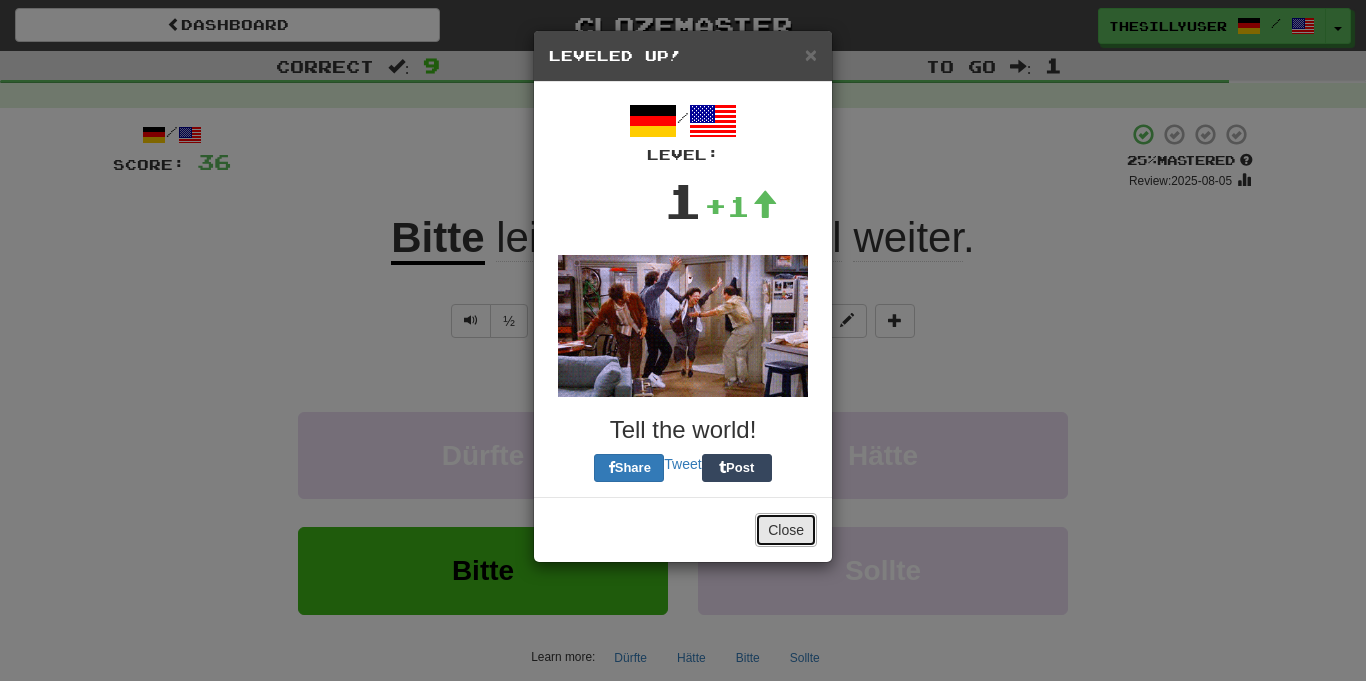 click on "Close" at bounding box center [786, 530] 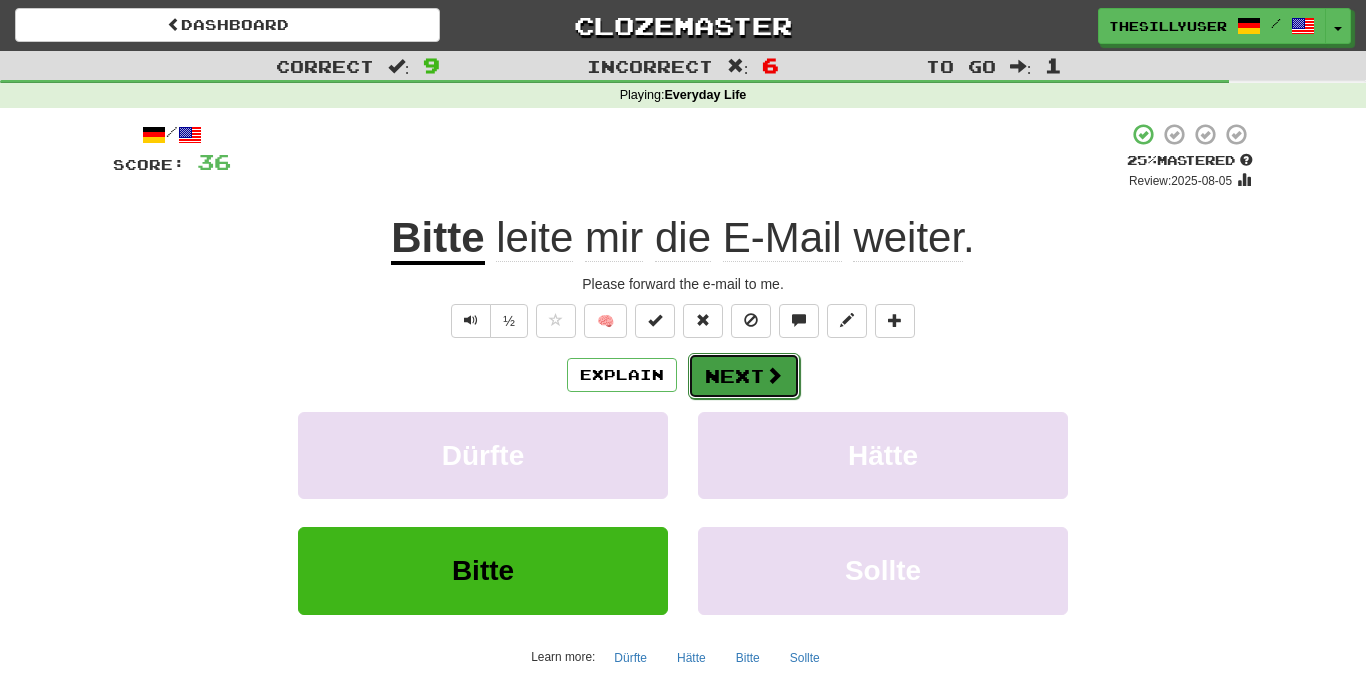 click on "Next" at bounding box center [744, 376] 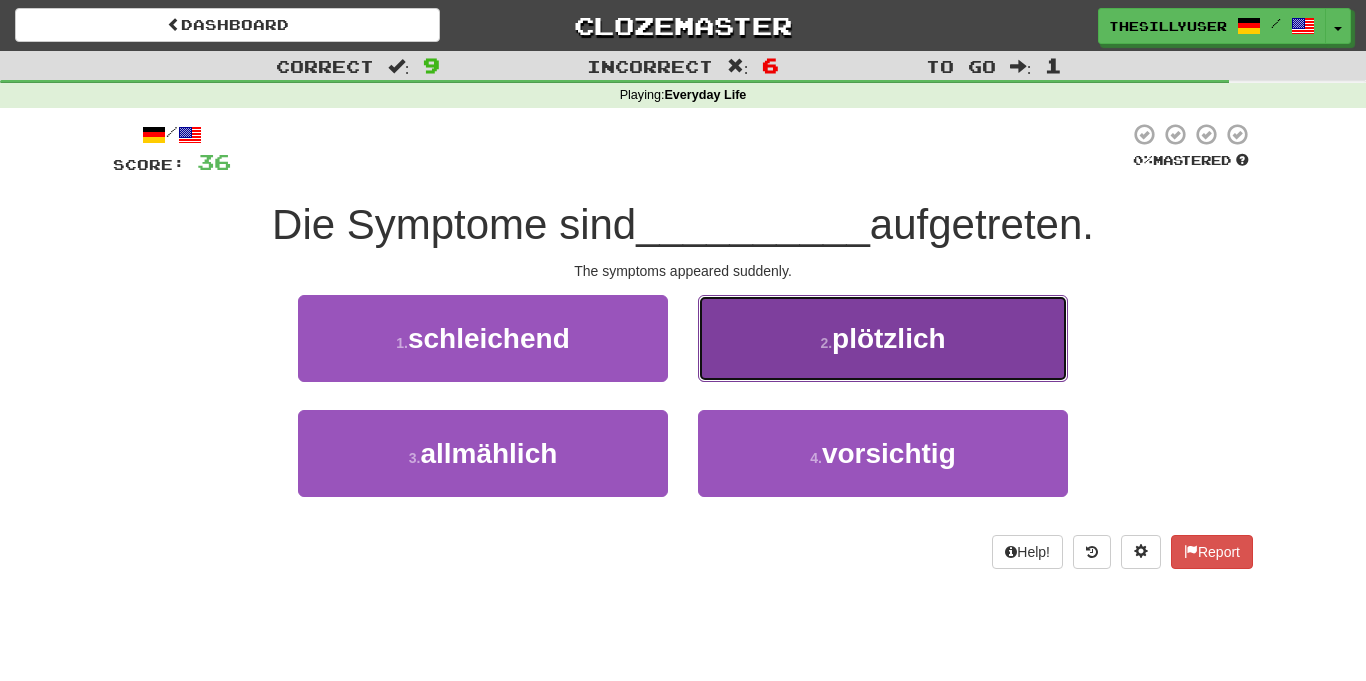 click on "2 .  plötzlich" at bounding box center [883, 338] 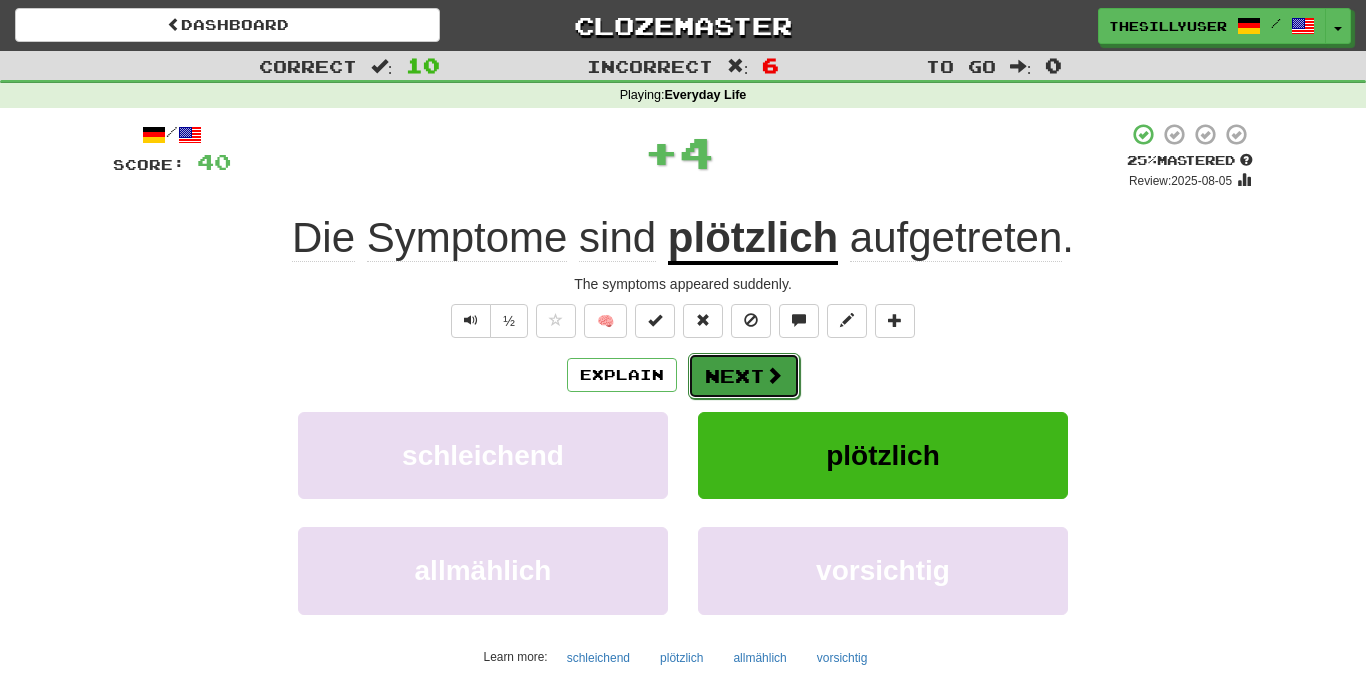 click at bounding box center [774, 375] 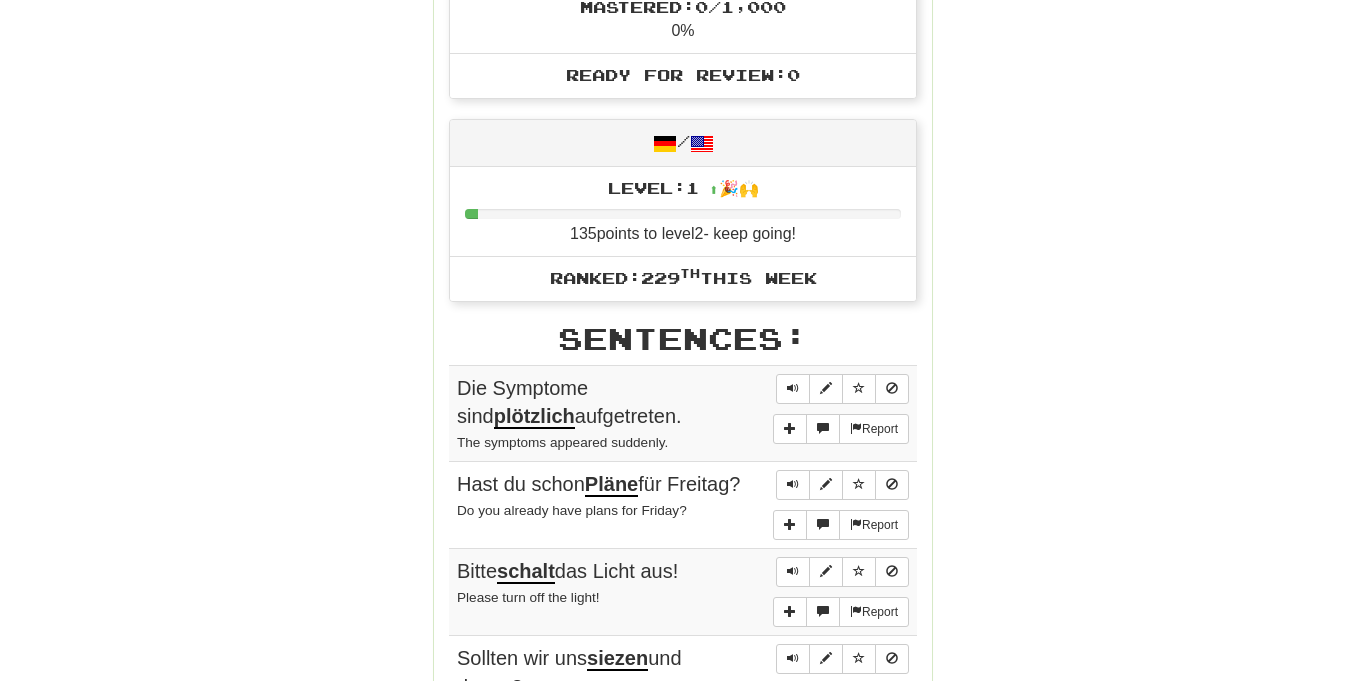 scroll, scrollTop: 0, scrollLeft: 0, axis: both 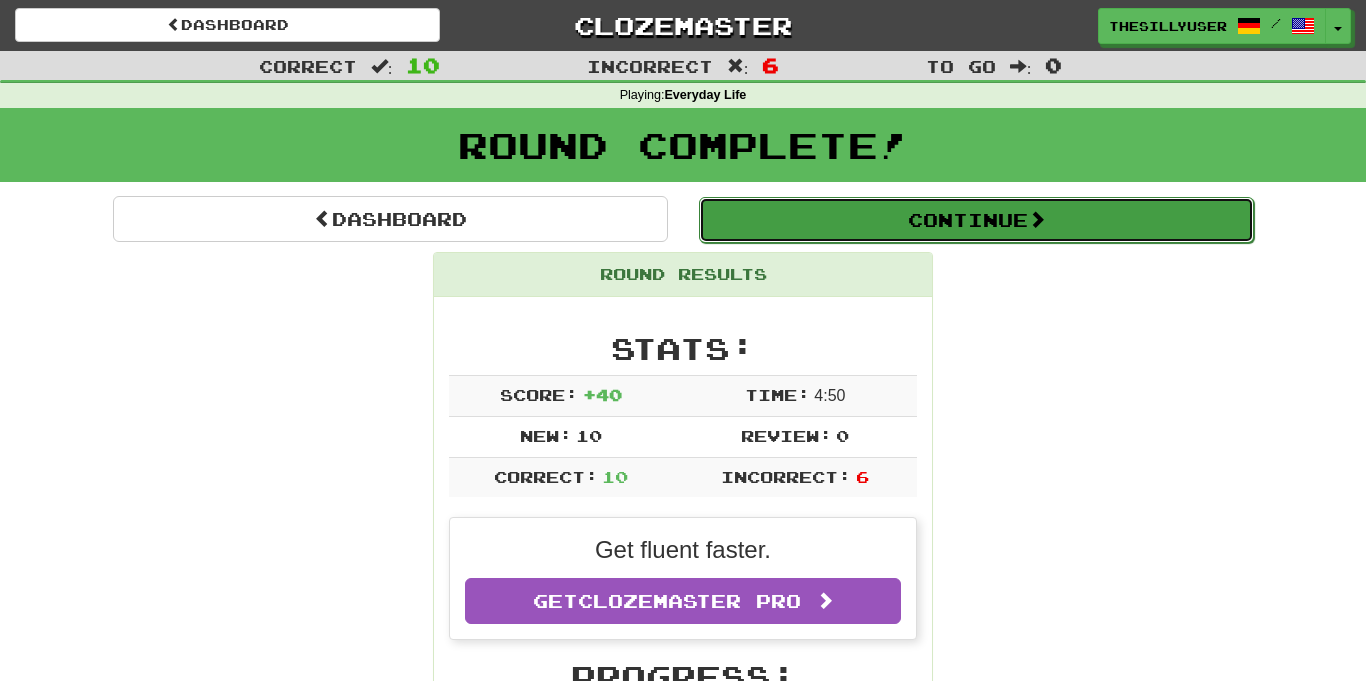 click on "Continue" at bounding box center [976, 220] 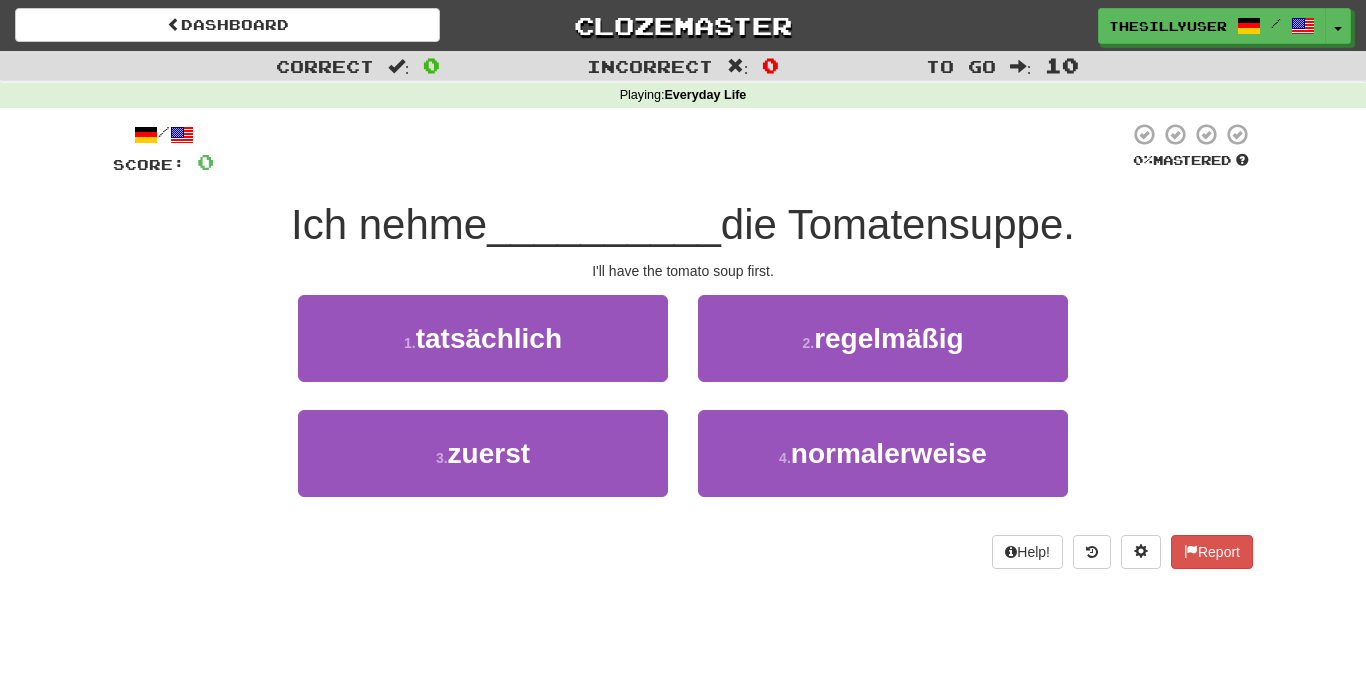 click on "die Tomatensuppe." at bounding box center (898, 224) 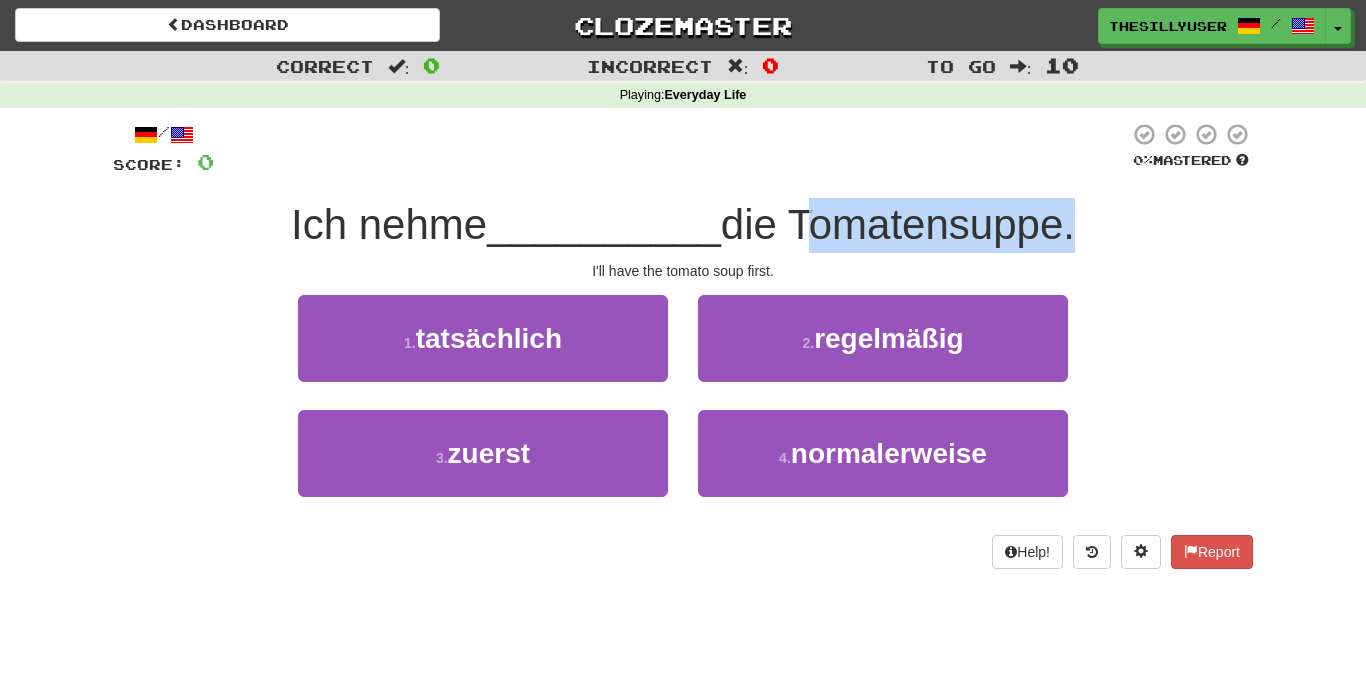 click on "die Tomatensuppe." at bounding box center [898, 224] 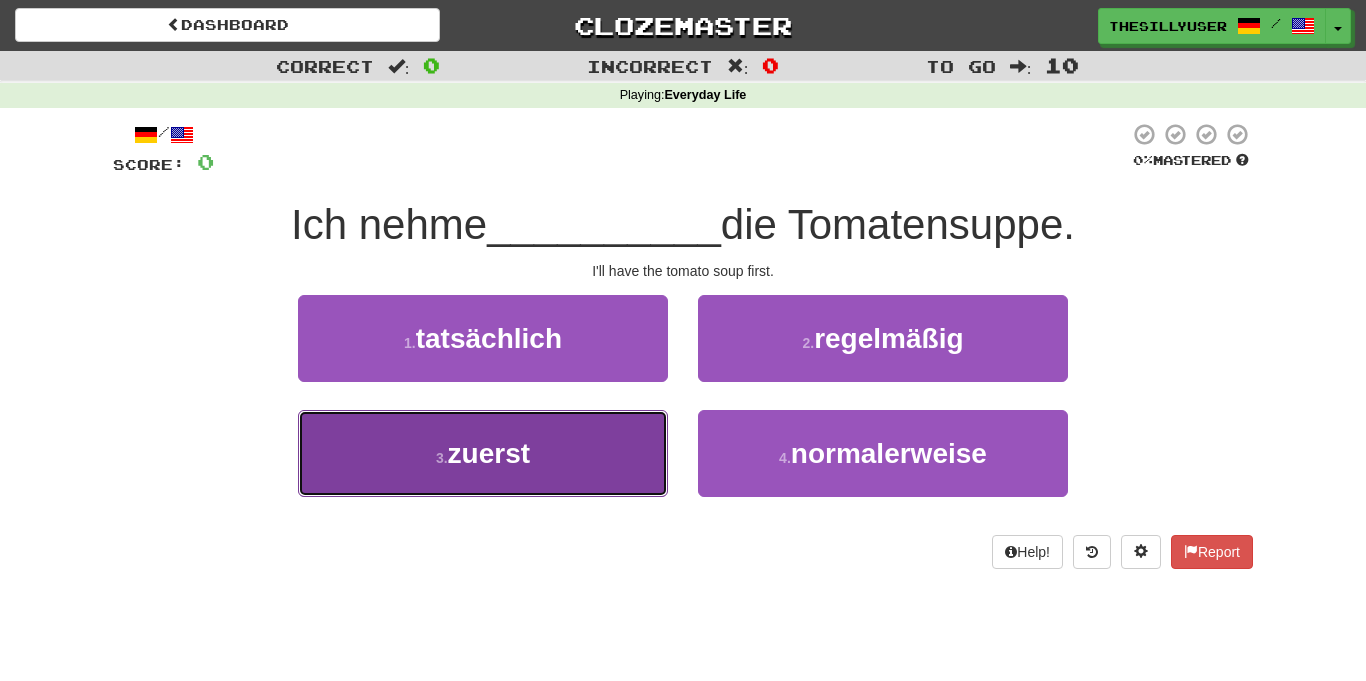 click on "3 .  zuerst" at bounding box center [483, 453] 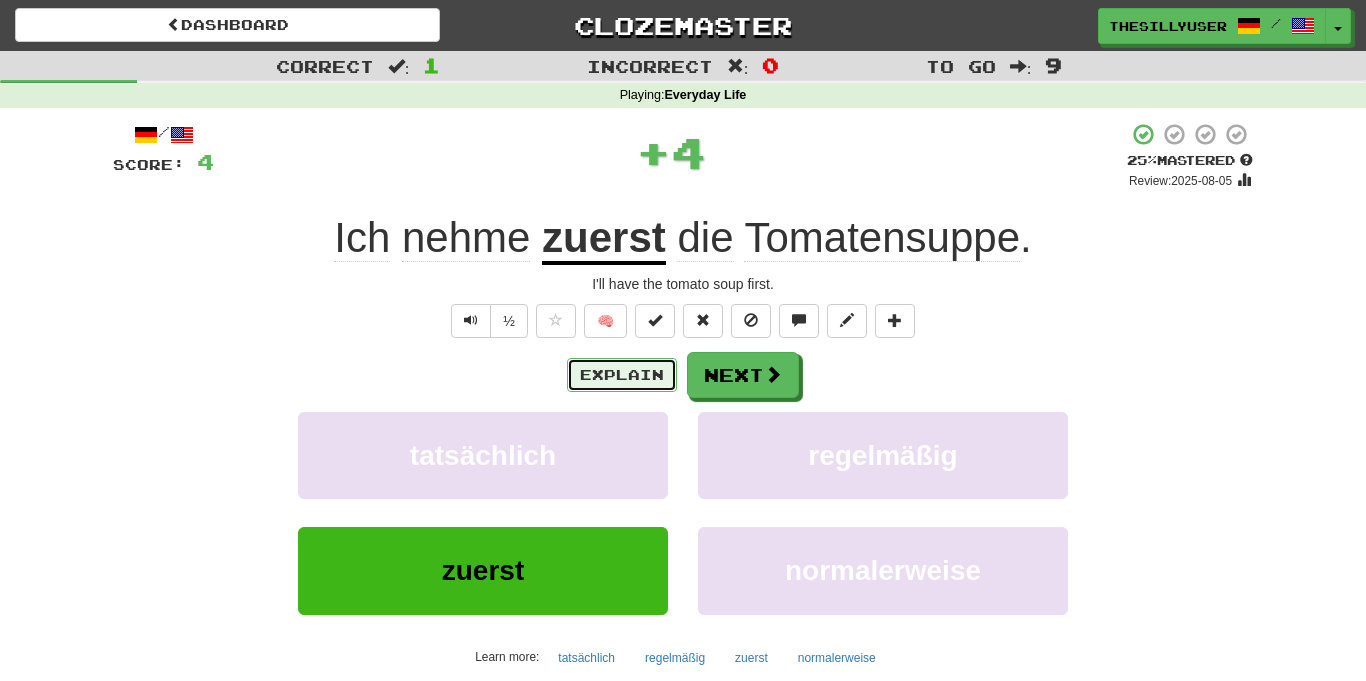 click on "Explain" at bounding box center (622, 375) 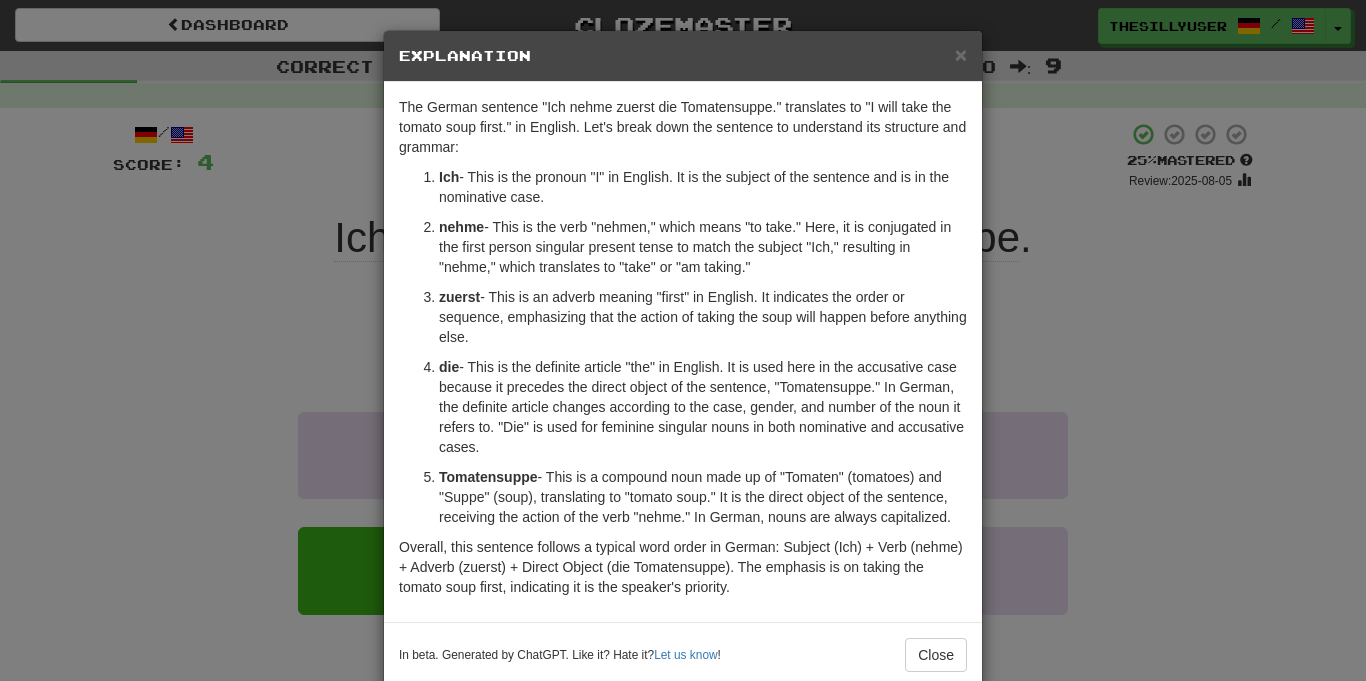 click on "× Explanation The German sentence "Ich nehme zuerst die Tomatensuppe." translates to "I will take the tomato soup first." in English. Let's break down the sentence to understand its structure and grammar:
Ich  - This is the pronoun "I" in English. It is the subject of the sentence and is in the nominative case.
nehme  - This is the verb "nehmen," which means "to take." Here, it is conjugated in the first person singular present tense to match the subject "Ich," resulting in "nehme," which translates to "take" or "am taking."
zuerst  - This is an adverb meaning "first" in English. It indicates the order or sequence, emphasizing that the action of taking the soup will happen before anything else.
die
Tomatensuppe  - This is a compound noun made up of "Tomaten" (tomatoes) and "Suppe" (soup), translating to "tomato soup." It is the direct object of the sentence, receiving the action of the verb "nehme." In German, nouns are always capitalized.
Let us know ! Close" at bounding box center [683, 340] 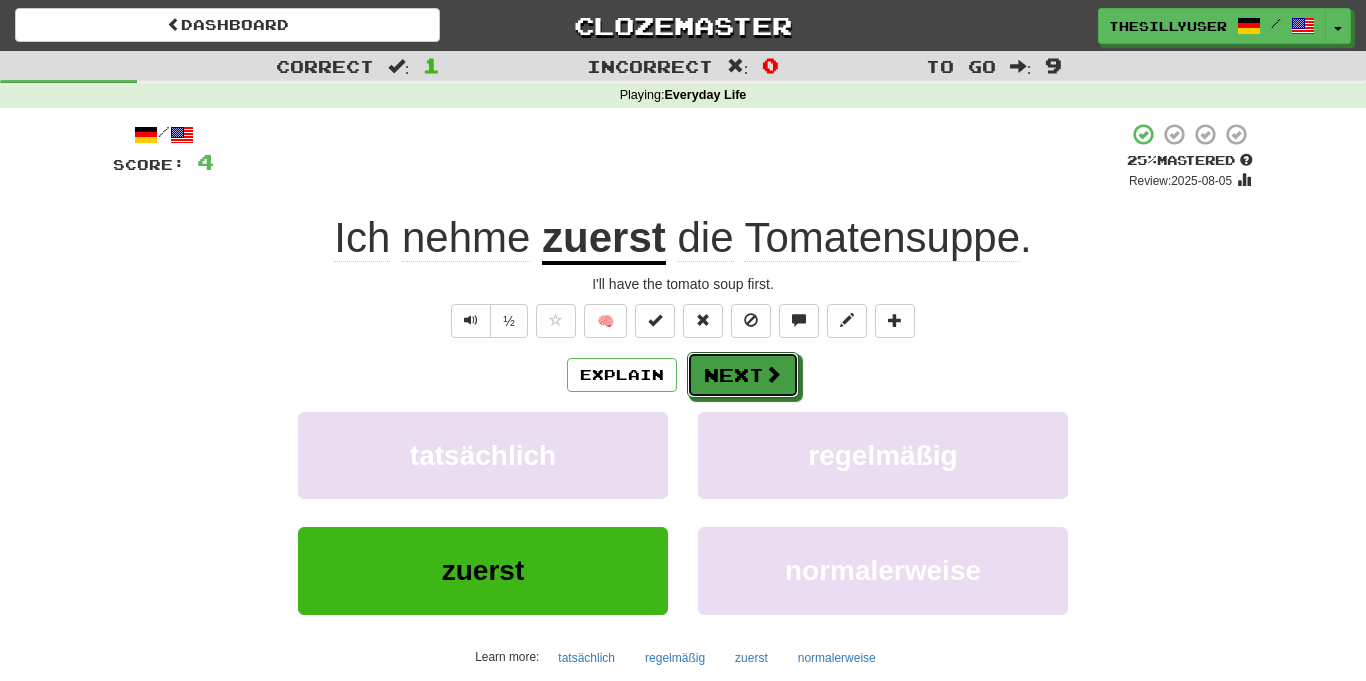drag, startPoint x: 740, startPoint y: 391, endPoint x: 502, endPoint y: 254, distance: 274.6143 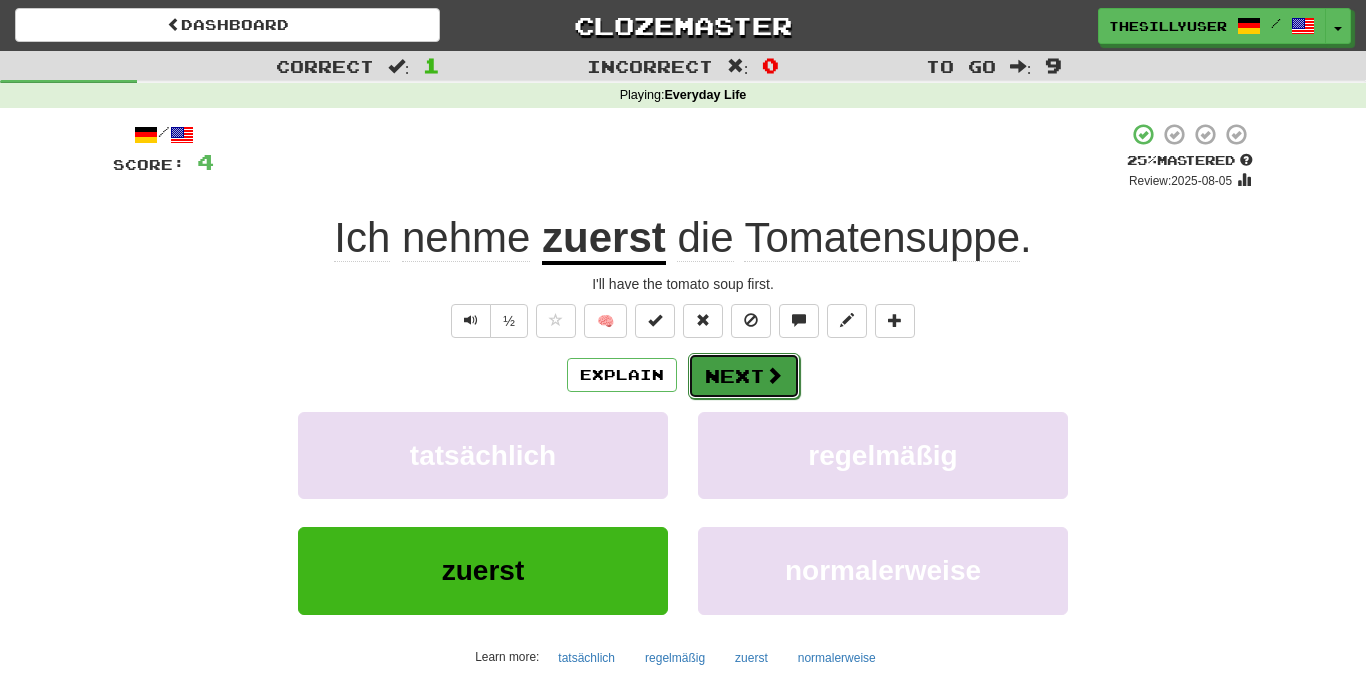 click on "Next" at bounding box center [744, 376] 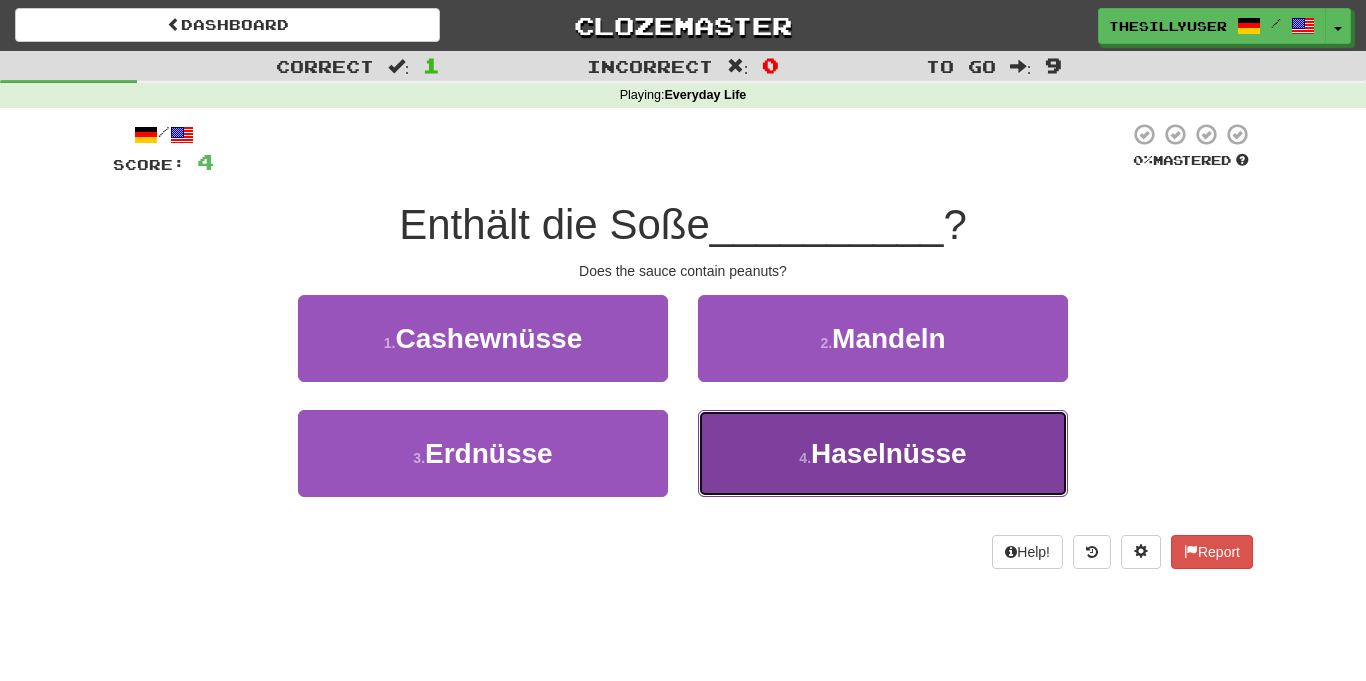 click on "4 .  Haselnüsse" at bounding box center (883, 453) 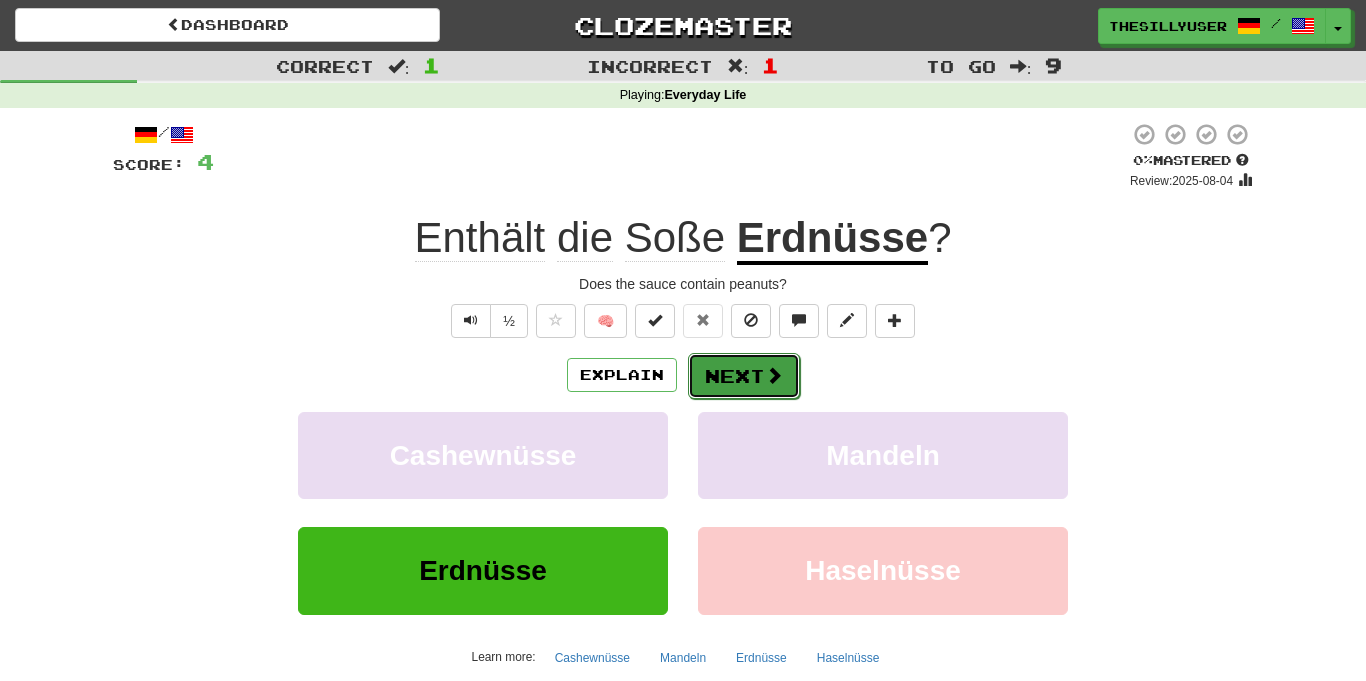click on "Next" at bounding box center [744, 376] 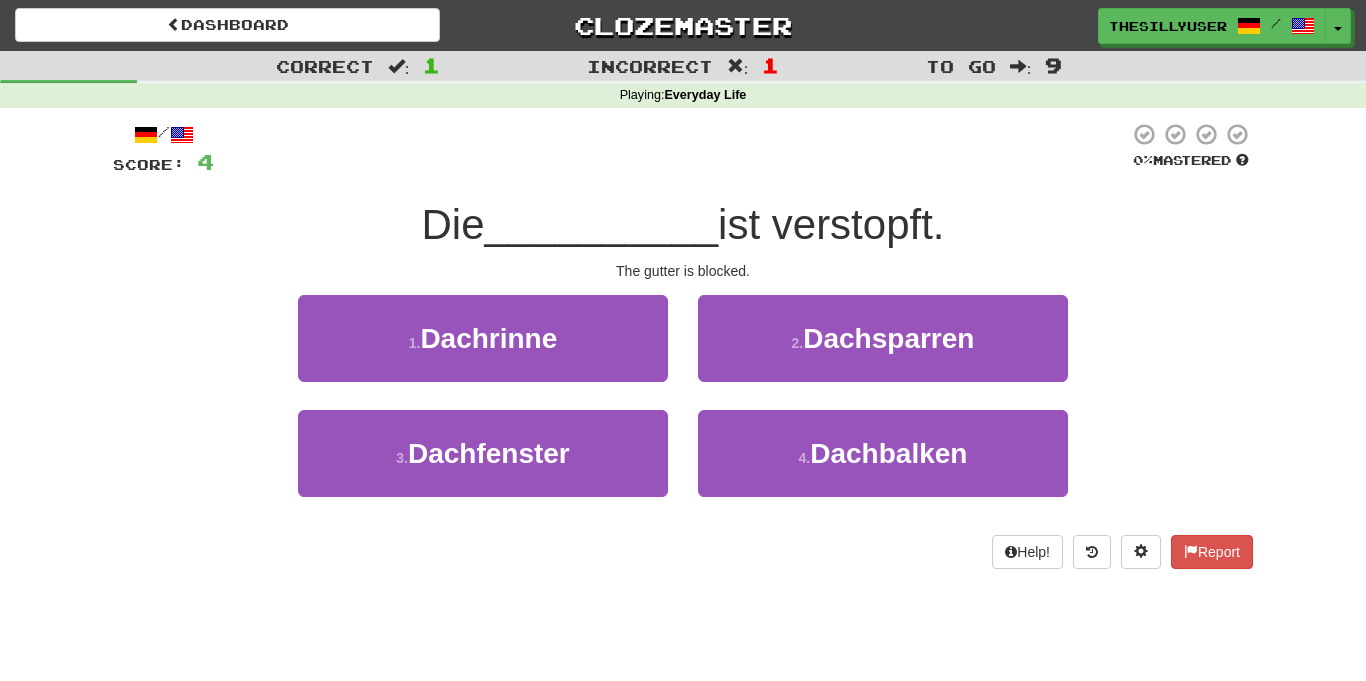 click on "ist verstopft." at bounding box center (831, 224) 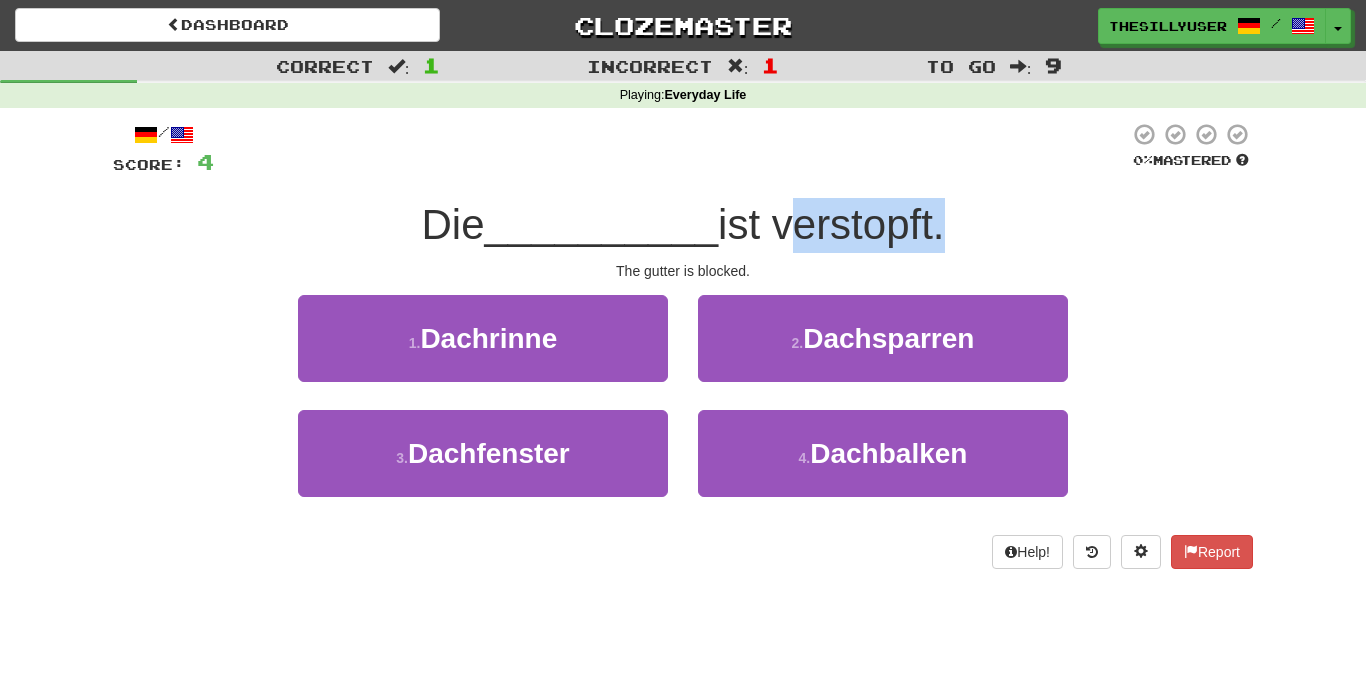 click on "ist verstopft." at bounding box center (831, 224) 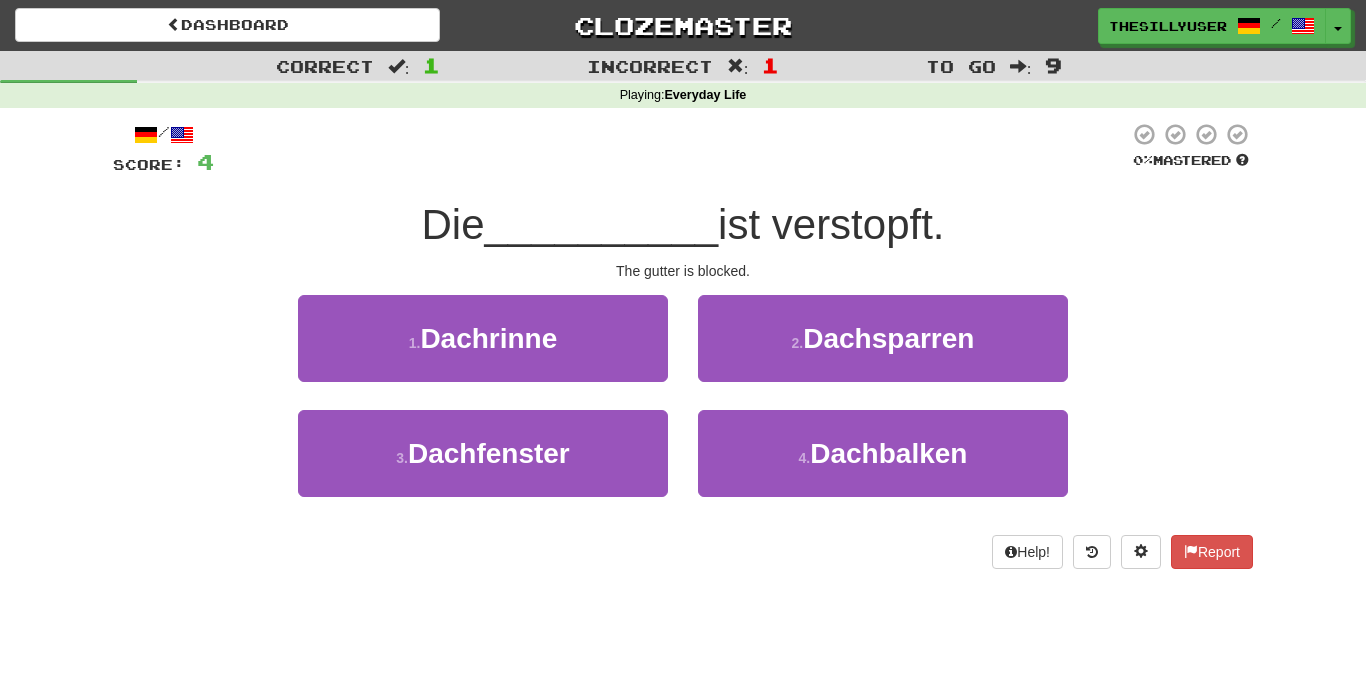 click on "The gutter is blocked." at bounding box center [683, 271] 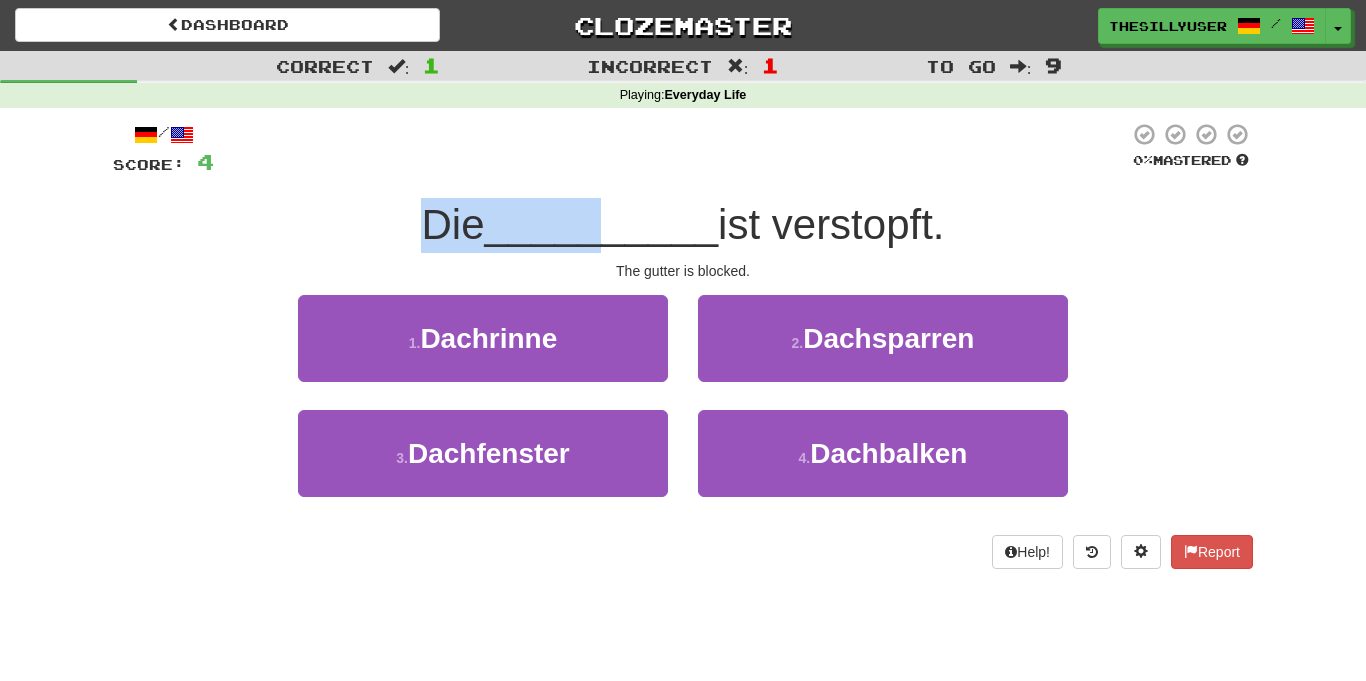 drag, startPoint x: 382, startPoint y: 241, endPoint x: 612, endPoint y: 245, distance: 230.03477 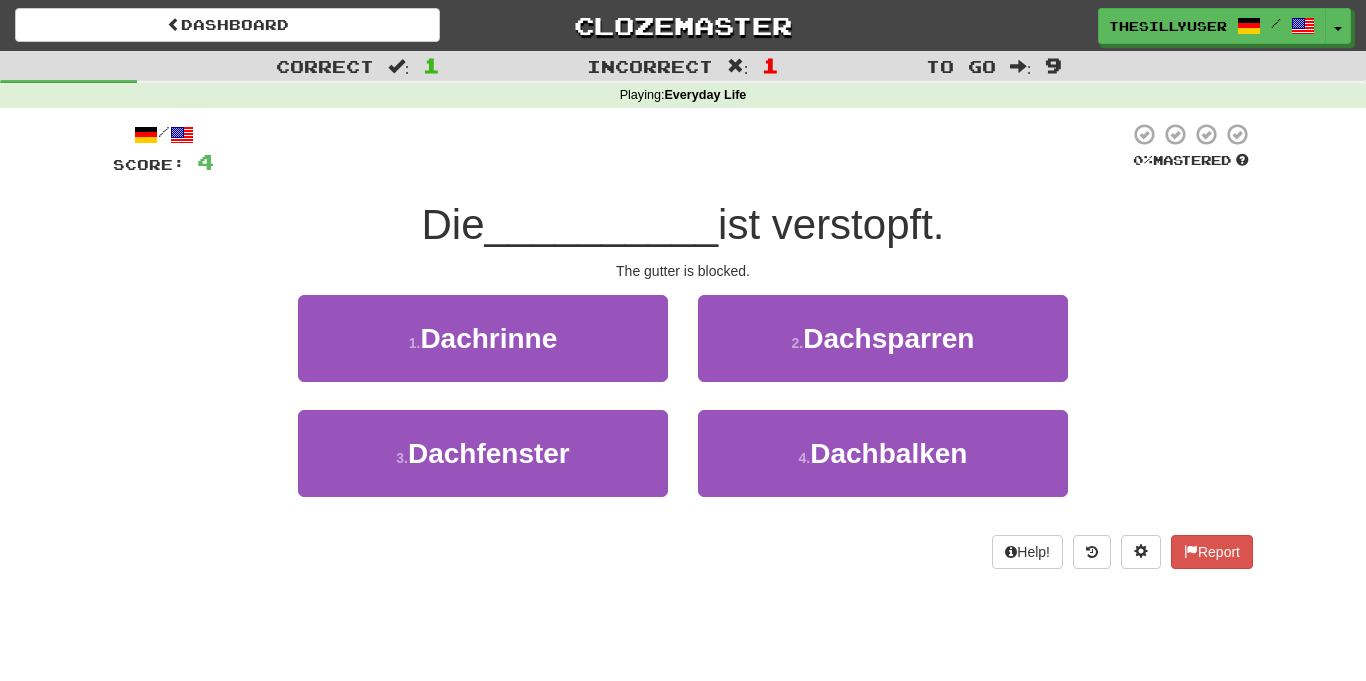click on "ist verstopft." at bounding box center (831, 224) 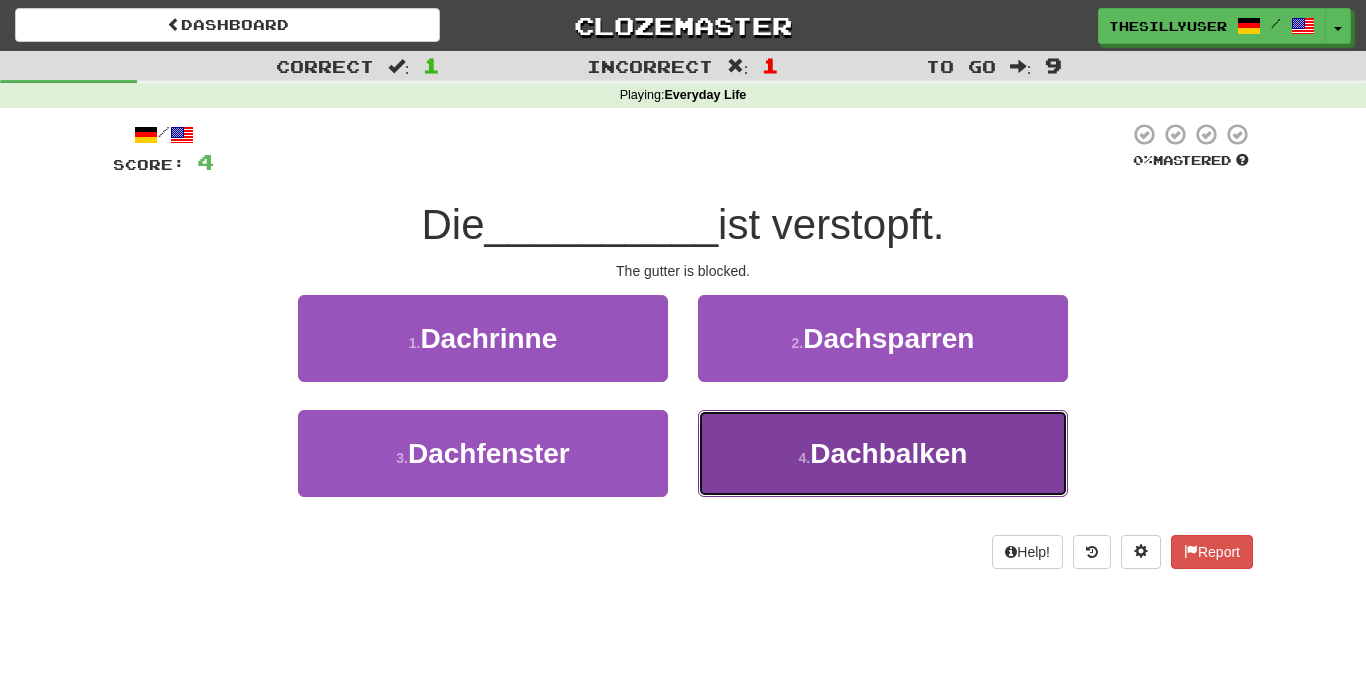 click on "4 .  Dachbalken" at bounding box center (883, 453) 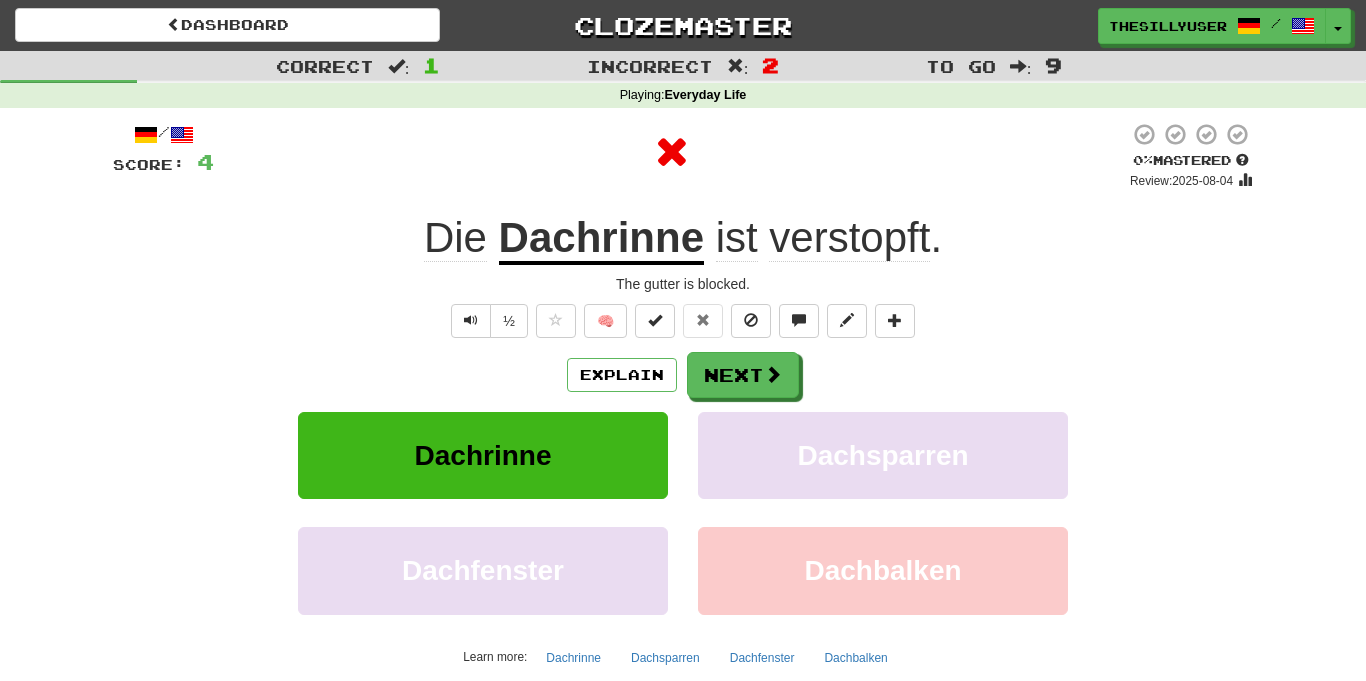 click on "/  Score:   4 0 %  Mastered Review:  2025-08-04 Die   Dachrinne   ist   verstopft . The gutter is blocked. ½ 🧠 Explain Next Dachrinne Dachsparren Dachfenster Dachbalken Learn more: Dachrinne Dachsparren Dachfenster Dachbalken  Help!  Report" at bounding box center (683, 419) 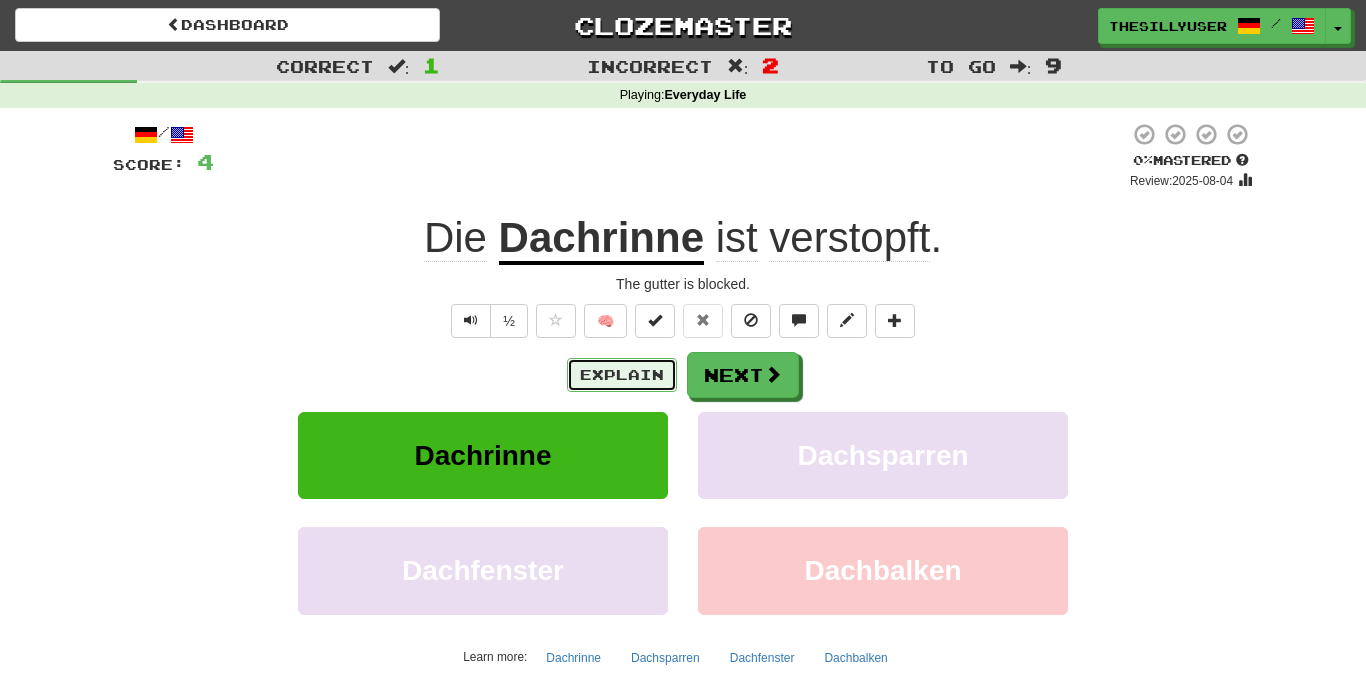 click on "Explain" at bounding box center (622, 375) 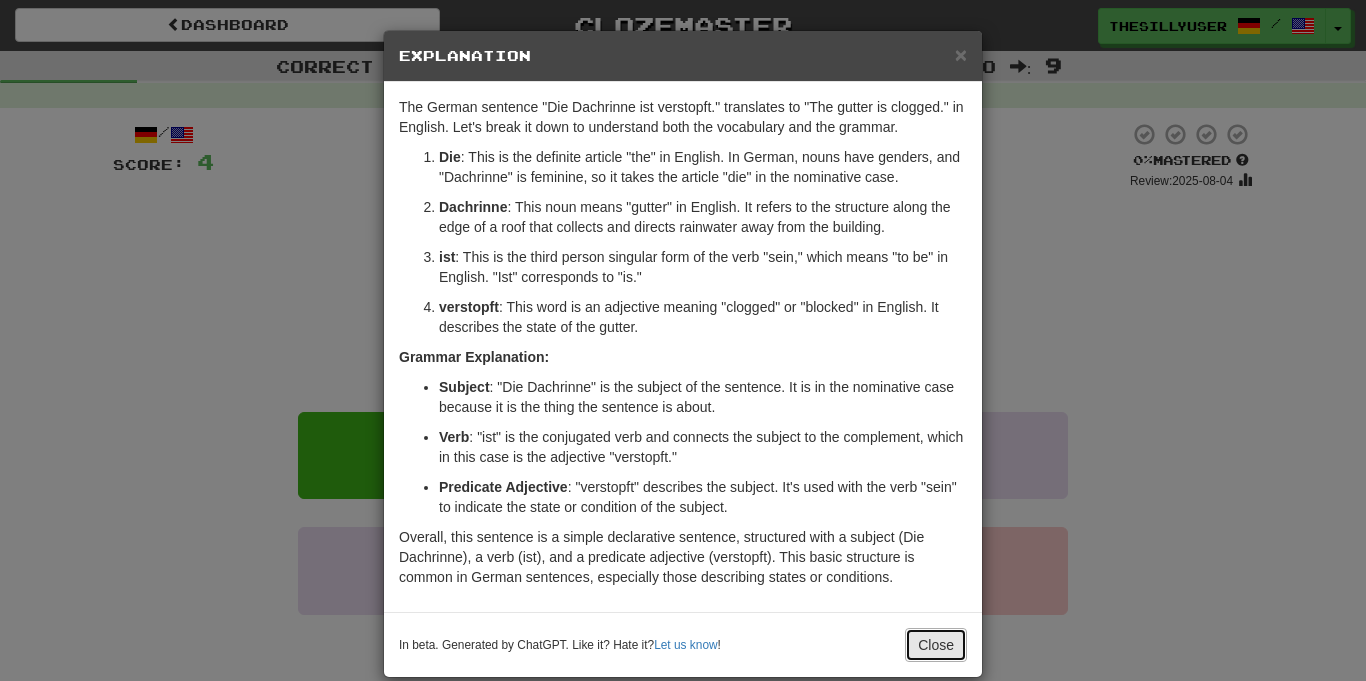 click on "Close" at bounding box center [936, 645] 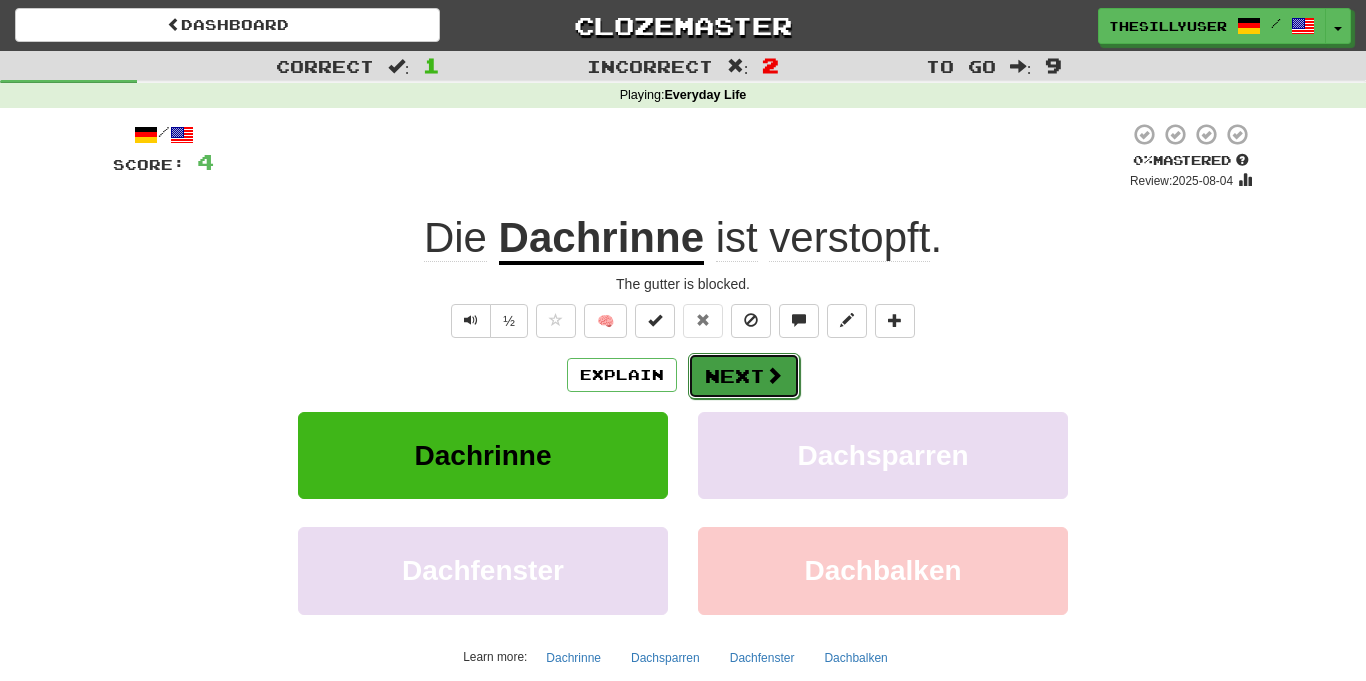 click on "Next" at bounding box center (744, 376) 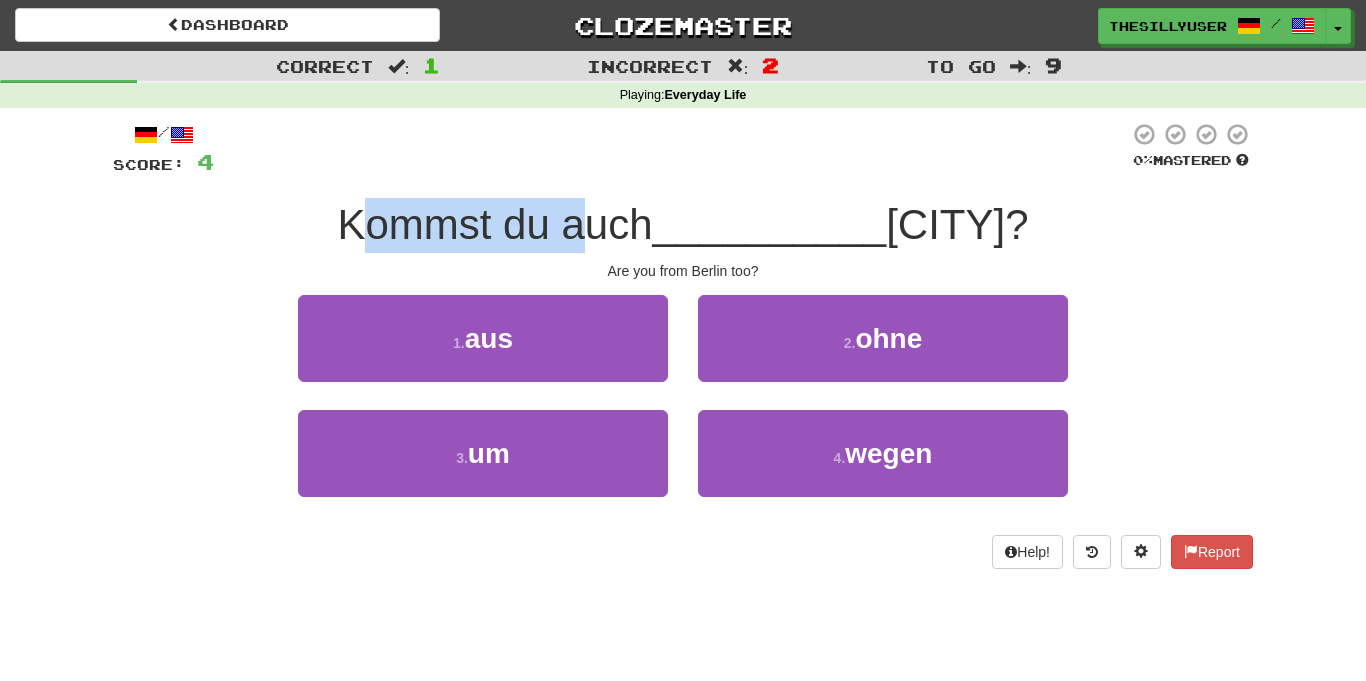 drag, startPoint x: 379, startPoint y: 248, endPoint x: 589, endPoint y: 252, distance: 210.03809 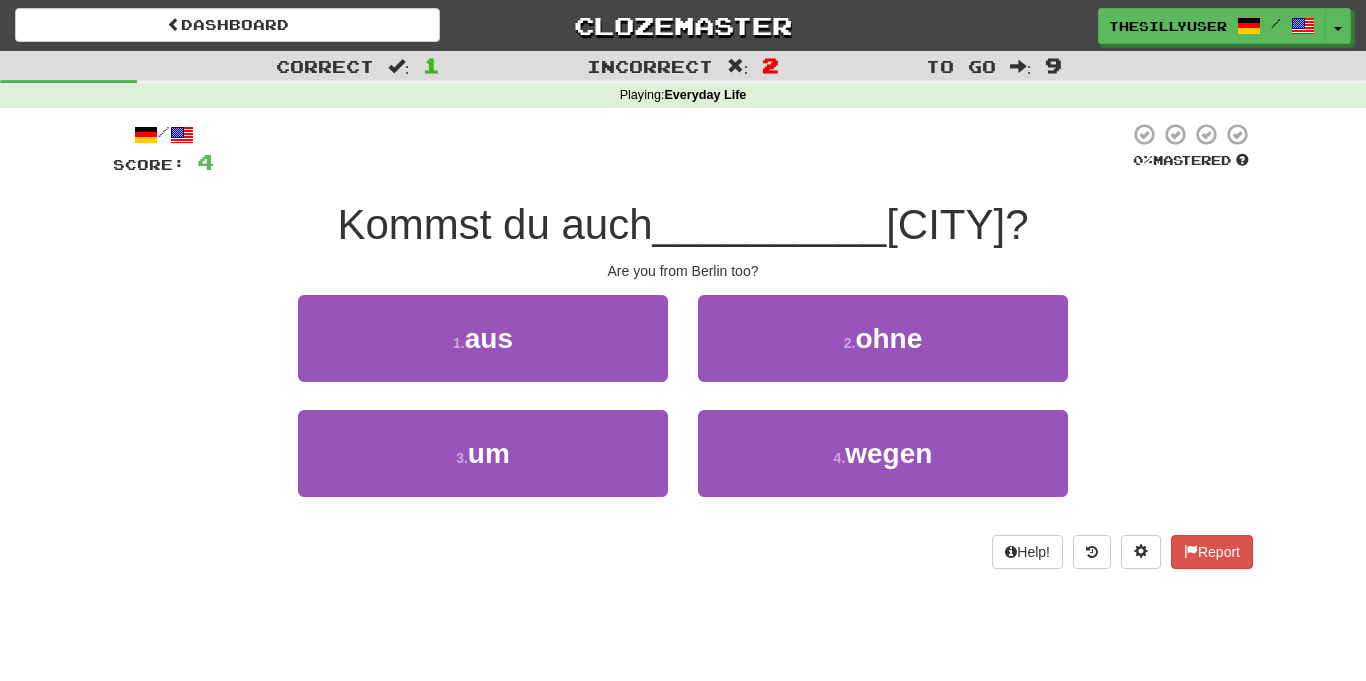 click on "__________" at bounding box center (770, 224) 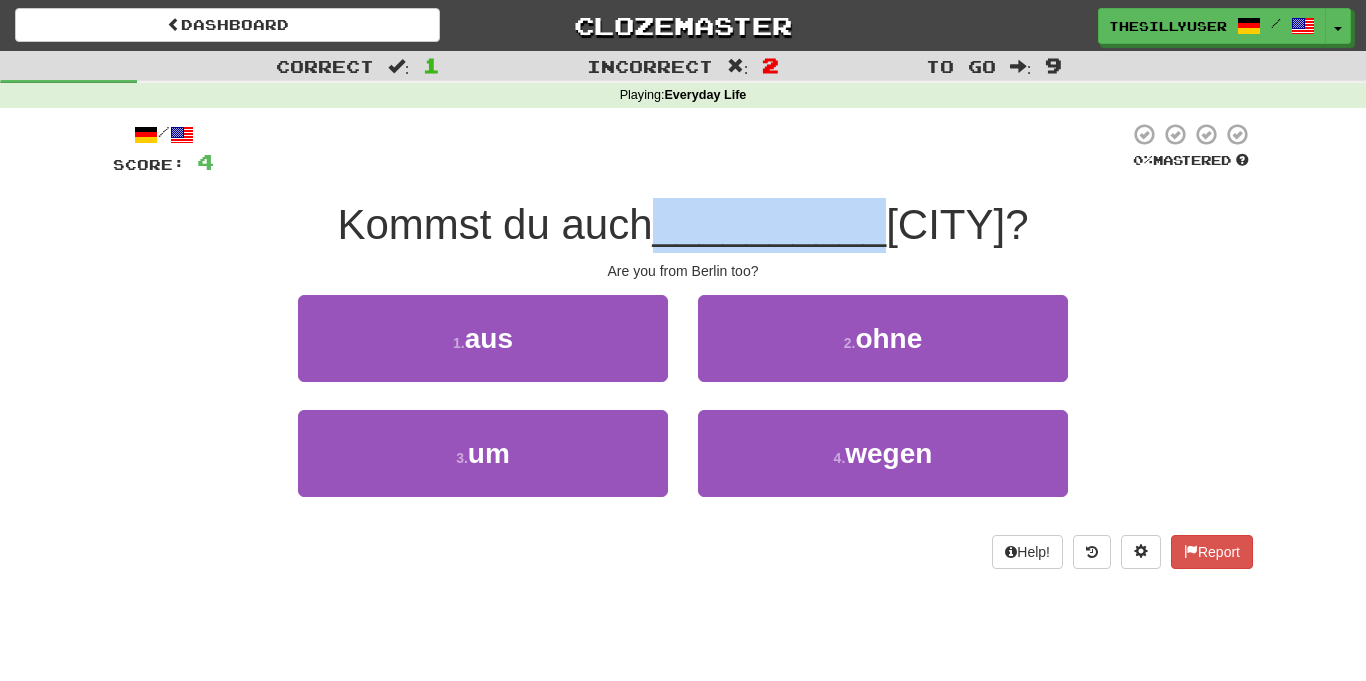 click on "__________" at bounding box center [770, 224] 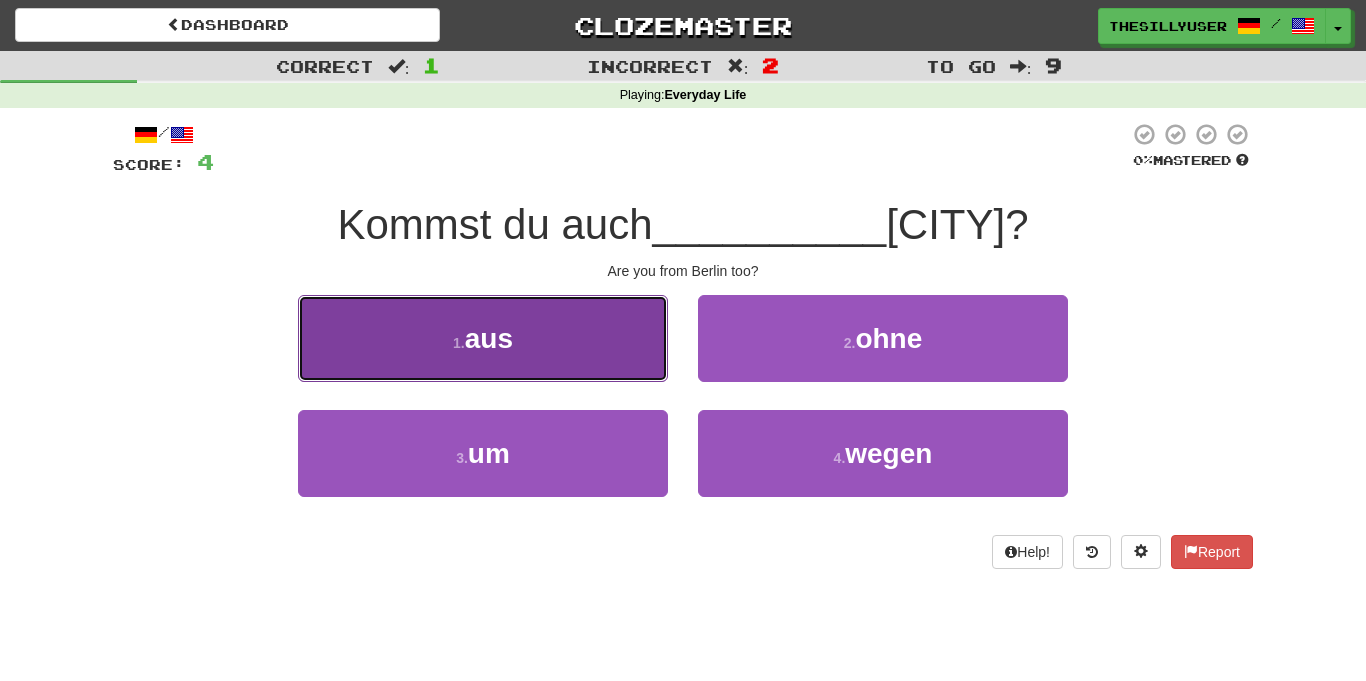 click on "1 .  aus" at bounding box center (483, 338) 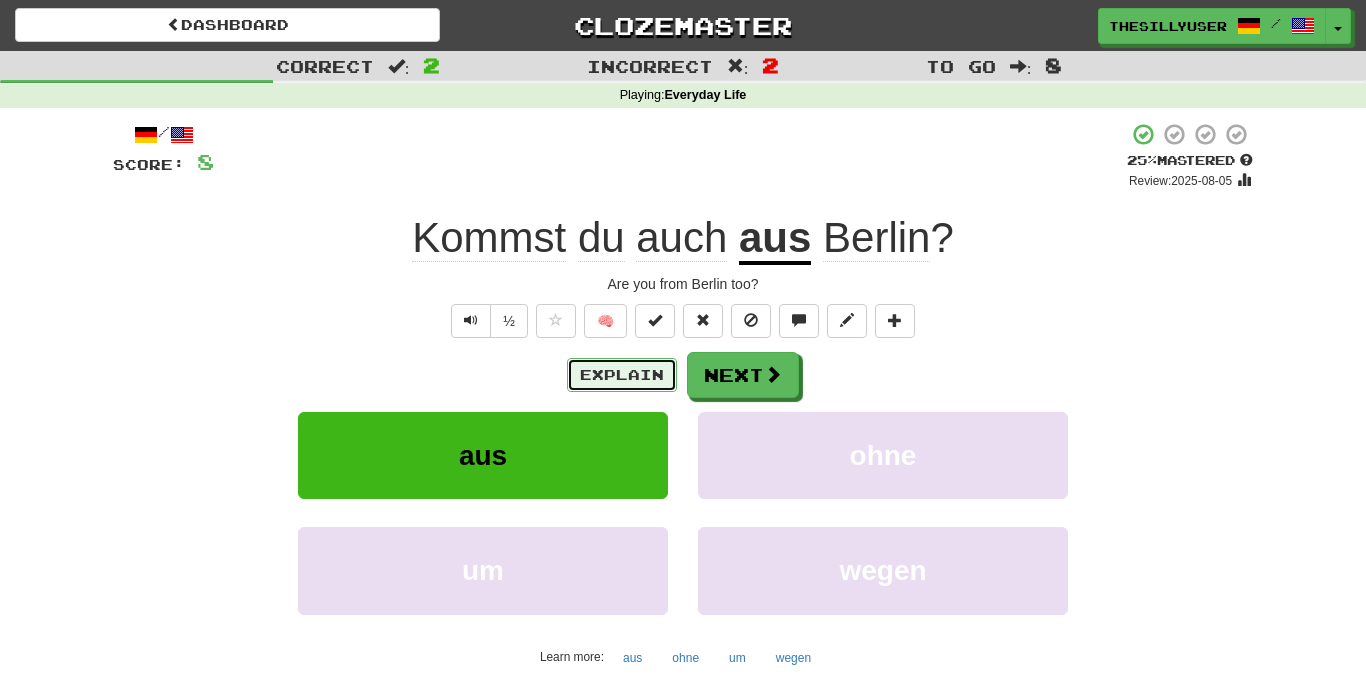 click on "Explain" at bounding box center (622, 375) 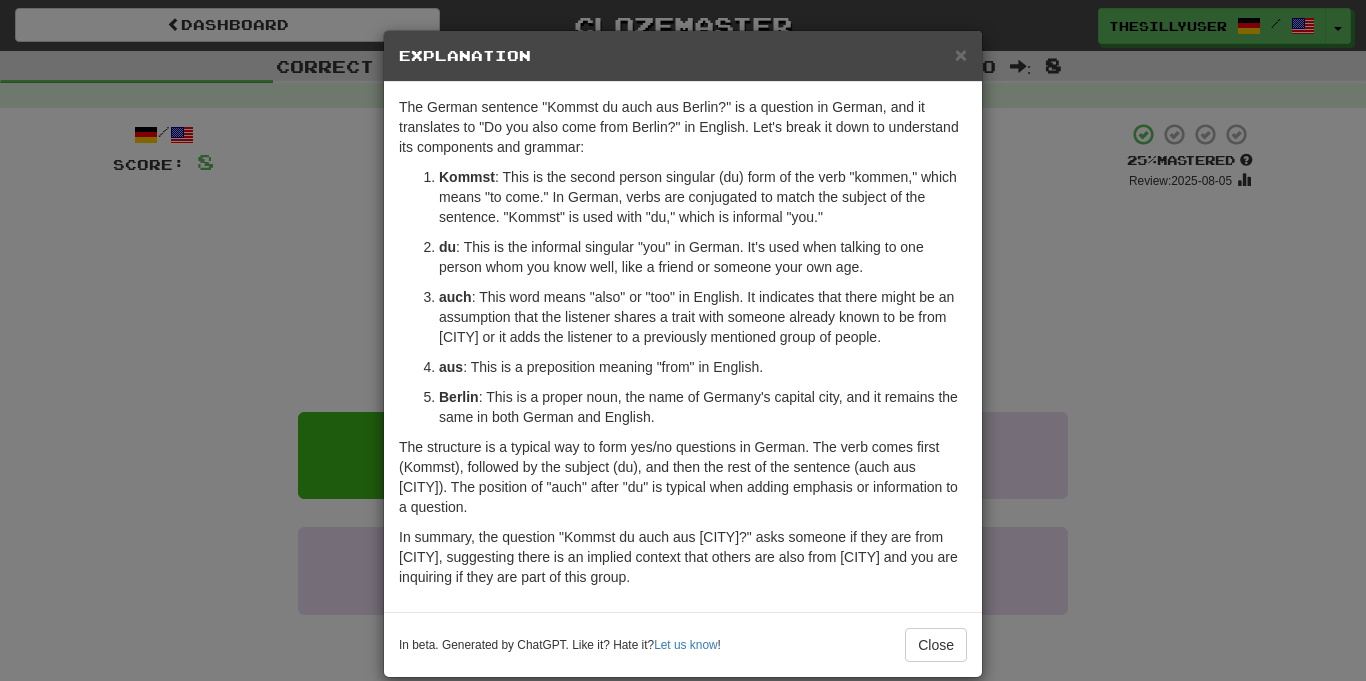 drag, startPoint x: 238, startPoint y: 189, endPoint x: 992, endPoint y: 420, distance: 788.5918 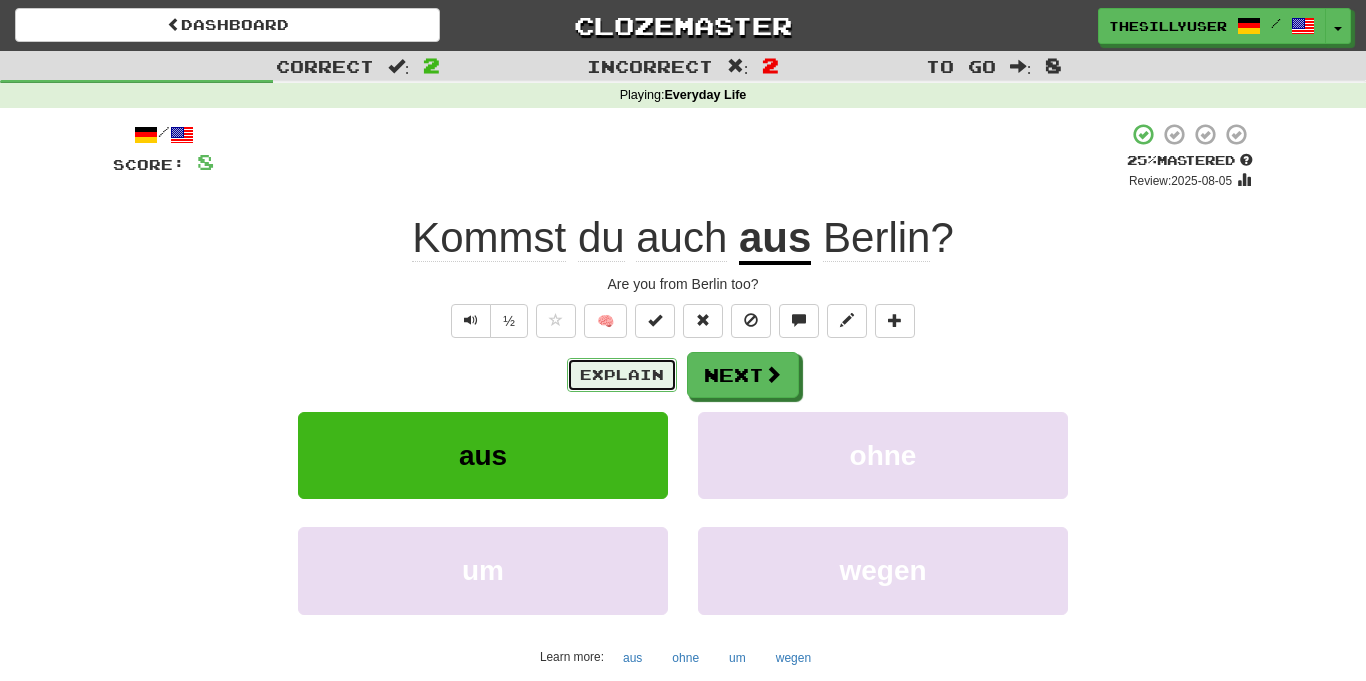 click on "Explain" at bounding box center [622, 375] 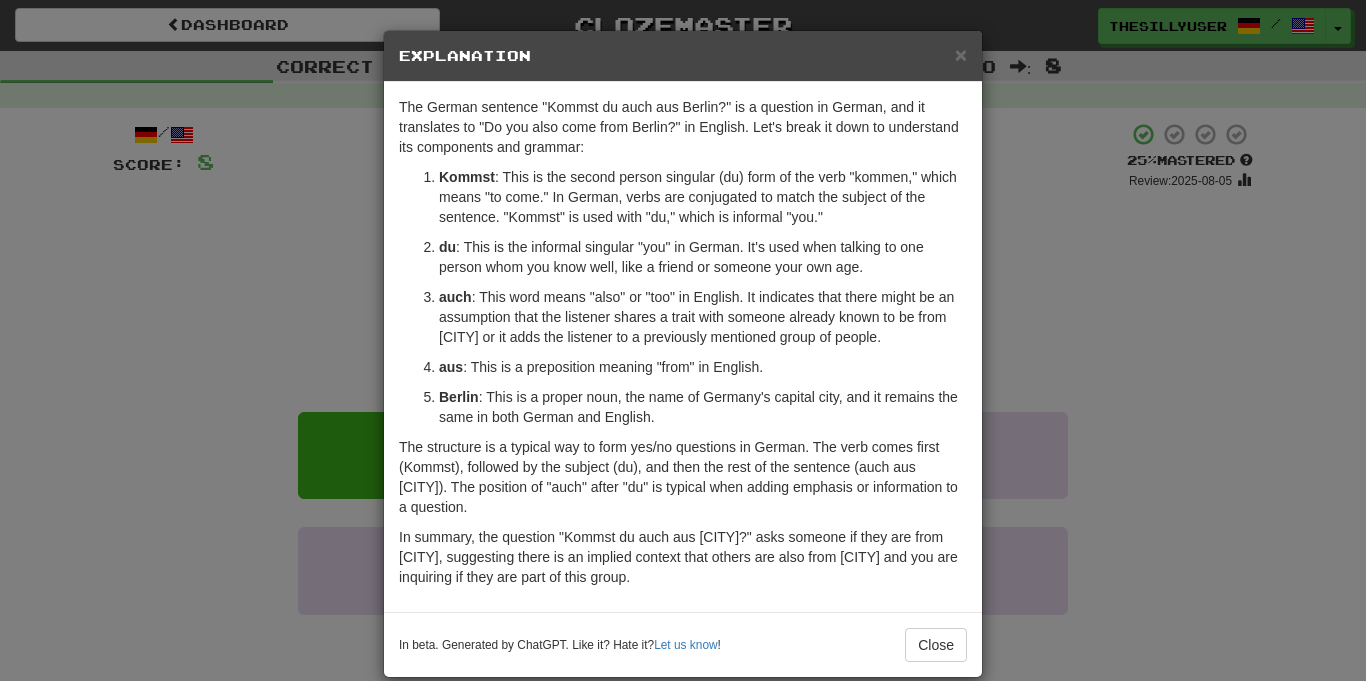click on "× Explanation The phrase "Kommst du auch aus [CITY]?" is a question in German, and it translates to "Do you also come from [CITY]?" in English. Let's break it down to understand its components and grammar:
Kommst : This is the second person singular (du) form of the verb "kommen," which means "to come." In German, verbs are conjugated to match the subject of the sentence. "Kommst" is used with "du," which is informal "you."
du : This is the informal singular "you" in German. It's used when talking to one person whom you know well, like a friend or someone your own age.
auch : This word means "also" or "too" in English. It indicates that there might be an assumption that the listener shares a trait with someone already known to be from [CITY] or it adds the listener to a previously mentioned group of people.
aus : This is a preposition meaning "from" in English.
[CITY] : This is a proper noun, the name of Germany's capital city, and it remains the same in both German and English." at bounding box center [683, 340] 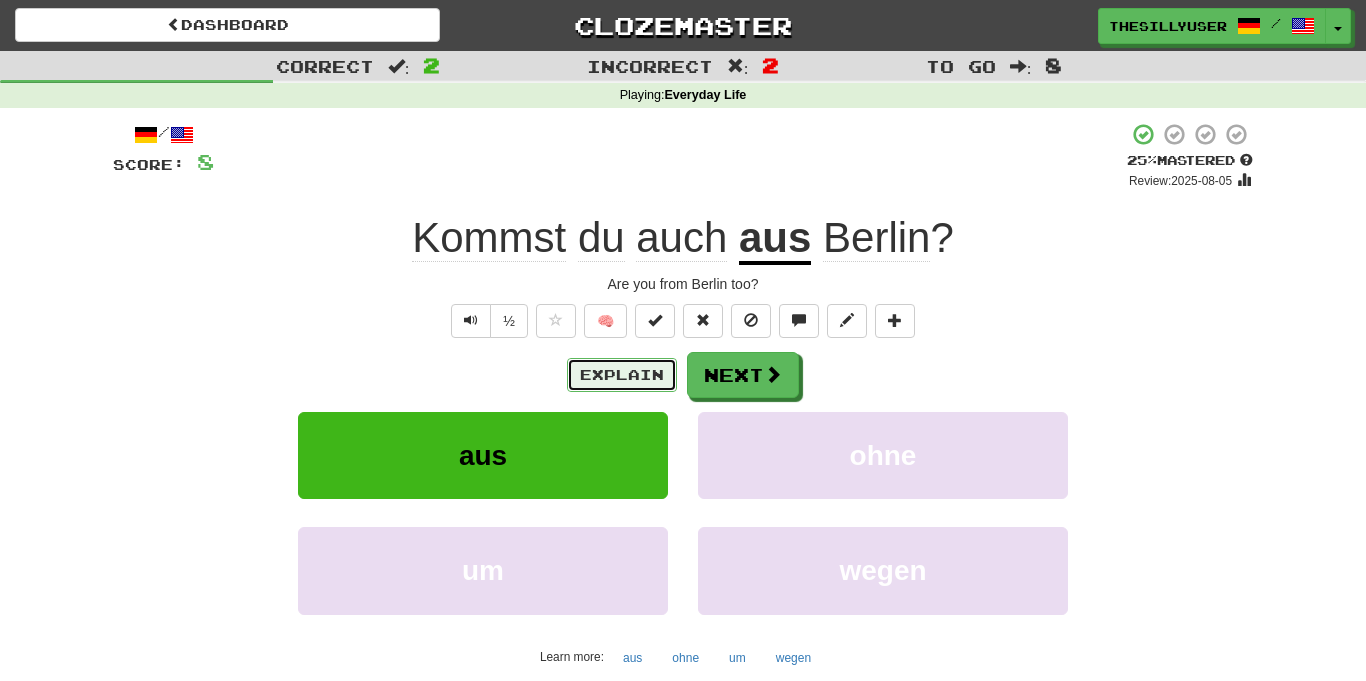 click on "Explain" at bounding box center (622, 375) 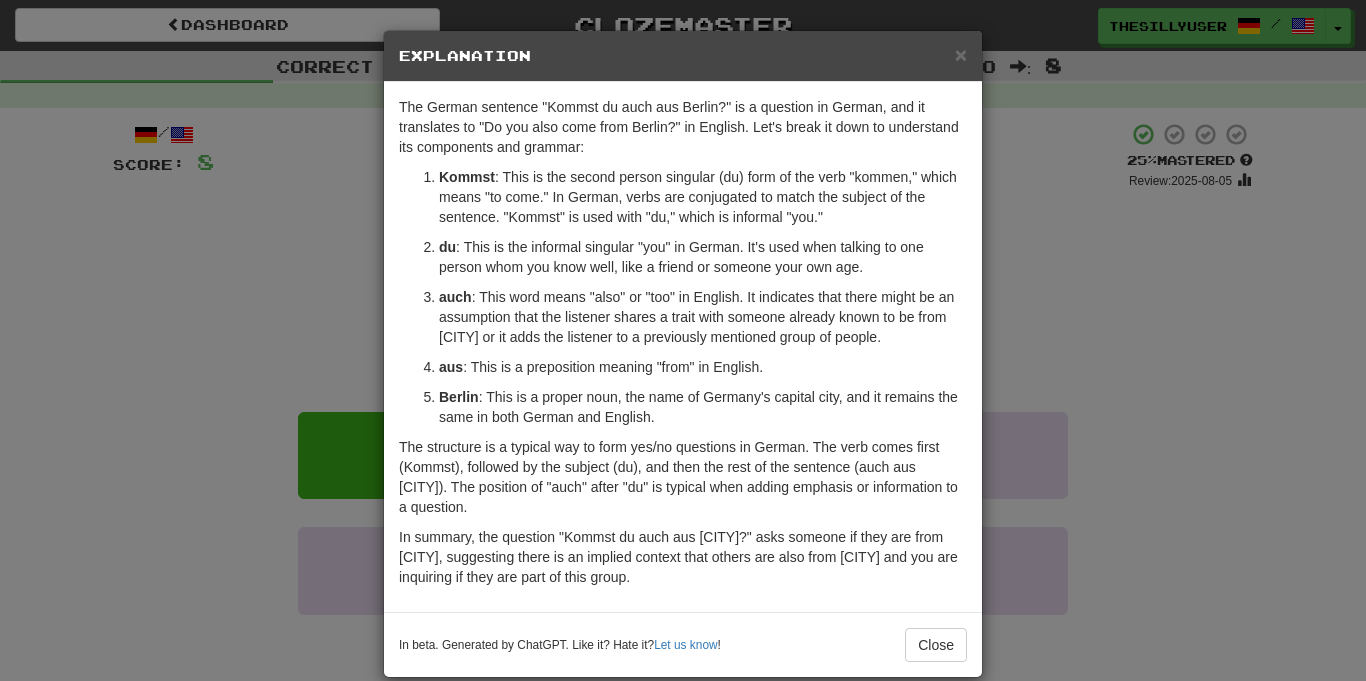 click on "× Explanation The phrase "Kommst du auch aus [CITY]?" is a question in German, and it translates to "Do you also come from [CITY]?" in English. Let's break it down to understand its components and grammar:
Kommst : This is the second person singular (du) form of the verb "kommen," which means "to come." In German, verbs are conjugated to match the subject of the sentence. "Kommst" is used with "du," which is informal "you."
du : This is the informal singular "you" in German. It's used when talking to one person whom you know well, like a friend or someone your own age.
auch : This word means "also" or "too" in English. It indicates that there might be an assumption that the listener shares a trait with someone already known to be from [CITY] or it adds the listener to a previously mentioned group of people.
aus : This is a preposition meaning "from" in English.
[CITY] : This is a proper noun, the name of Germany's capital city, and it remains the same in both German and English." at bounding box center [683, 340] 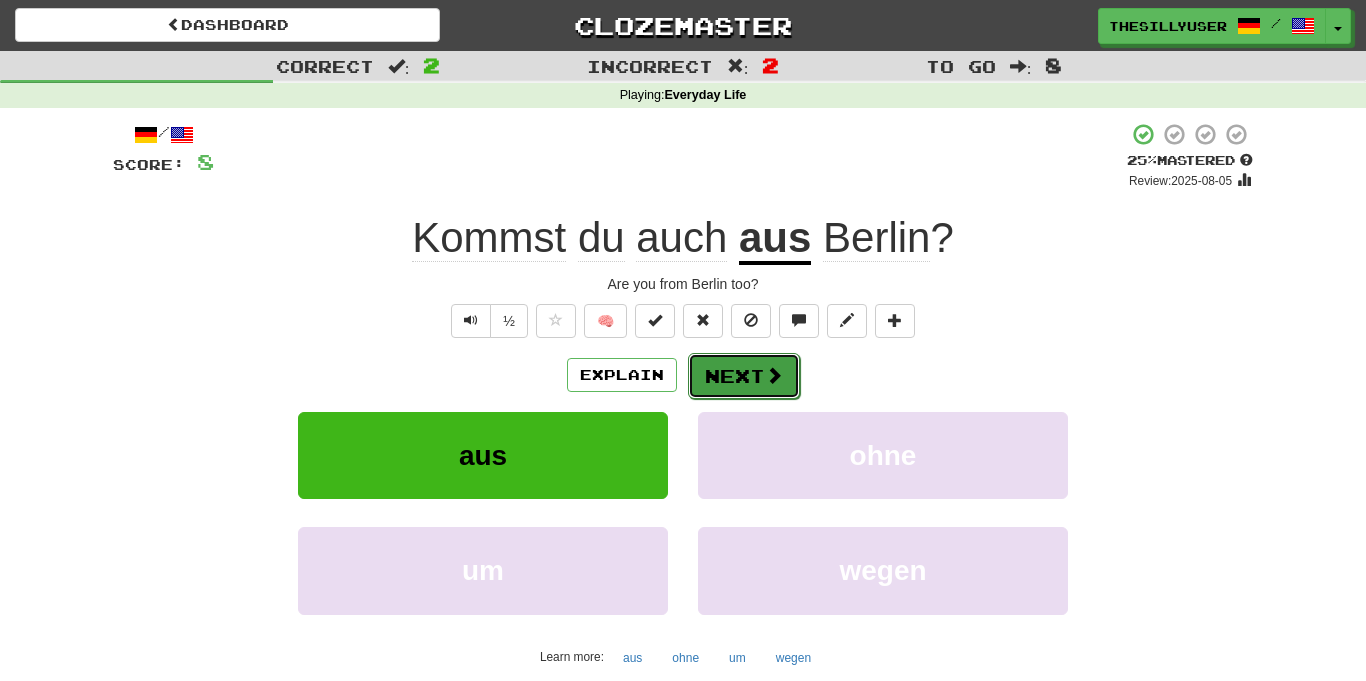 click on "Next" at bounding box center (744, 376) 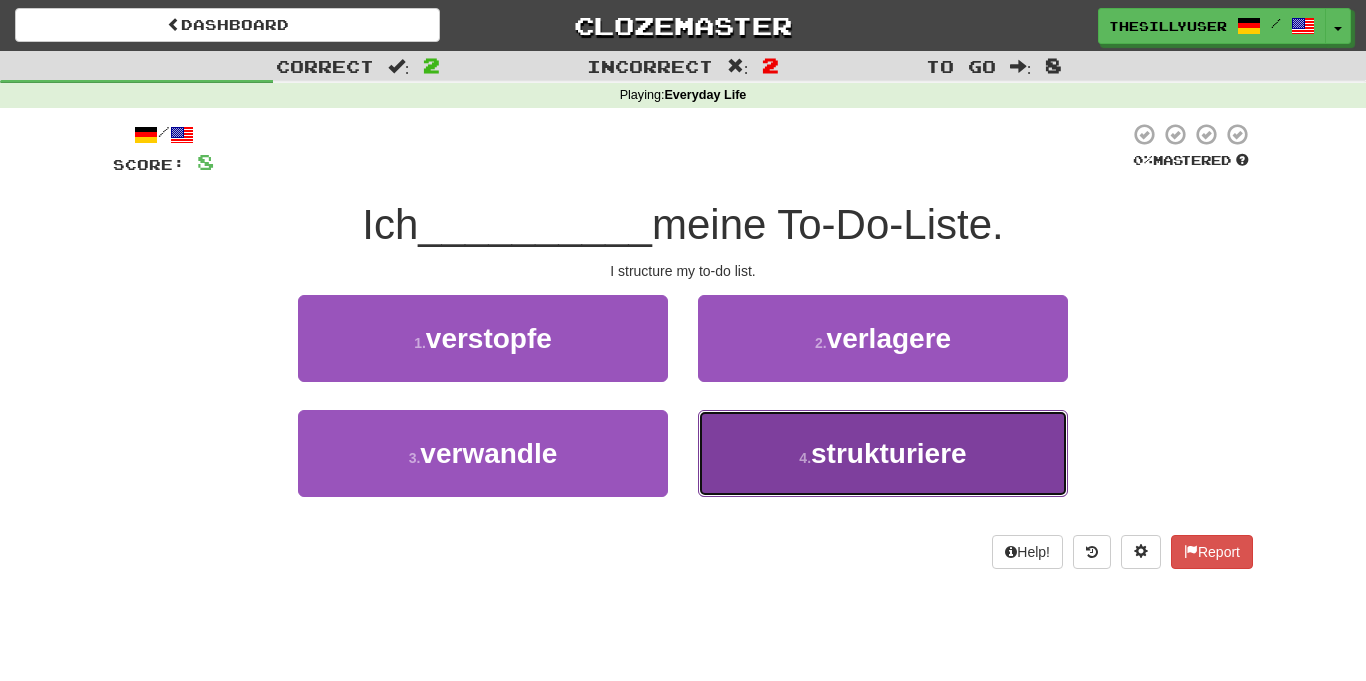 click on "4 .  strukturiere" at bounding box center (883, 453) 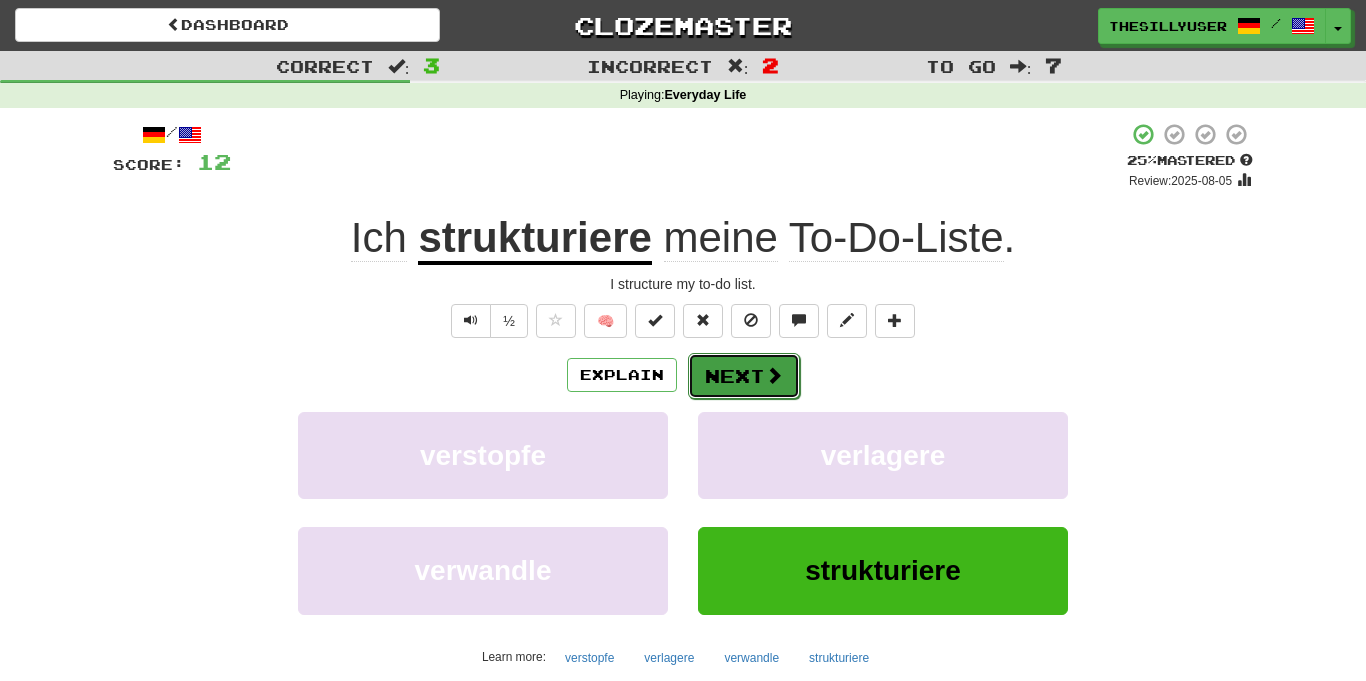 click on "Next" at bounding box center [744, 376] 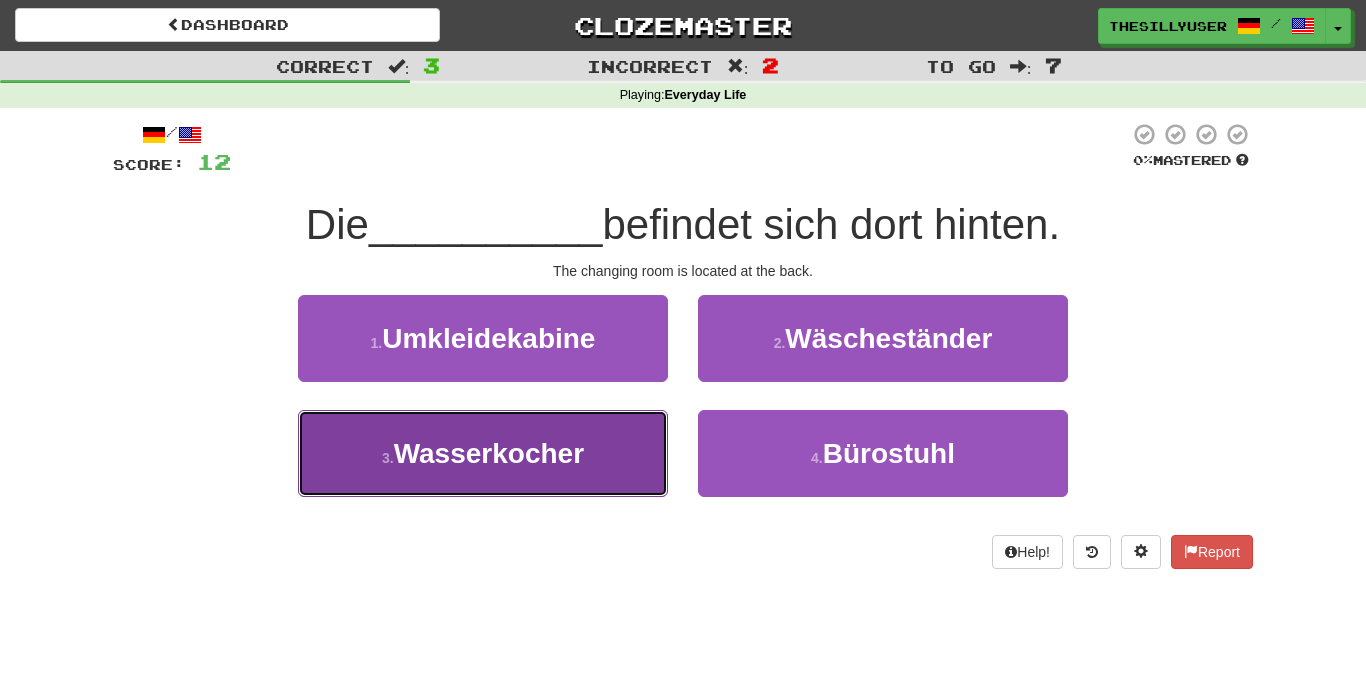 click on "3 .  Wasserkocher" at bounding box center [483, 453] 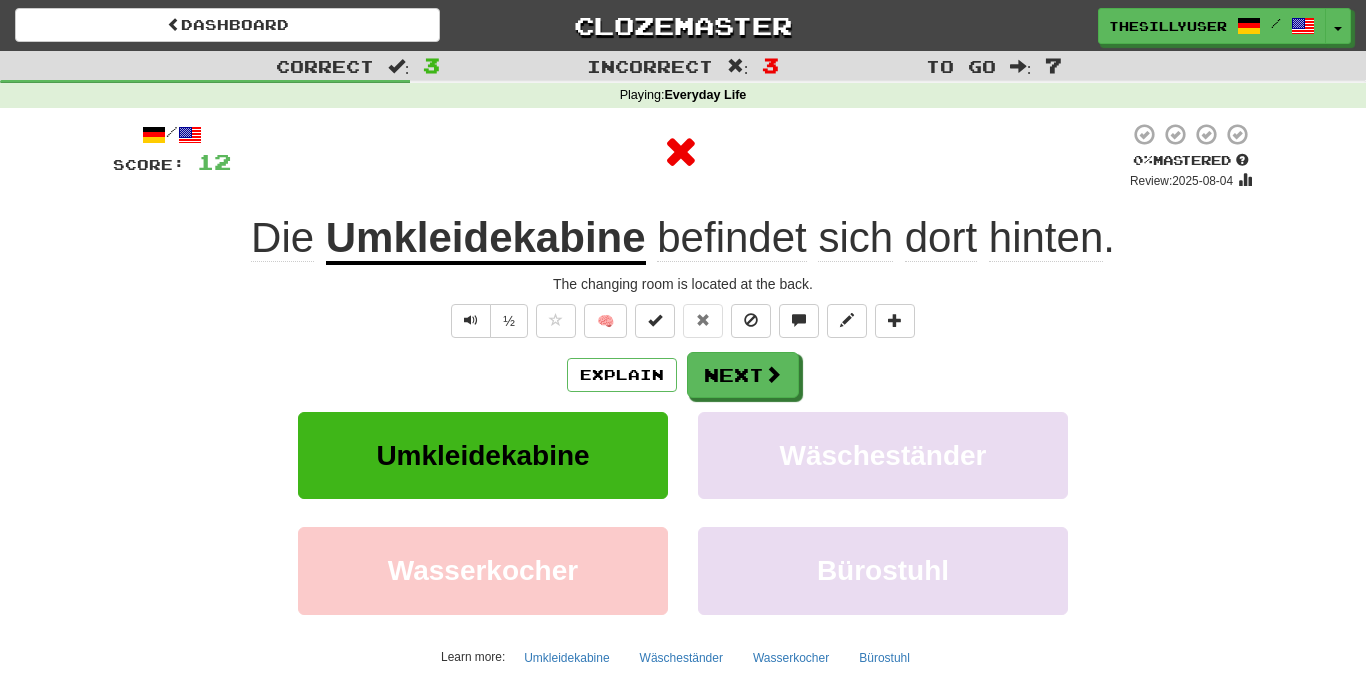 click on "Explain Next" at bounding box center (683, 375) 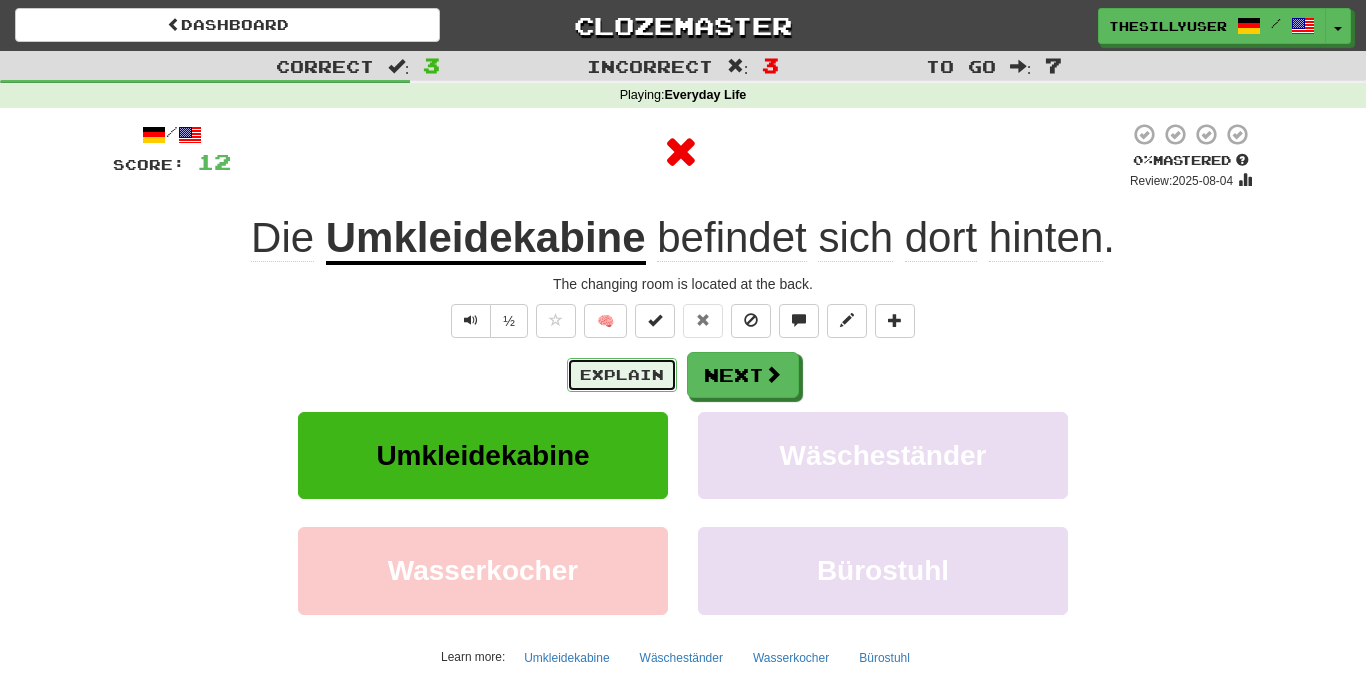 click on "Explain" at bounding box center (622, 375) 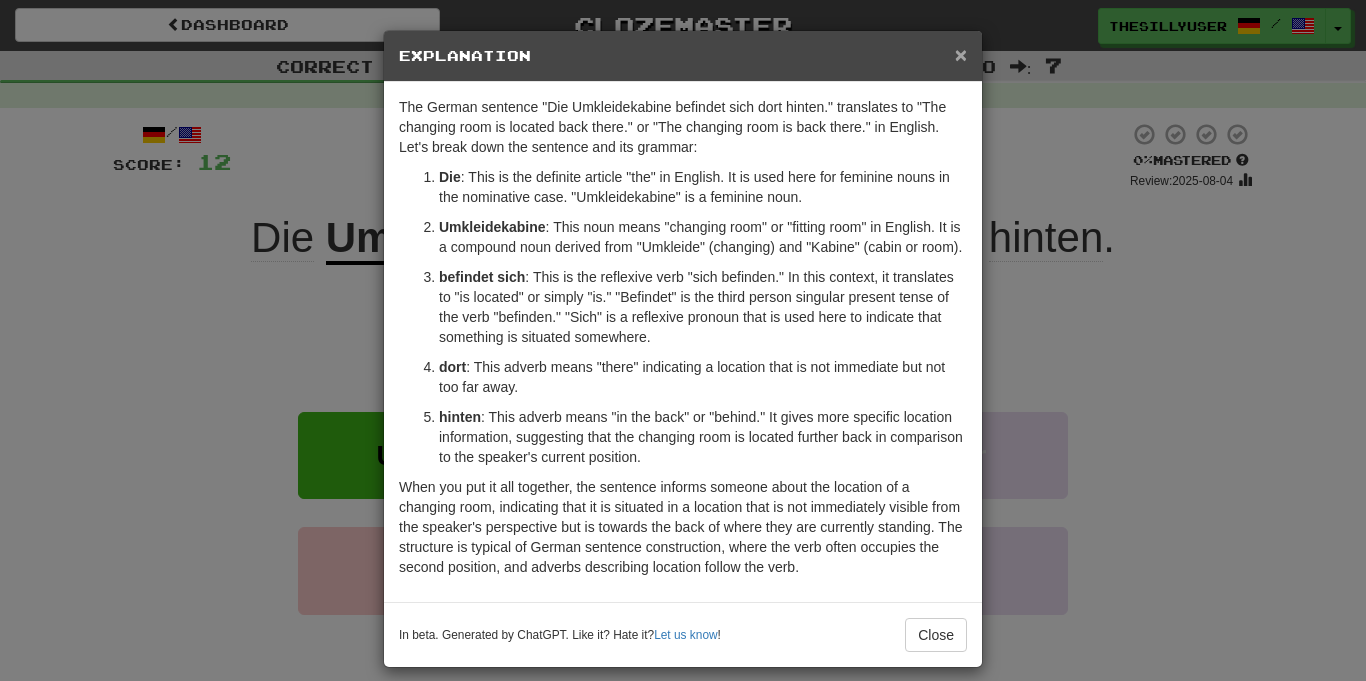 click on "×" at bounding box center (961, 54) 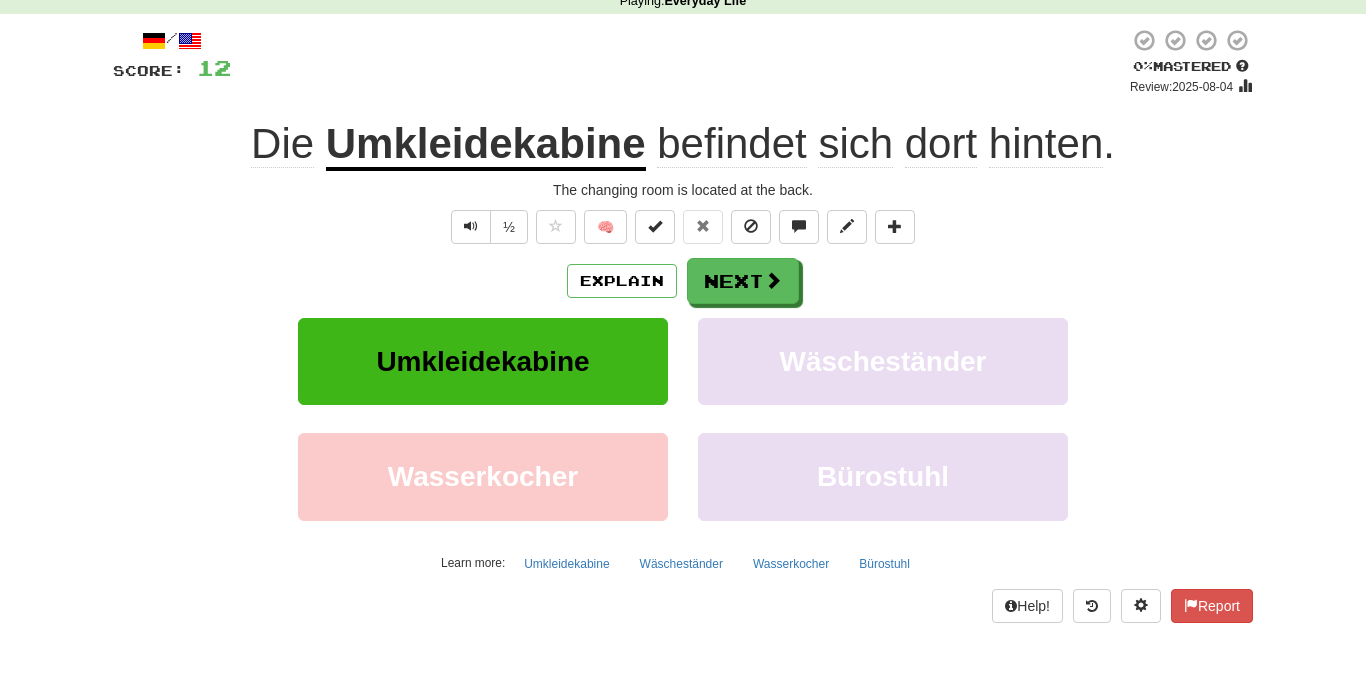 scroll, scrollTop: 164, scrollLeft: 0, axis: vertical 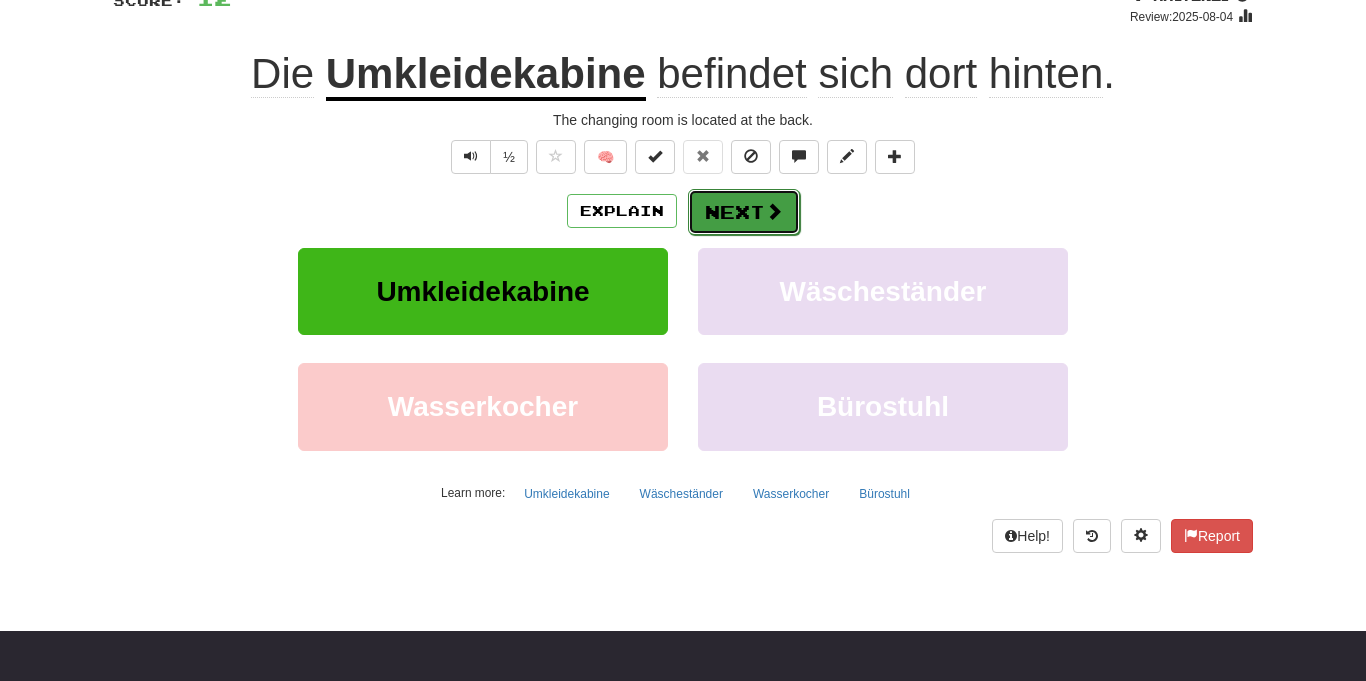 click on "Next" at bounding box center (744, 212) 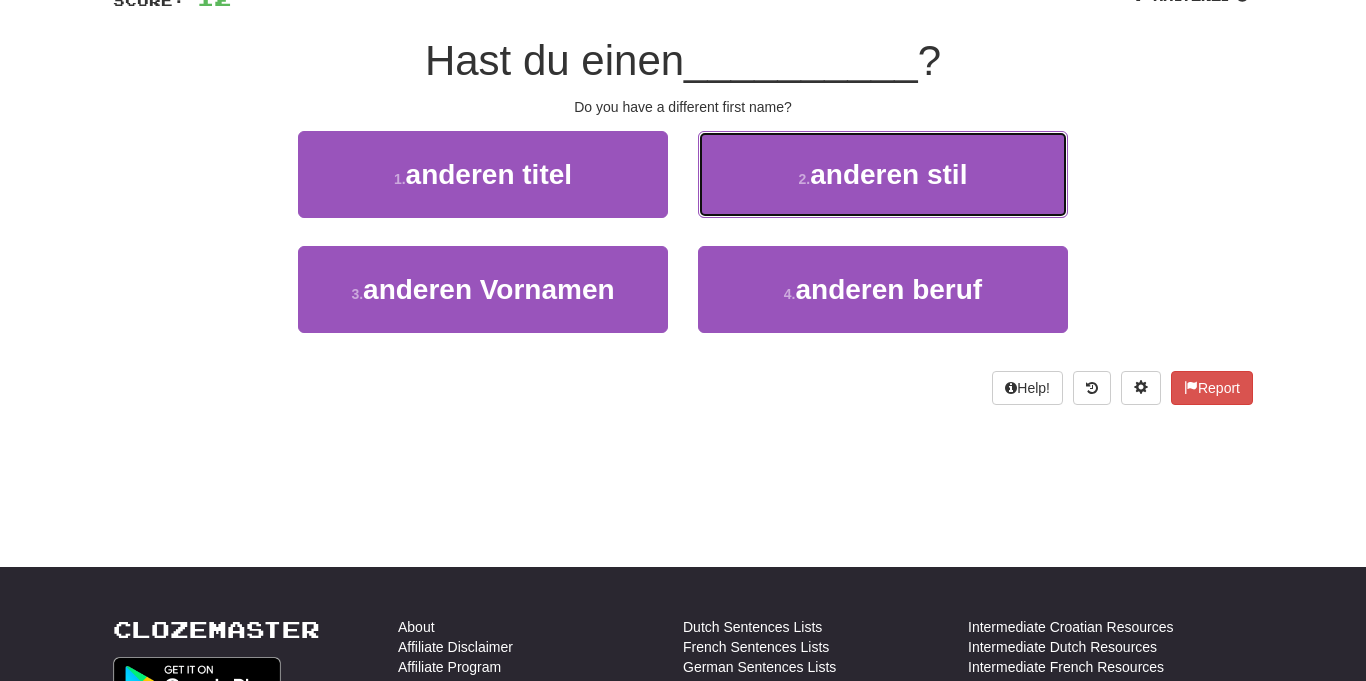 click on "2 .  anderen stil" at bounding box center (883, 174) 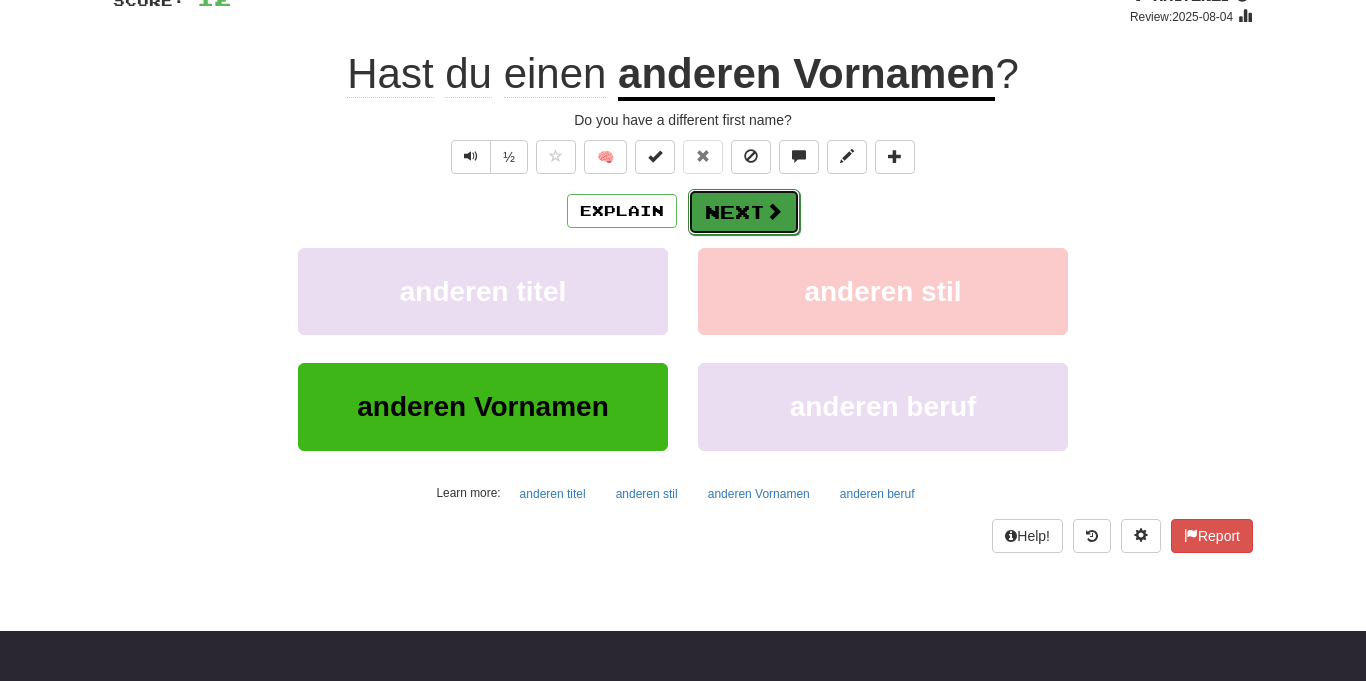 click on "Next" at bounding box center (744, 212) 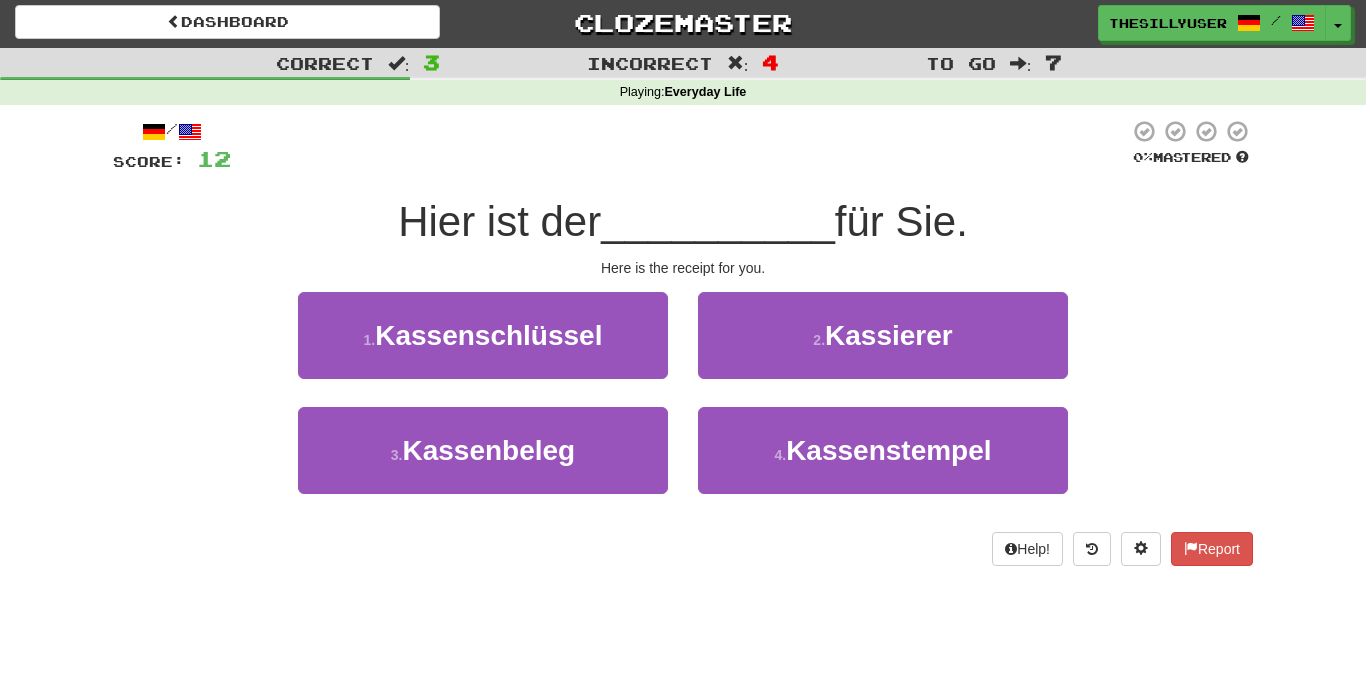 scroll, scrollTop: 0, scrollLeft: 0, axis: both 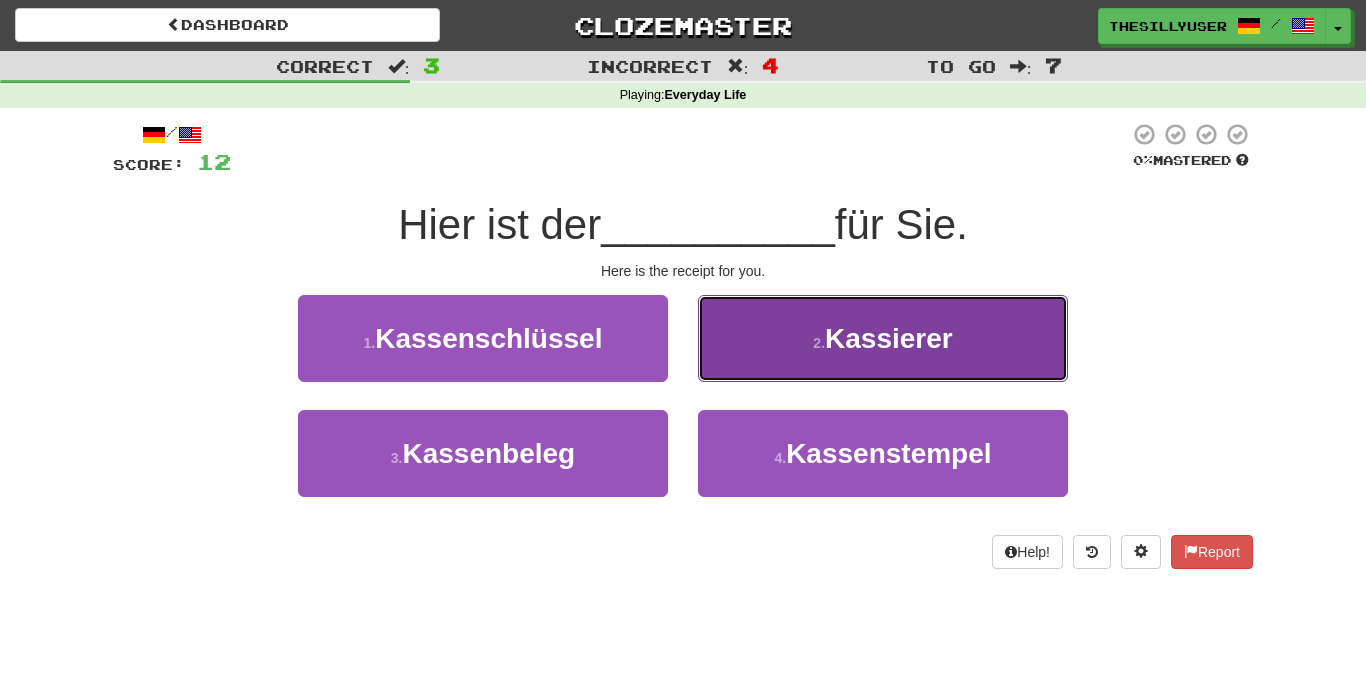 click on "Kassierer" at bounding box center (889, 338) 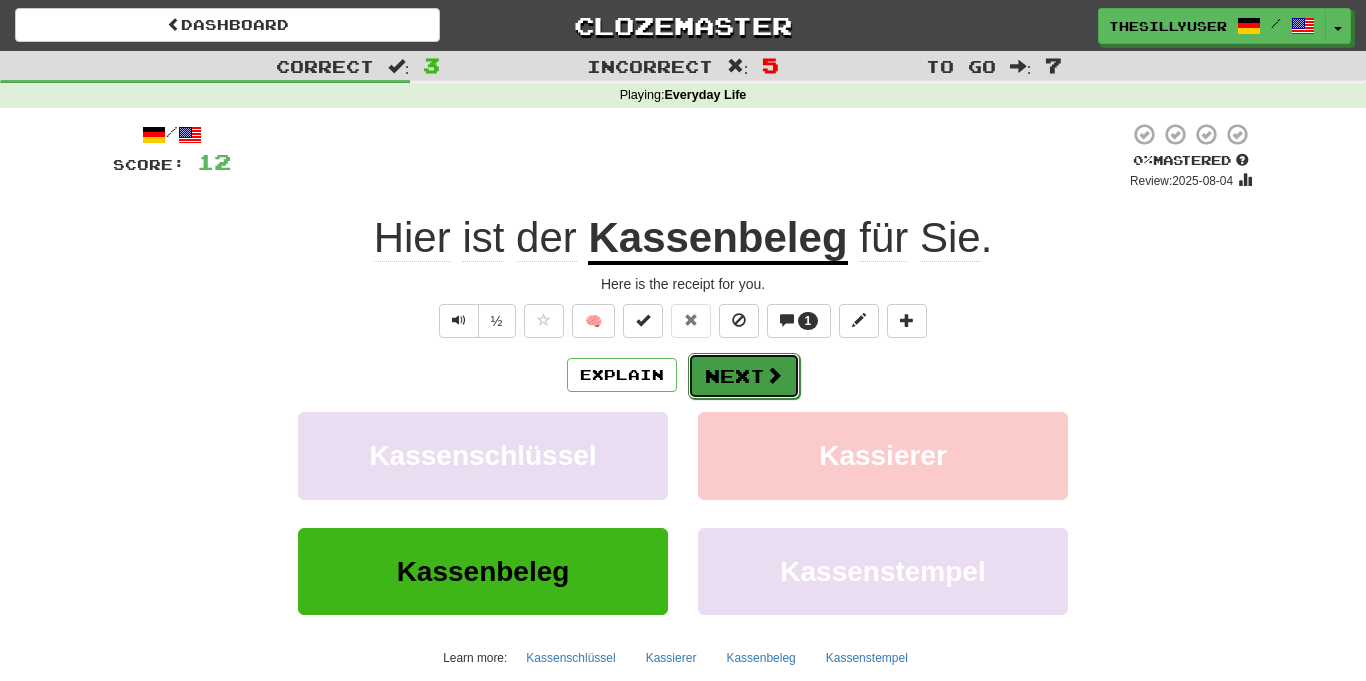 click on "Next" at bounding box center (744, 376) 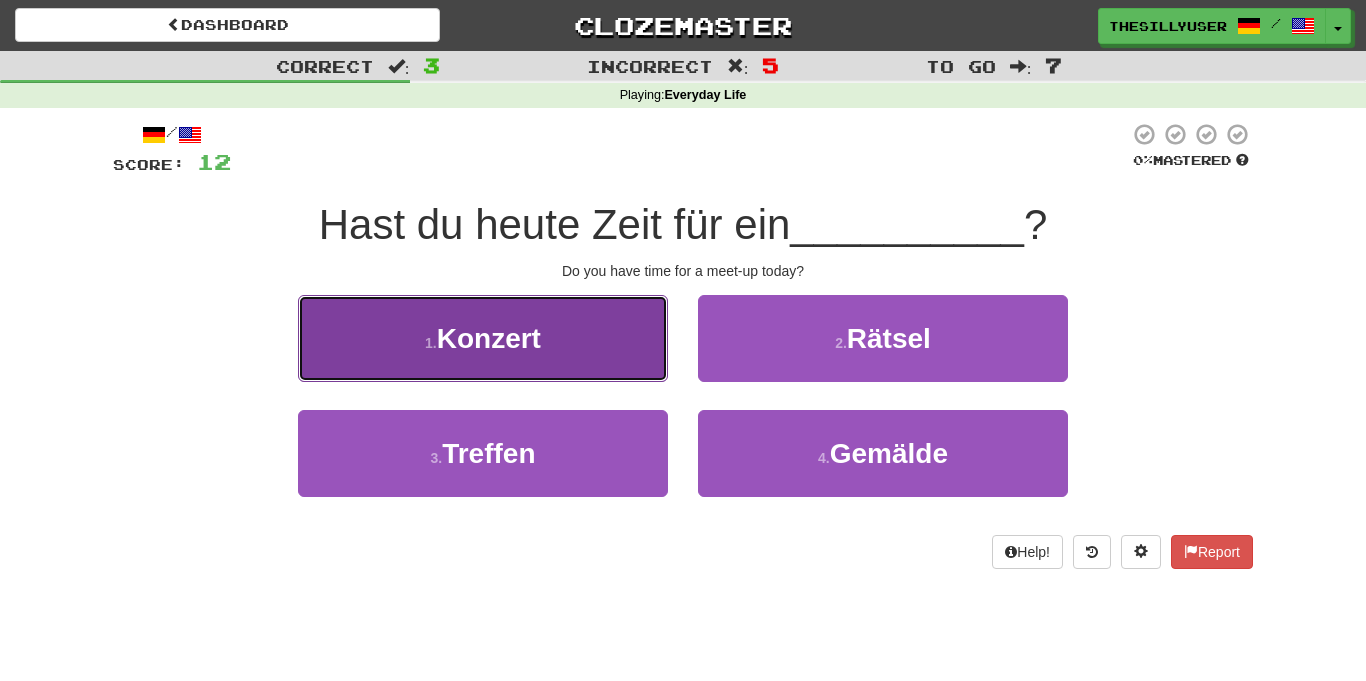 click on "1 .  Konzert" at bounding box center (483, 338) 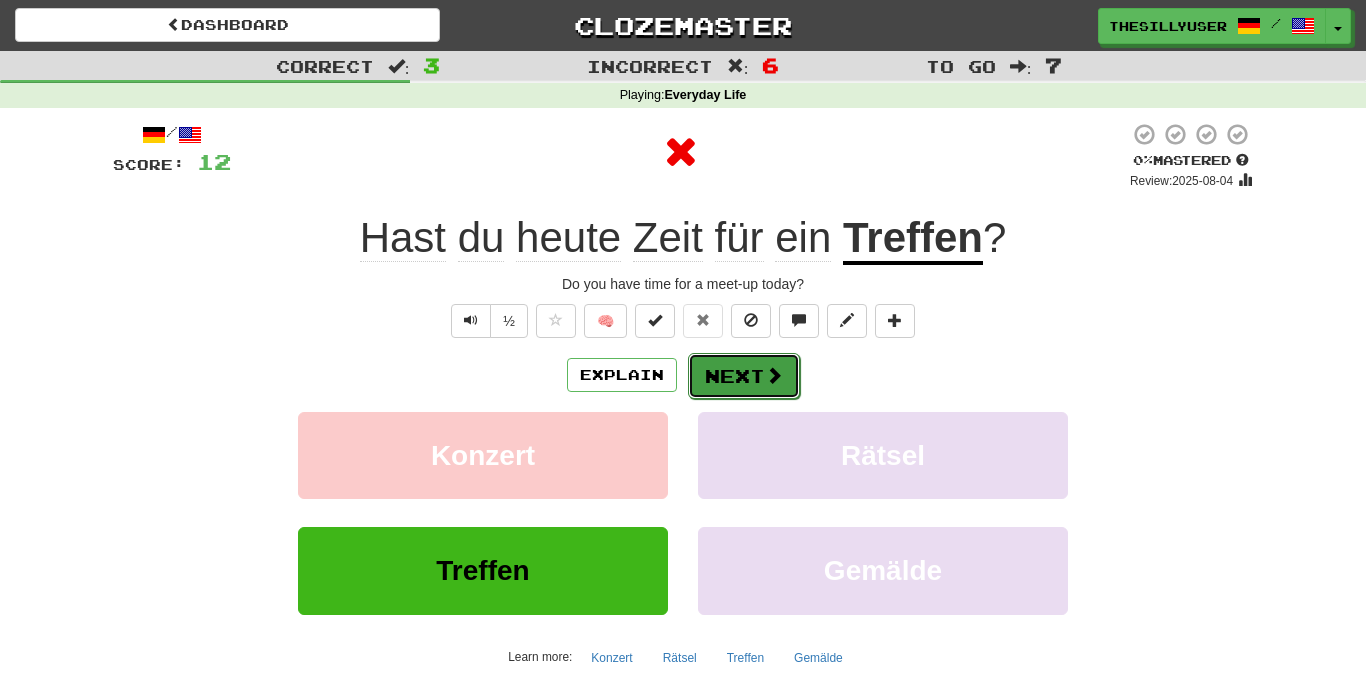 click on "Next" at bounding box center (744, 376) 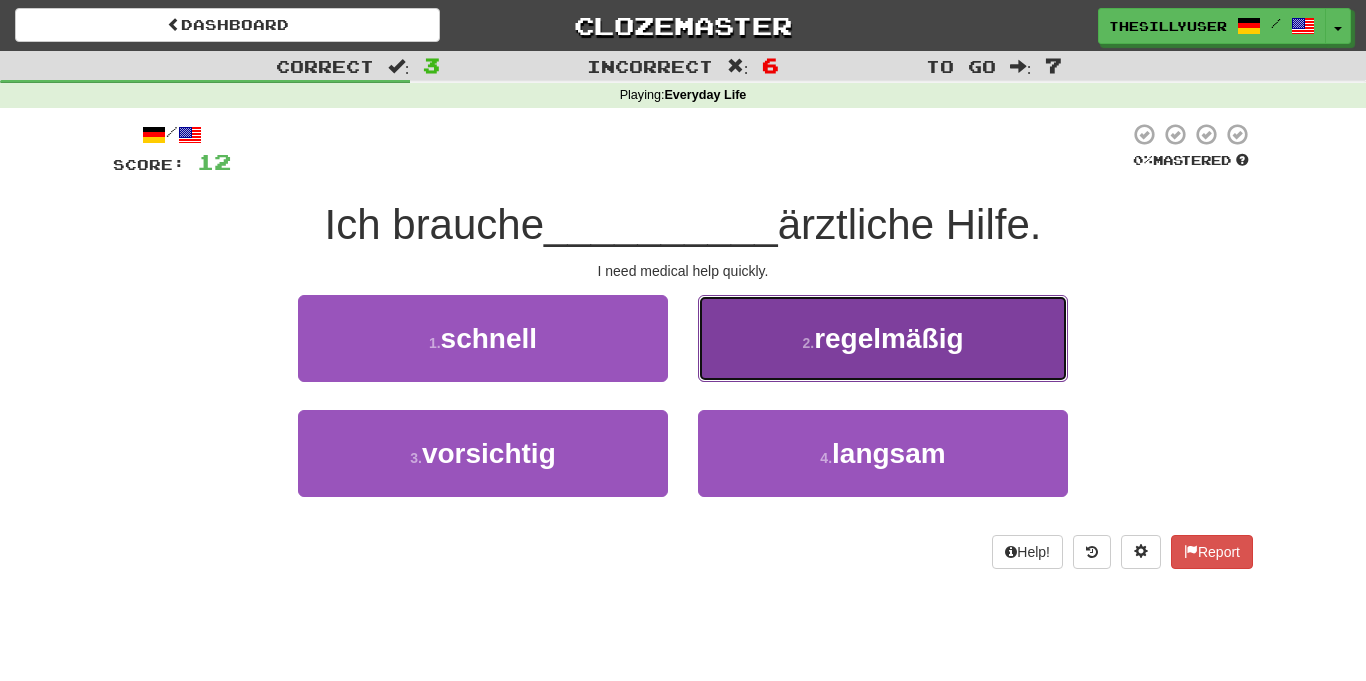 click on "2 .  regelmäßig" at bounding box center [883, 338] 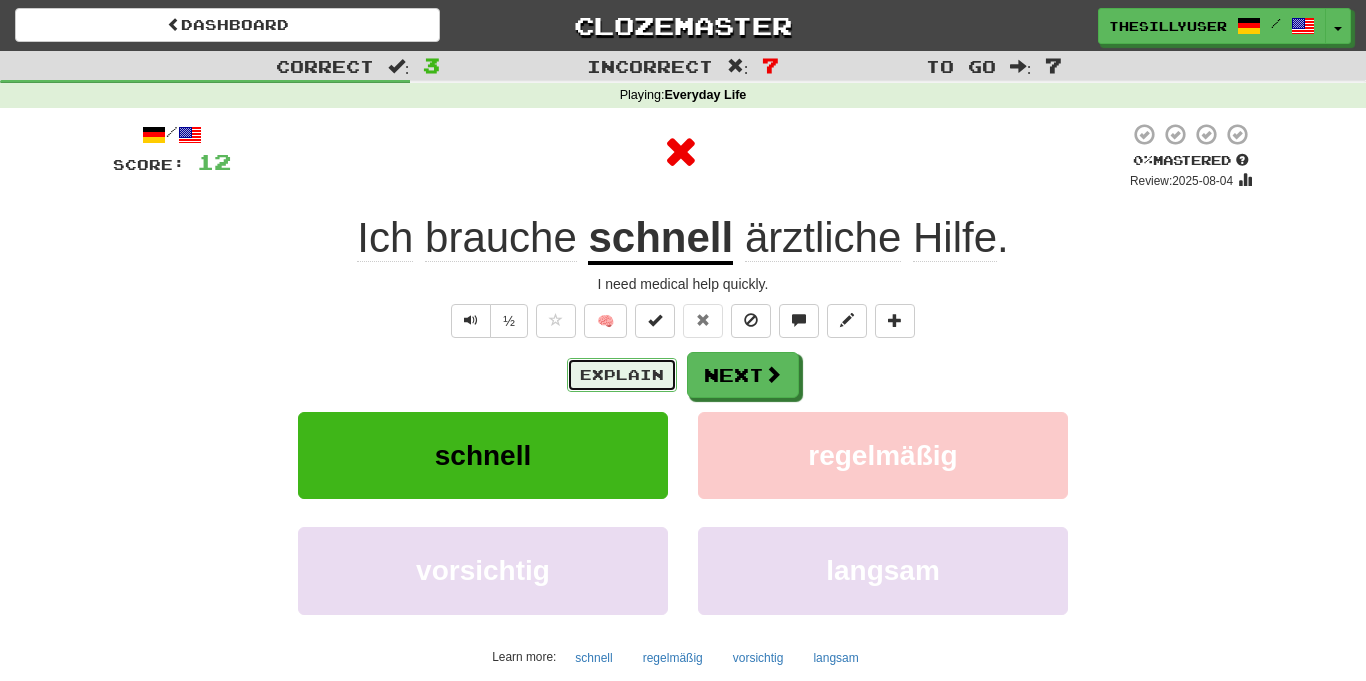 click on "Explain" at bounding box center [622, 375] 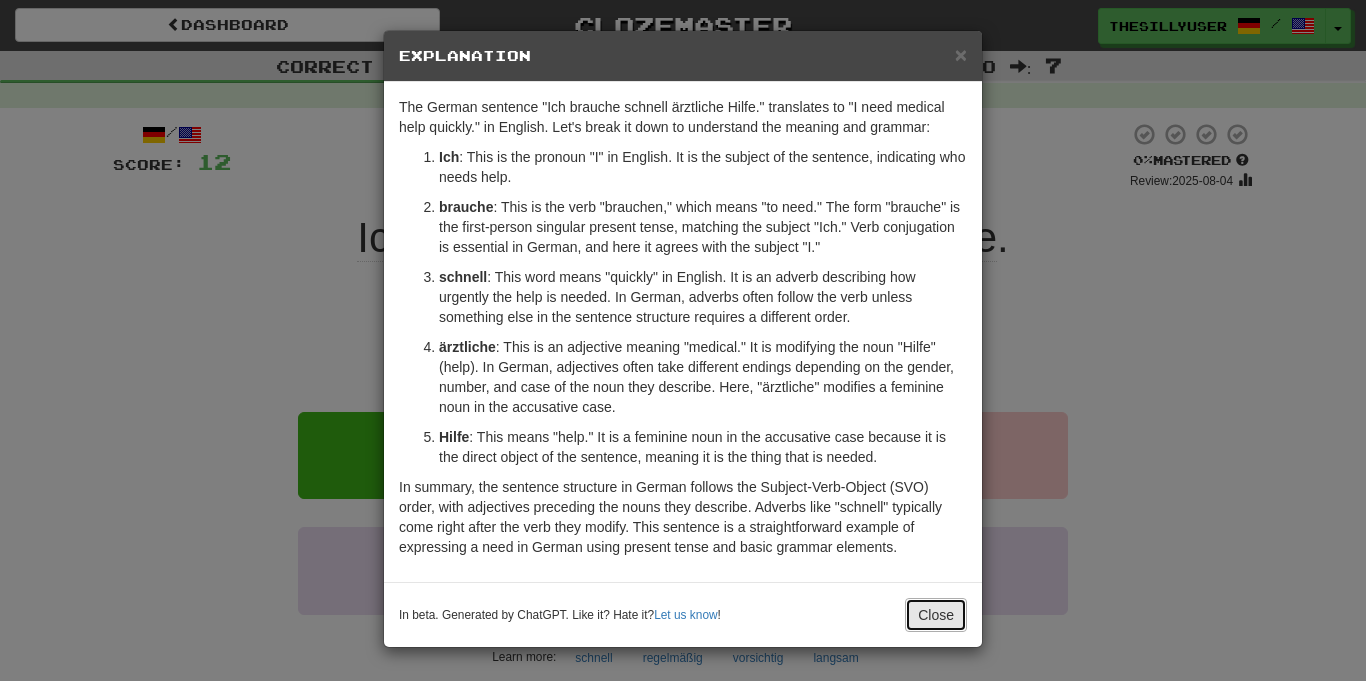 click on "Close" at bounding box center (936, 615) 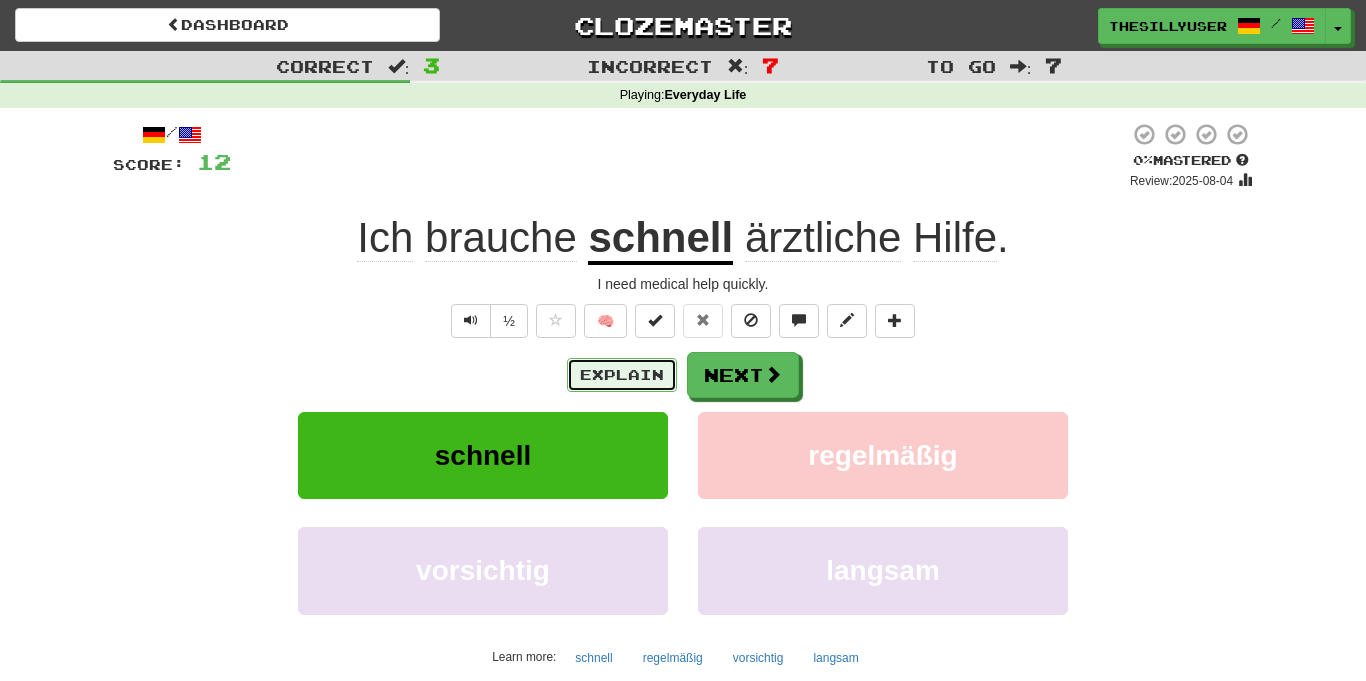 click on "Explain" at bounding box center [622, 375] 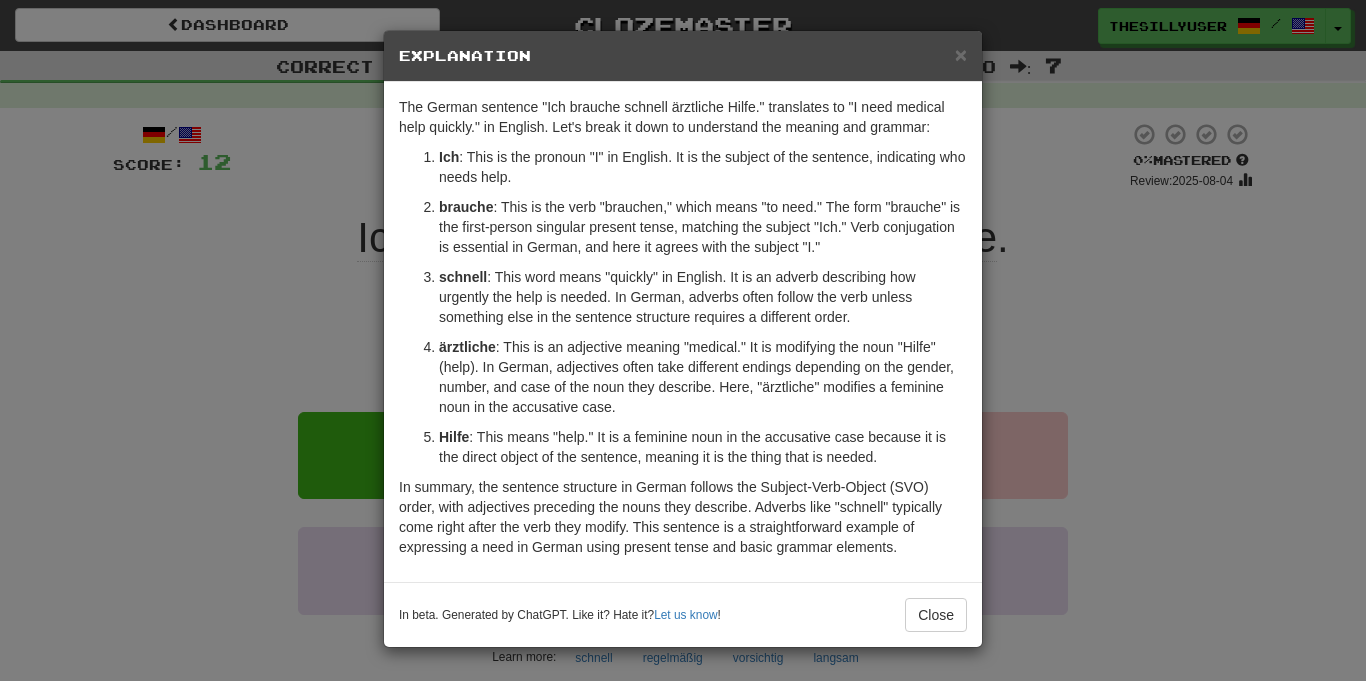 click on "schnell : This word means "quickly" in English. It is an adverb describing how urgently the help is needed. In German, adverbs often follow the verb unless something else in the sentence structure requires a different order." at bounding box center (703, 297) 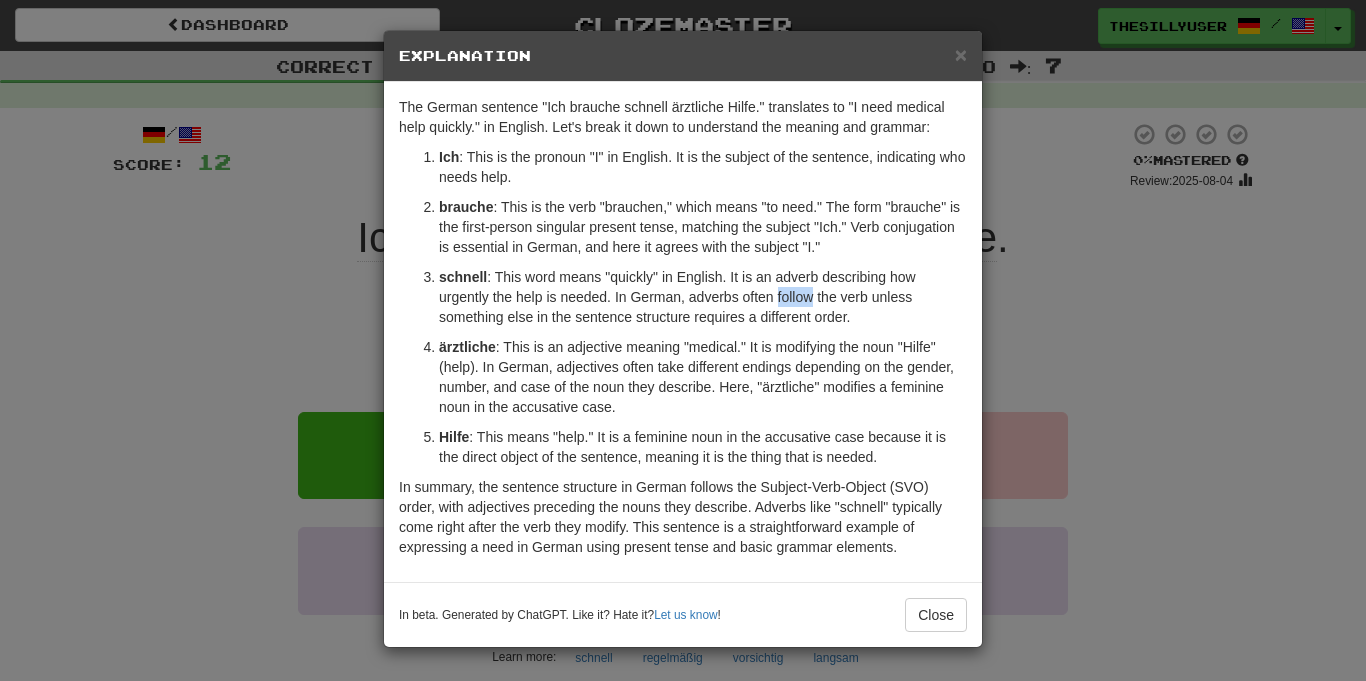 click on "schnell : This word means "quickly" in English. It is an adverb describing how urgently the help is needed. In German, adverbs often follow the verb unless something else in the sentence structure requires a different order." at bounding box center [703, 297] 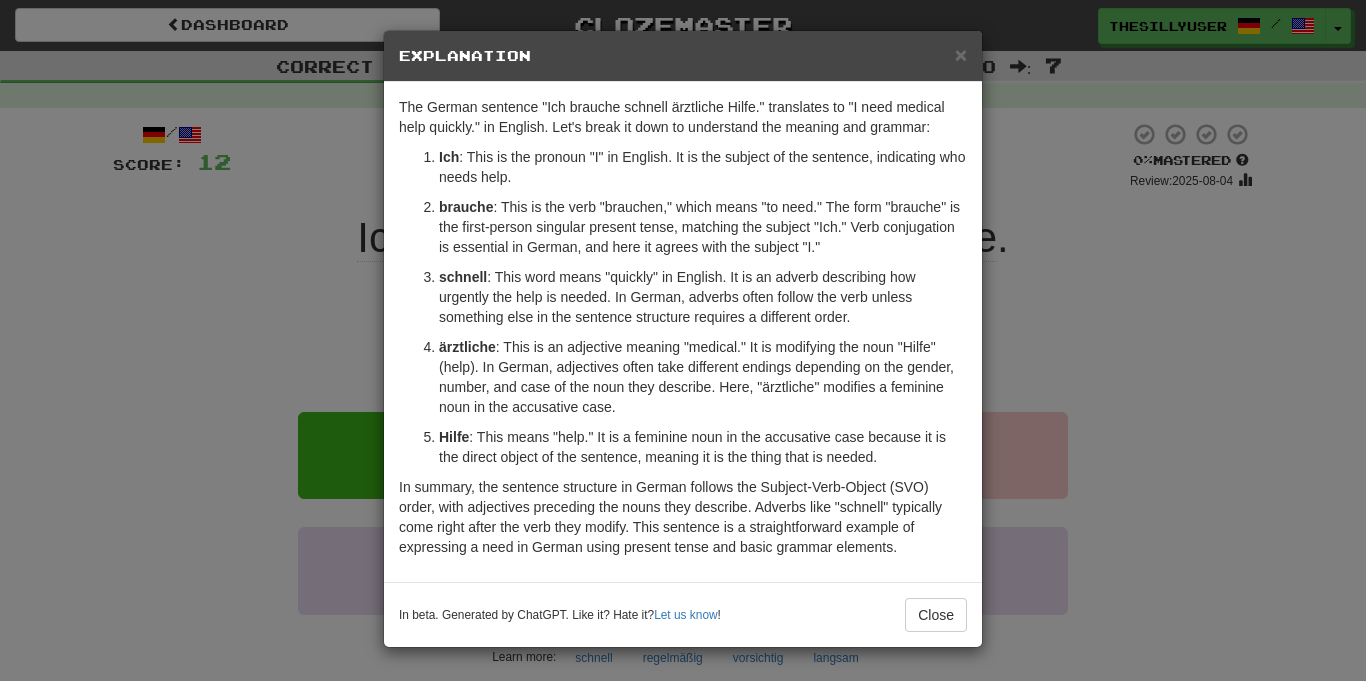 click on "Explanation" at bounding box center [683, 56] 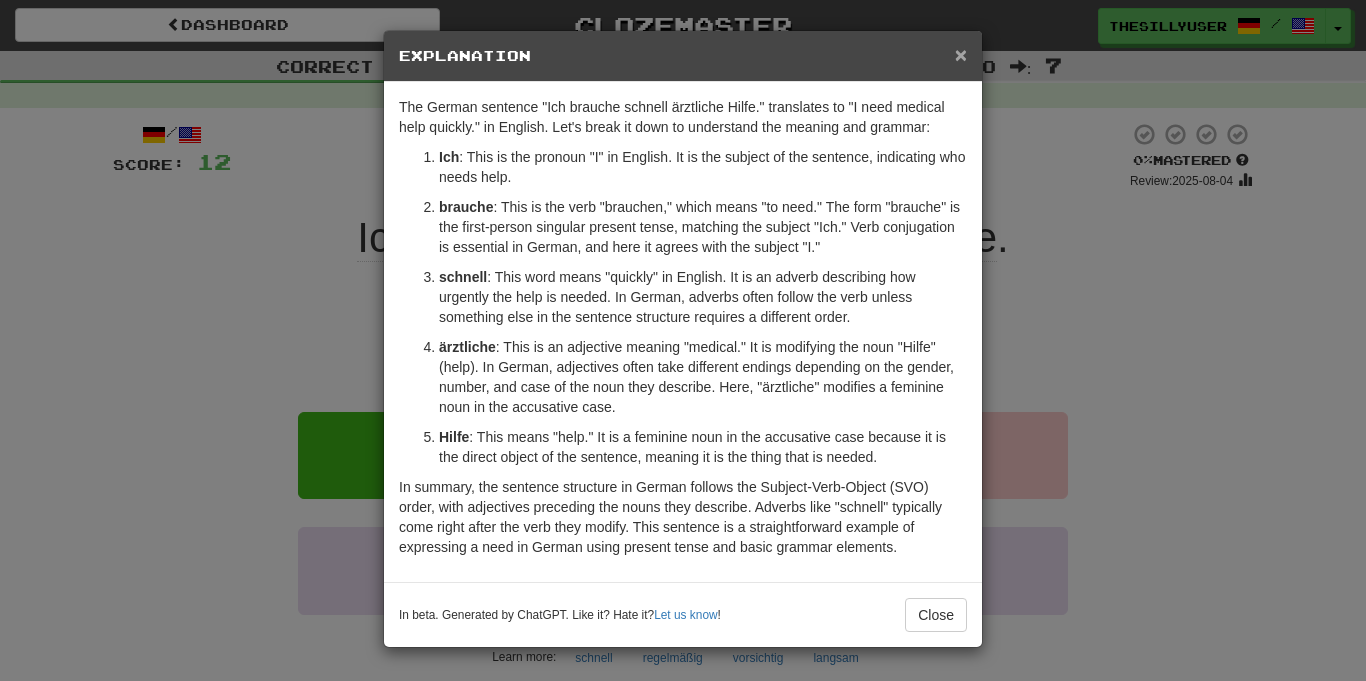 click on "×" at bounding box center (961, 54) 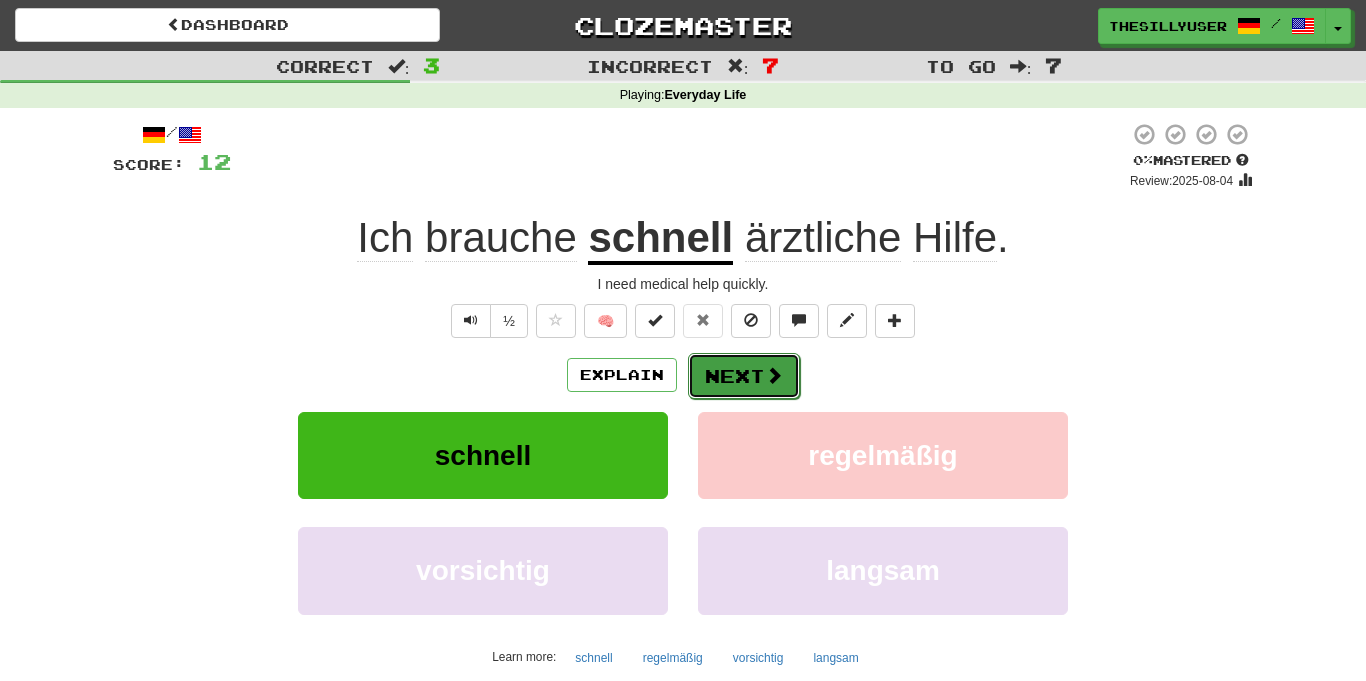 click on "Next" at bounding box center (744, 376) 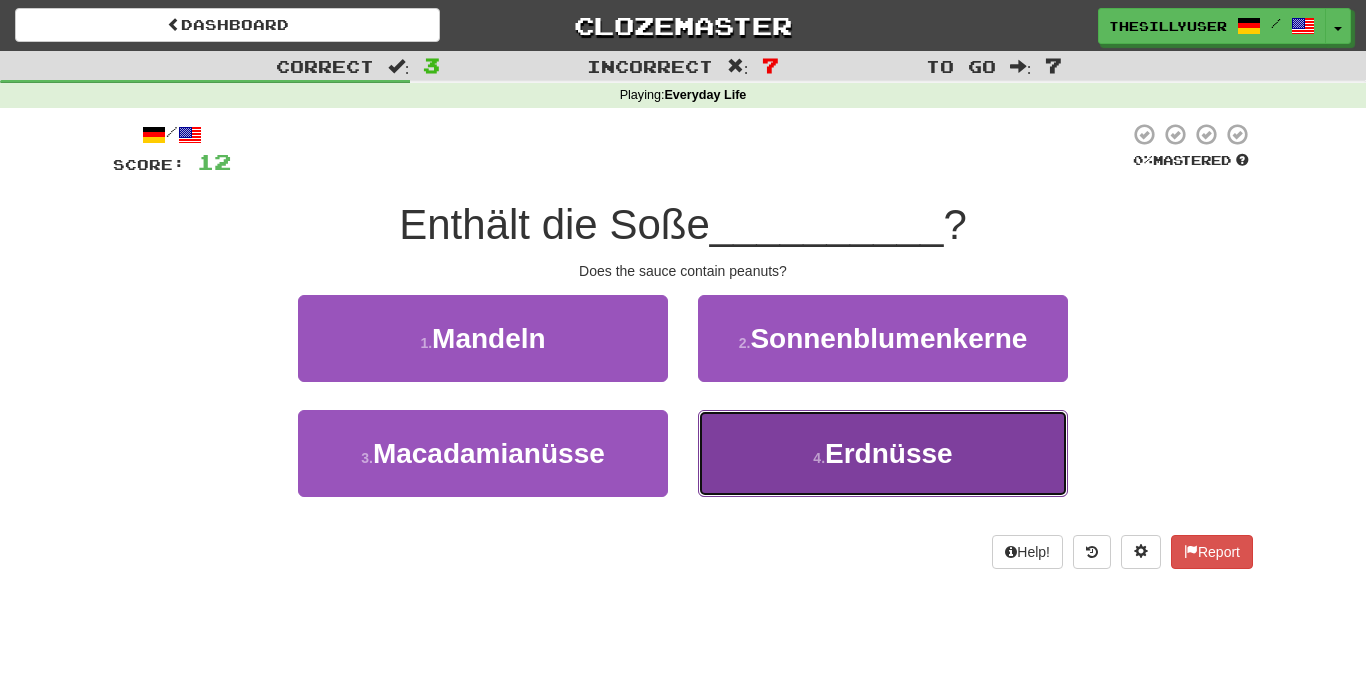 click on "4 .  Erdnüsse" at bounding box center [883, 453] 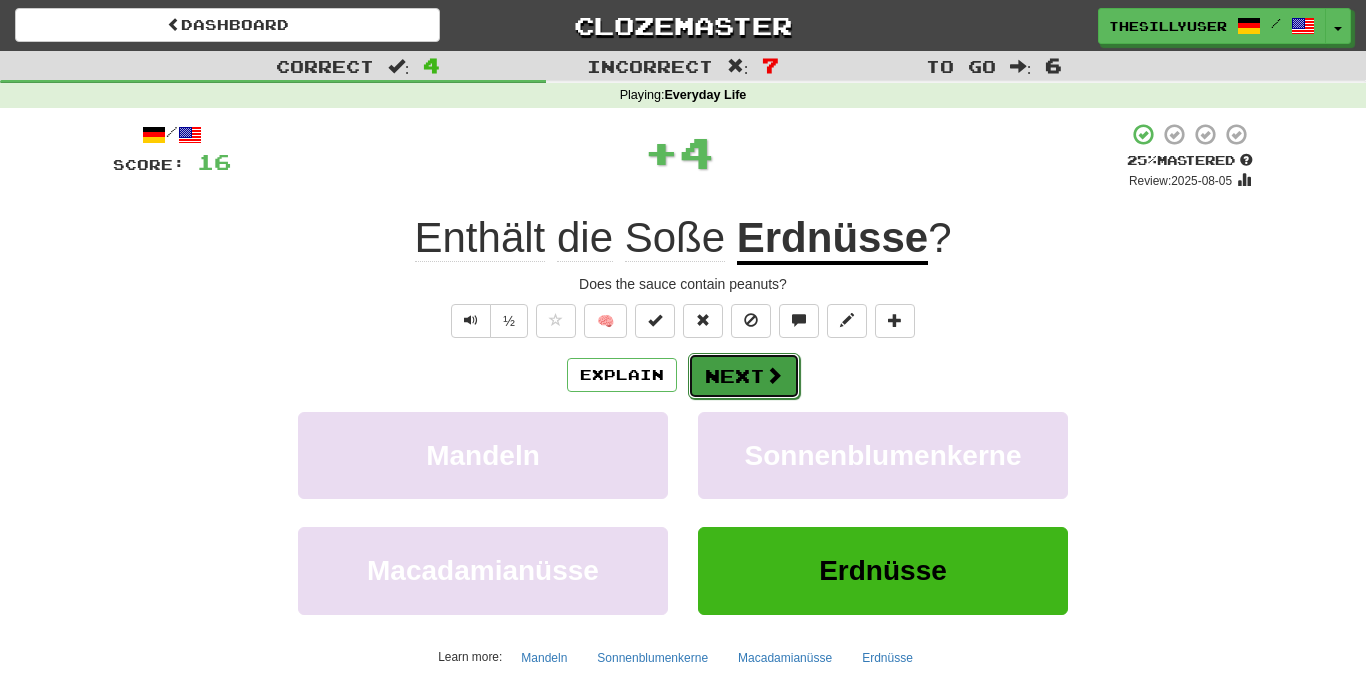 click on "Next" at bounding box center [744, 376] 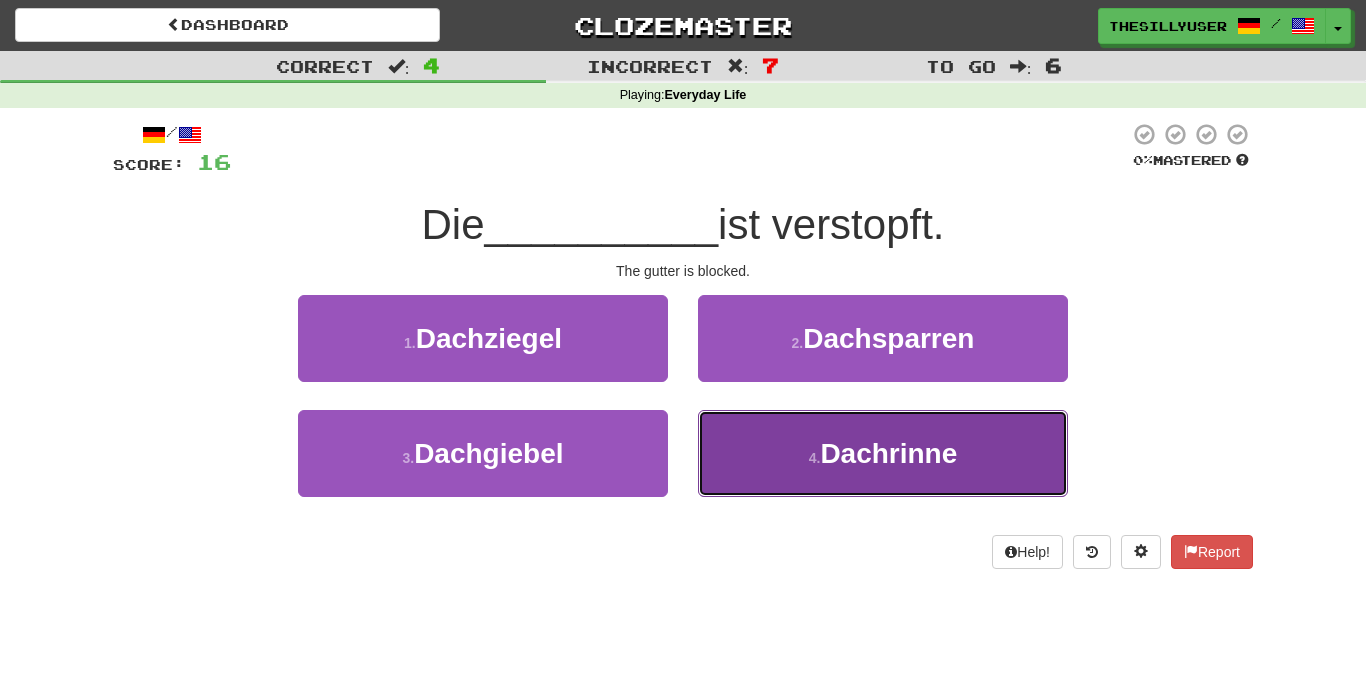 click on "4 .  Dachrinne" at bounding box center (883, 453) 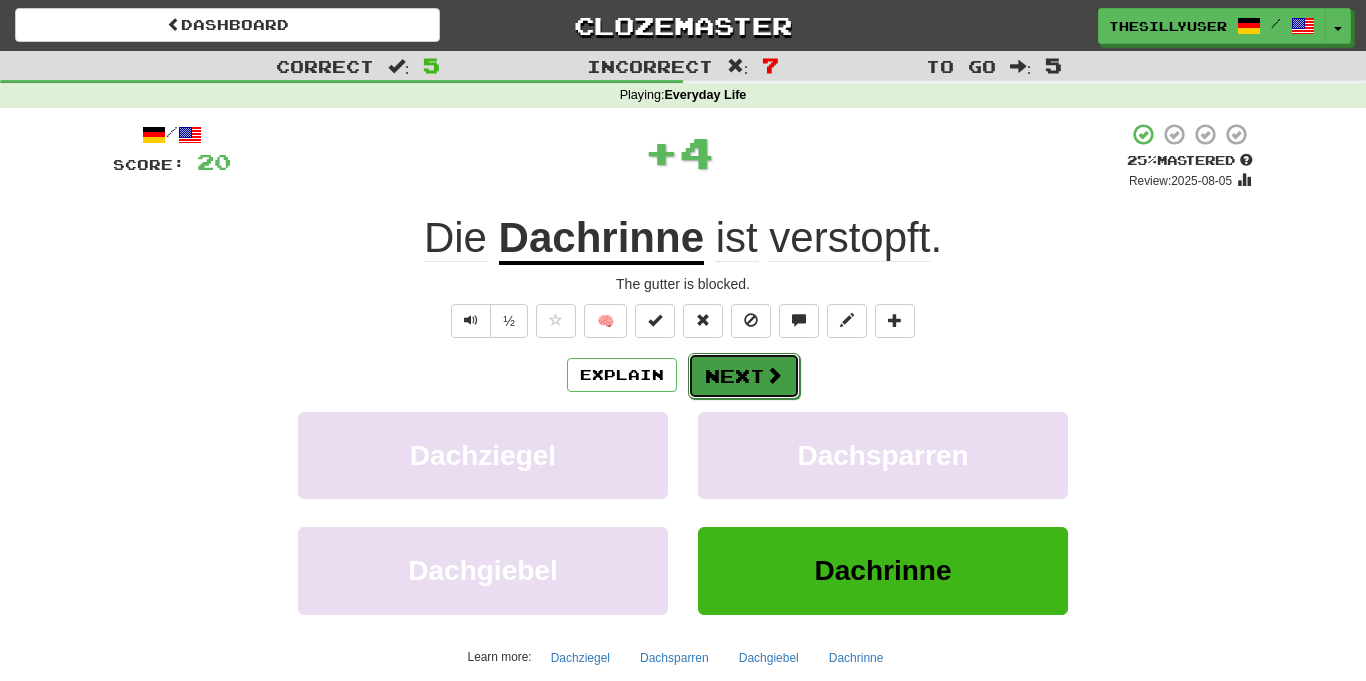 click on "Next" at bounding box center (744, 376) 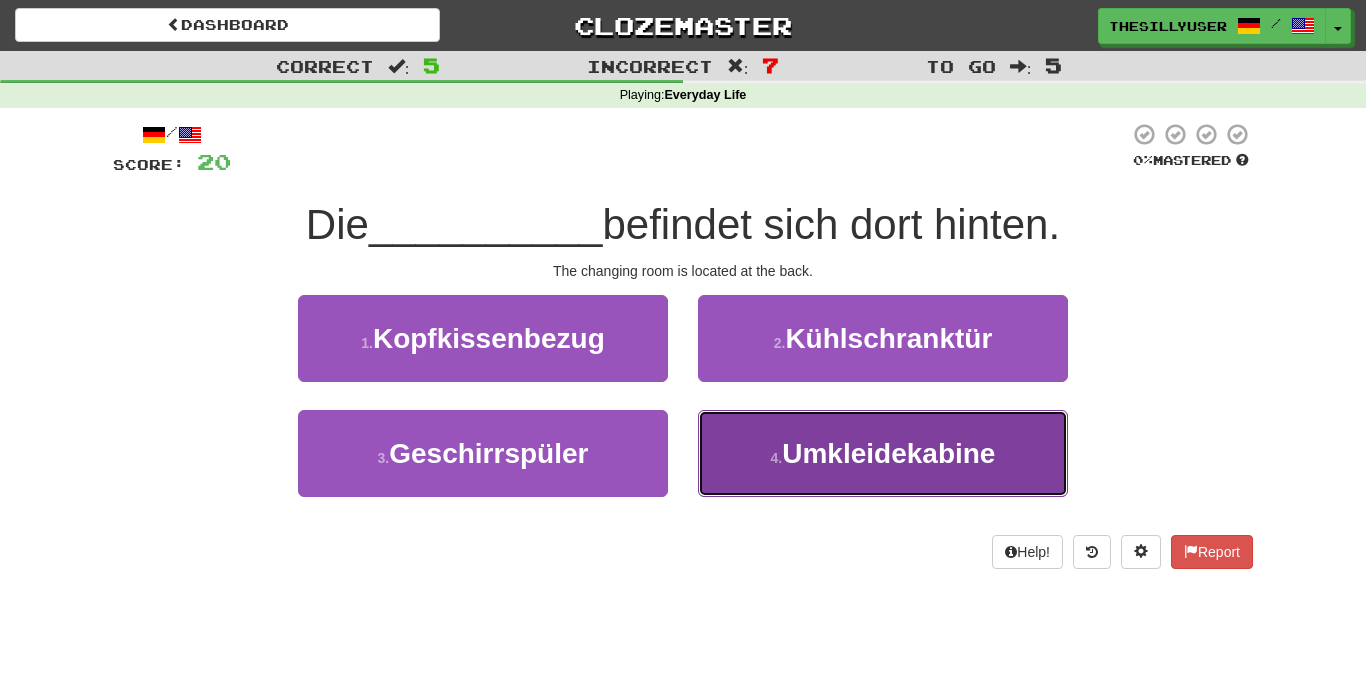 click on "4 .  Umkleidekabine" at bounding box center [883, 453] 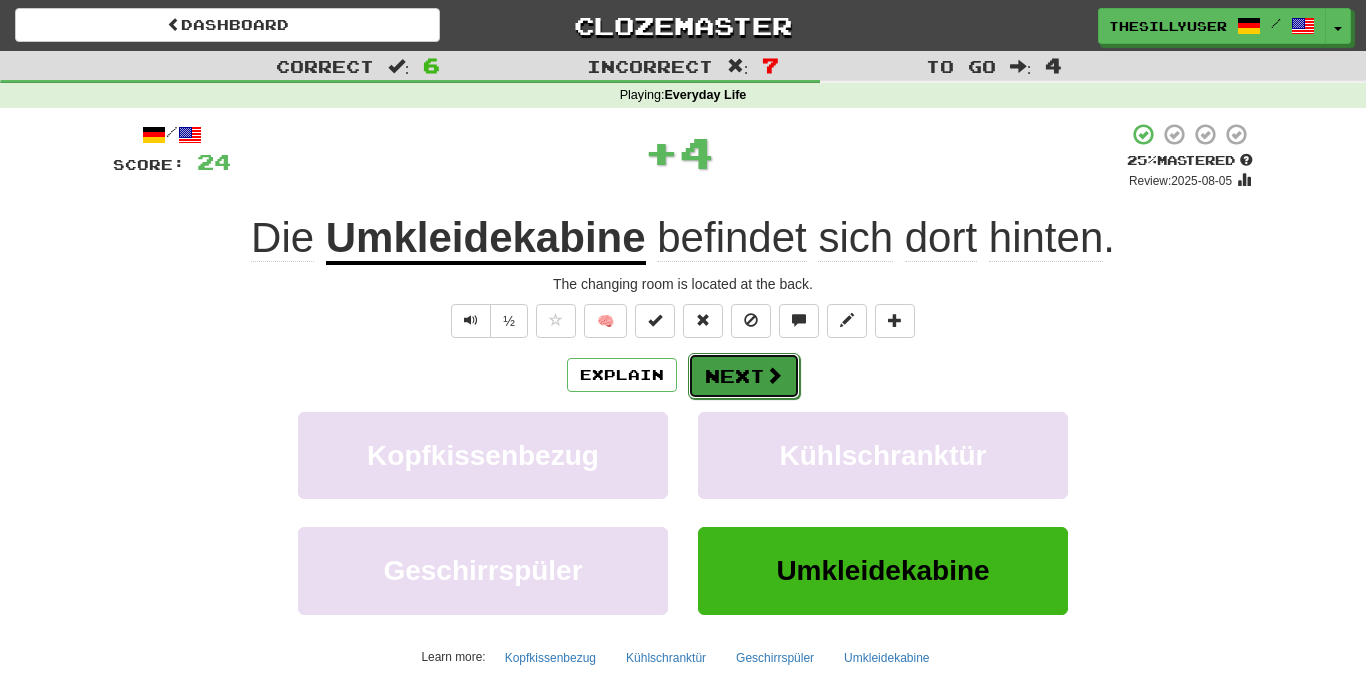 click on "Next" at bounding box center (744, 376) 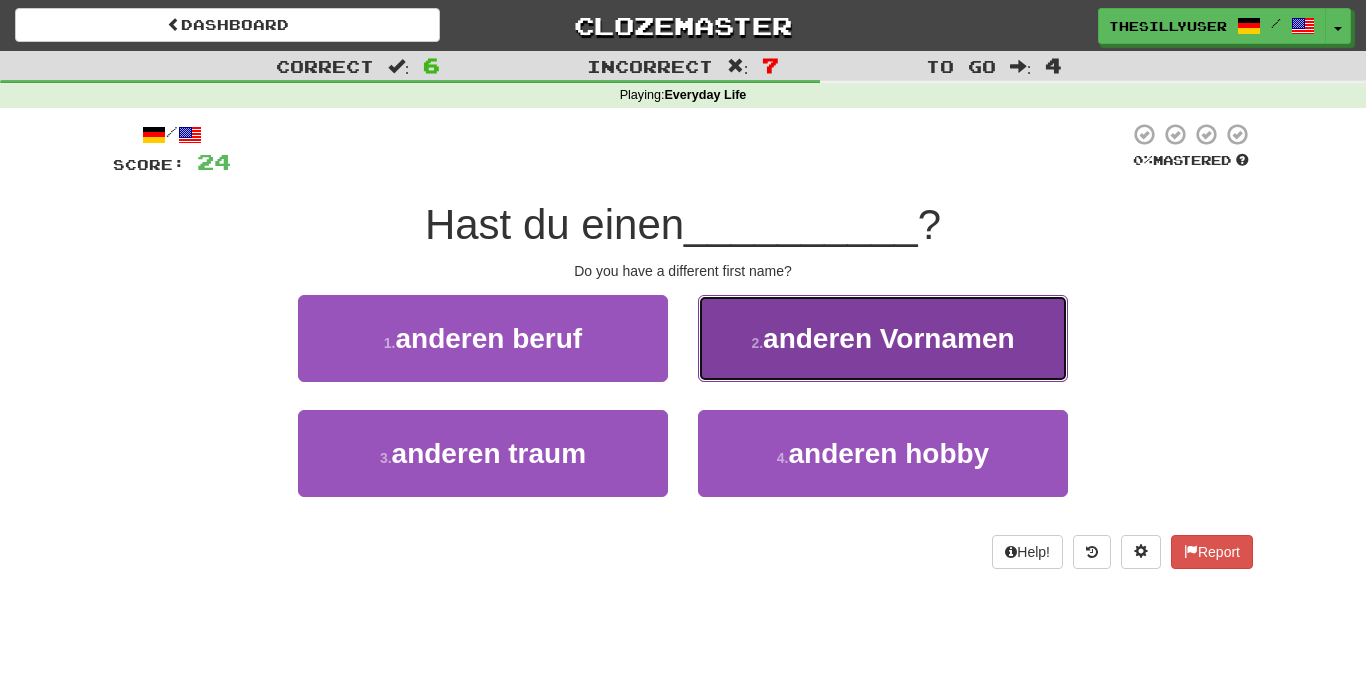 click on "2 .  anderen Vornamen" at bounding box center [883, 338] 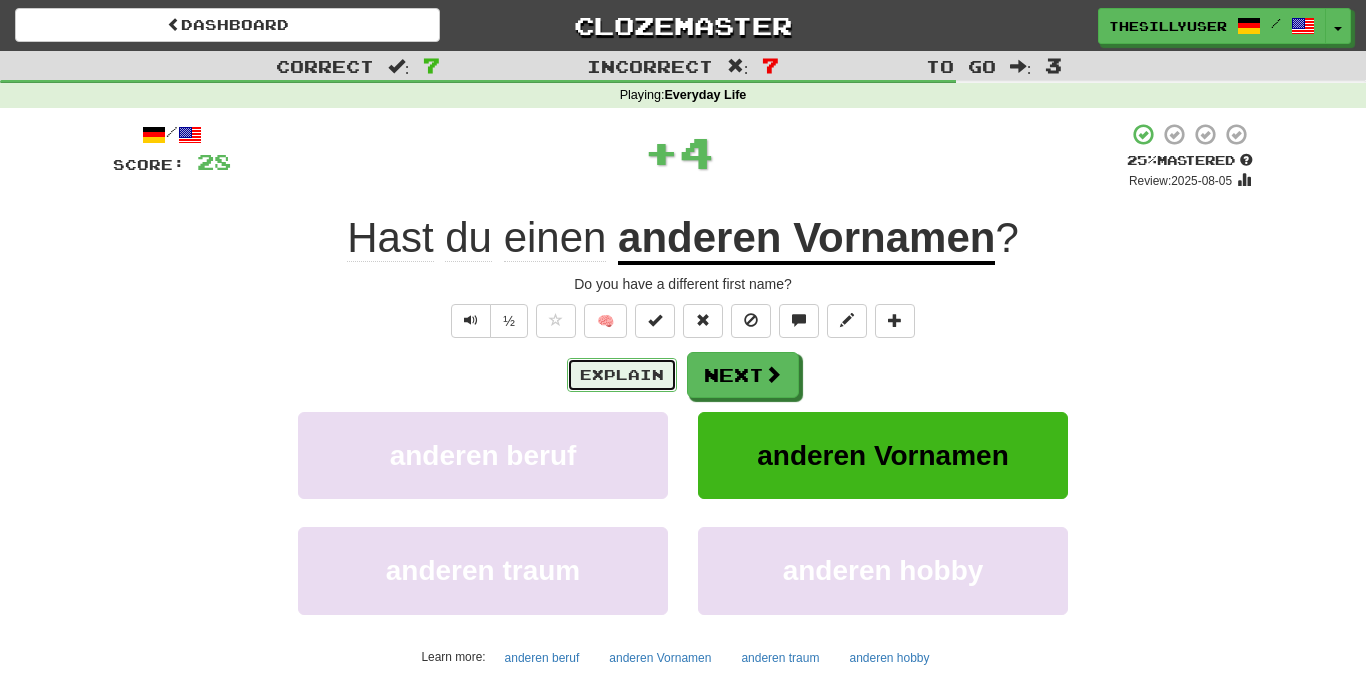 drag, startPoint x: 599, startPoint y: 364, endPoint x: 608, endPoint y: 373, distance: 12.727922 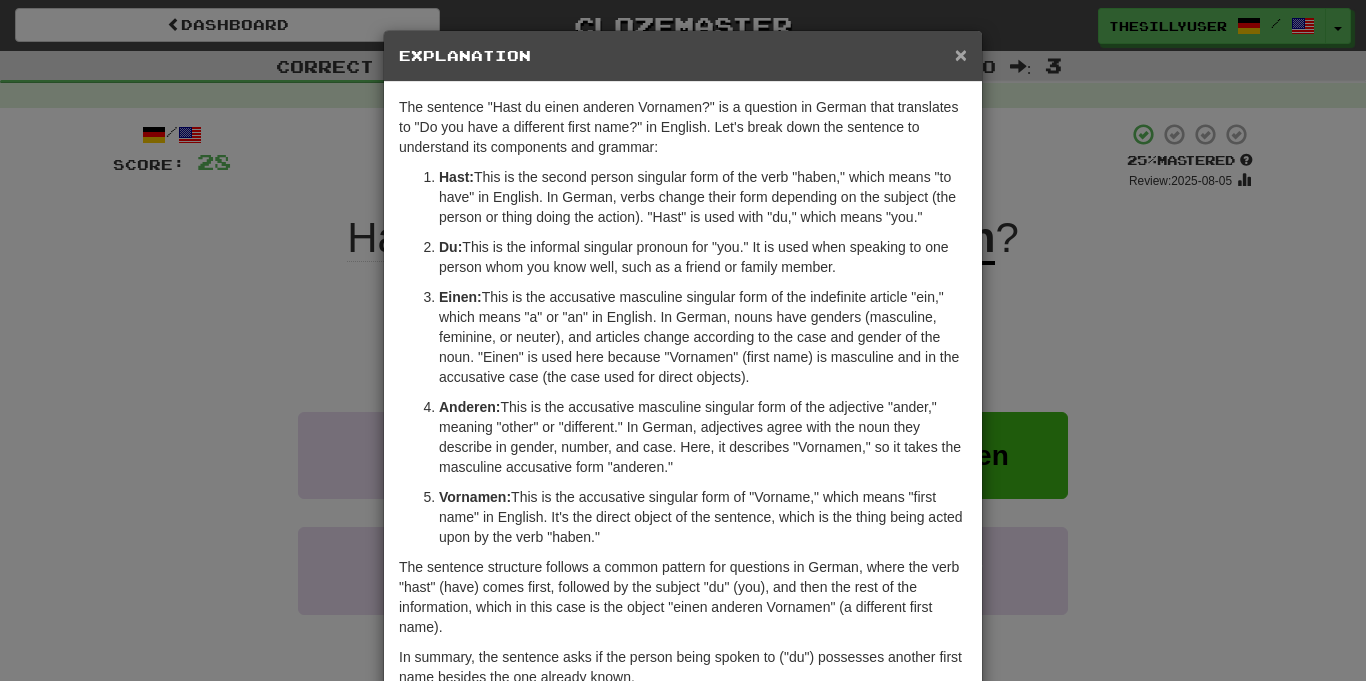 click on "×" at bounding box center (961, 54) 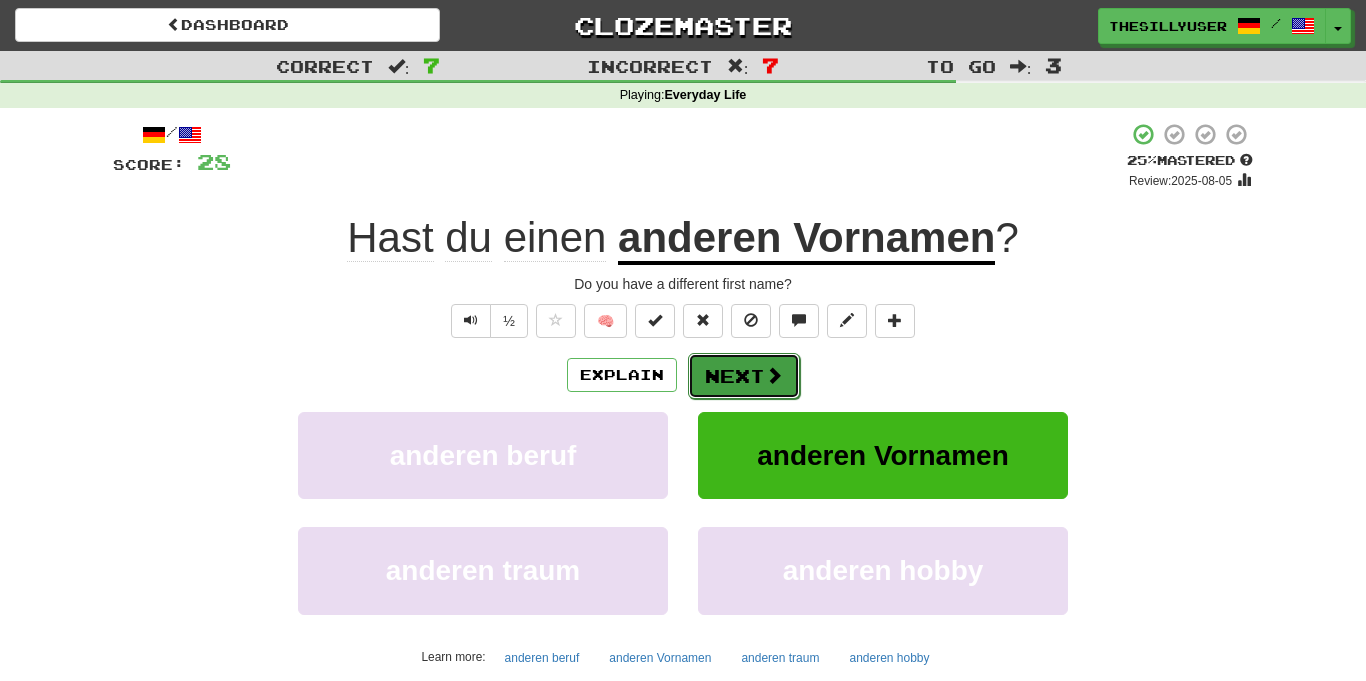 click on "Next" at bounding box center (744, 376) 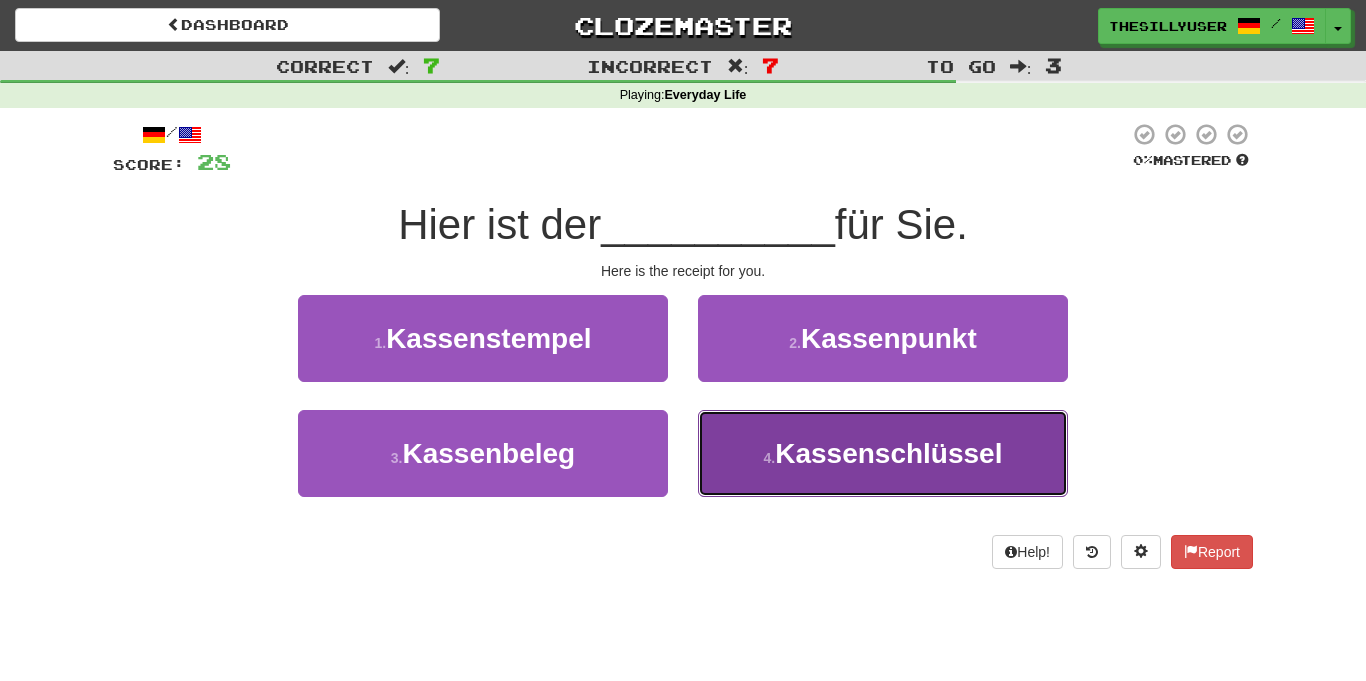 click on "4 .  Kassenschlüssel" at bounding box center (883, 453) 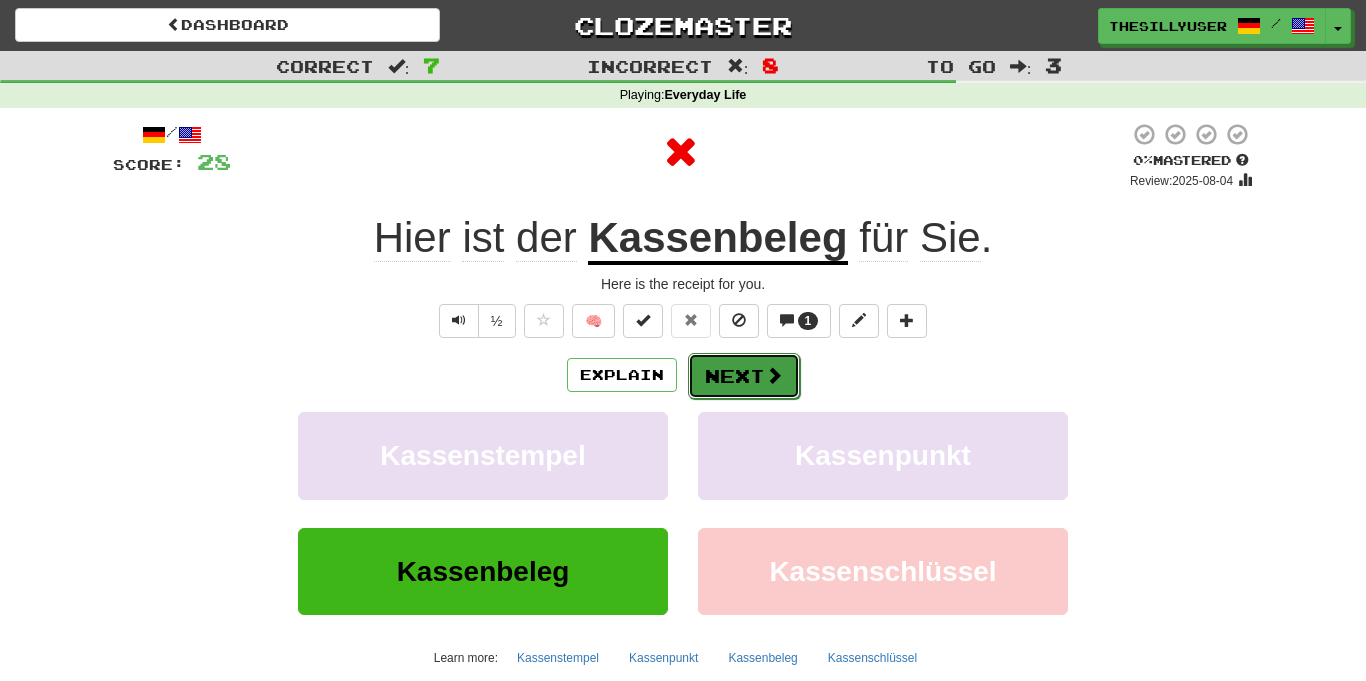 click on "Next" at bounding box center [744, 376] 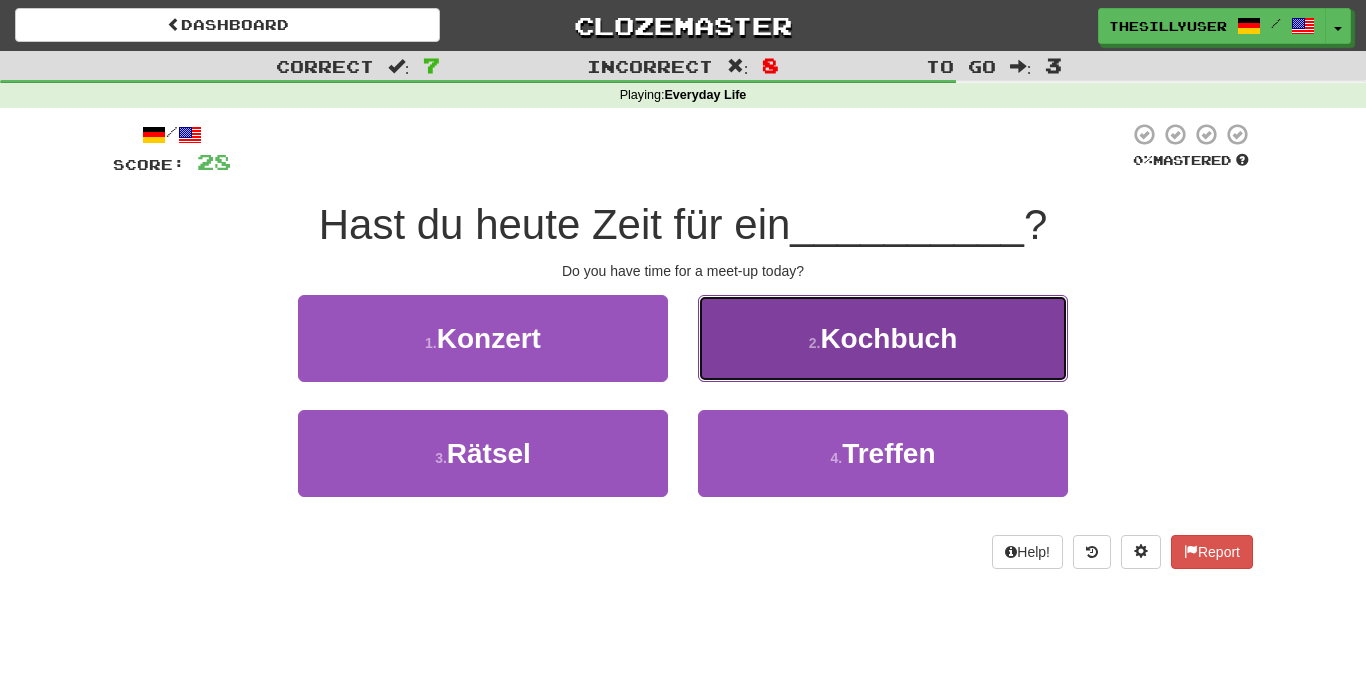 click on "2 .  Kochbuch" at bounding box center (883, 338) 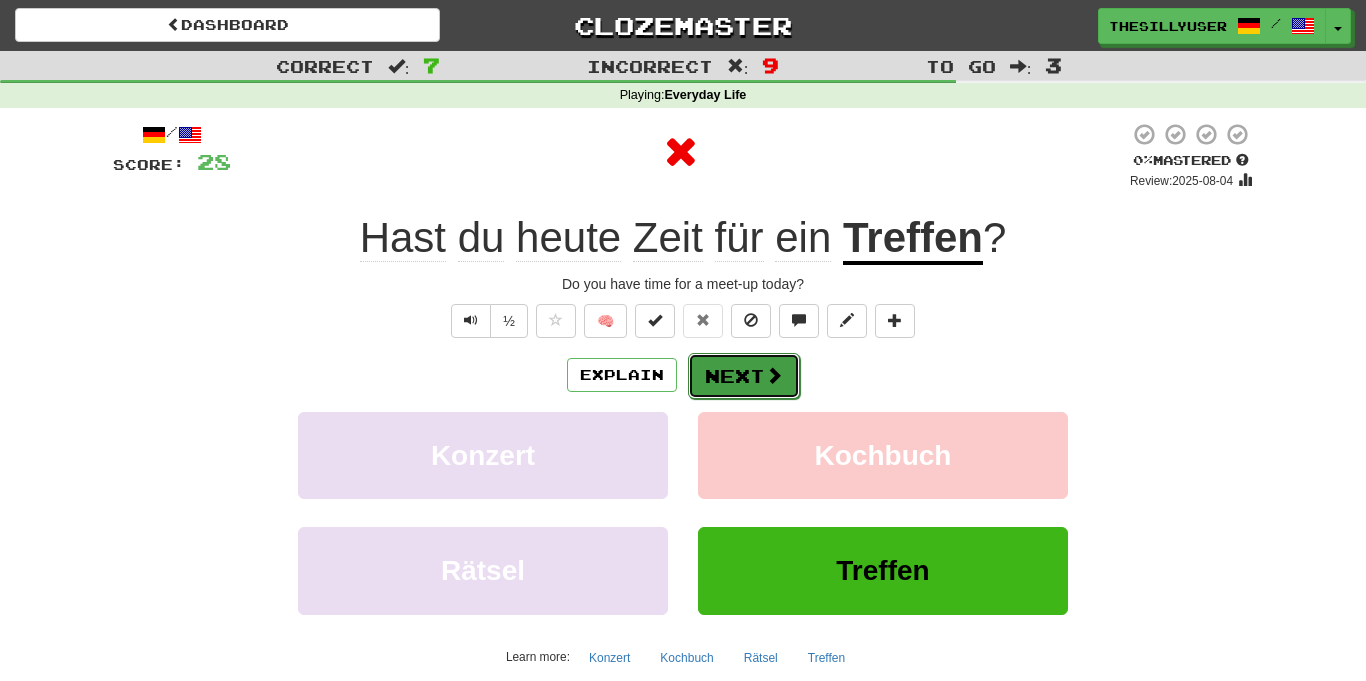 click on "Next" at bounding box center (744, 376) 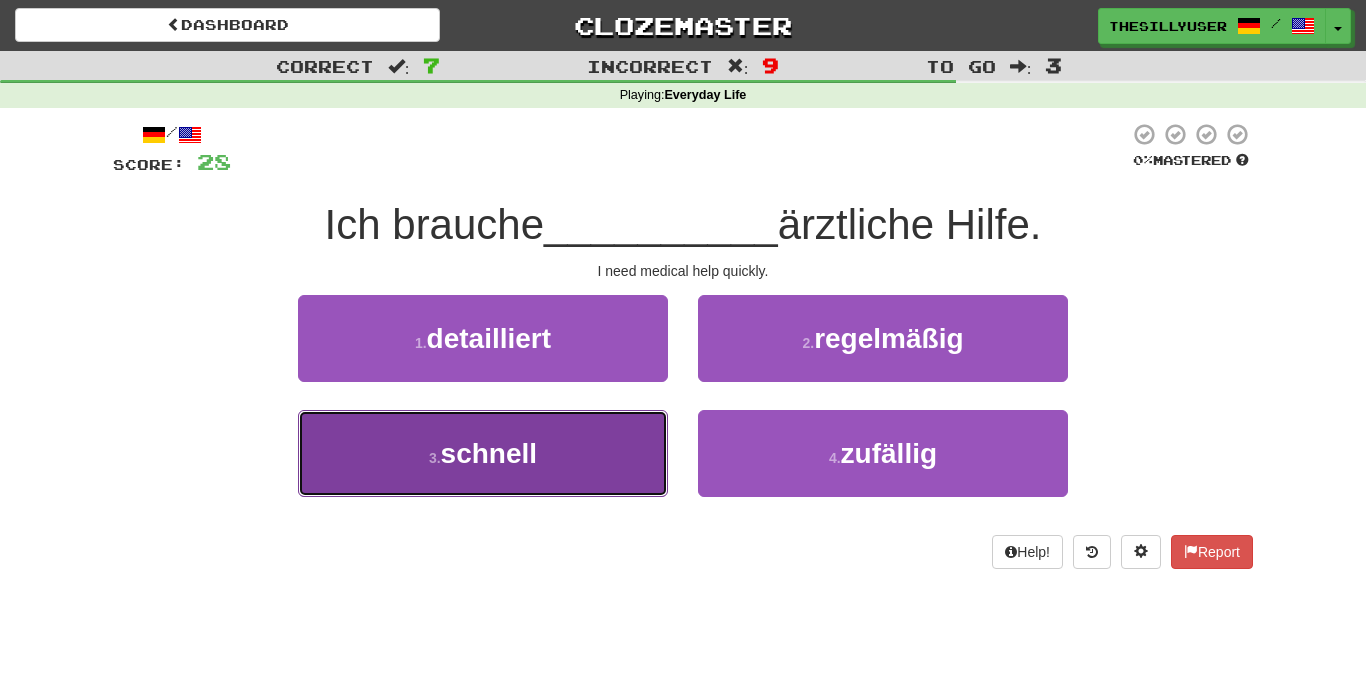 click on "3 .  schnell" at bounding box center (483, 453) 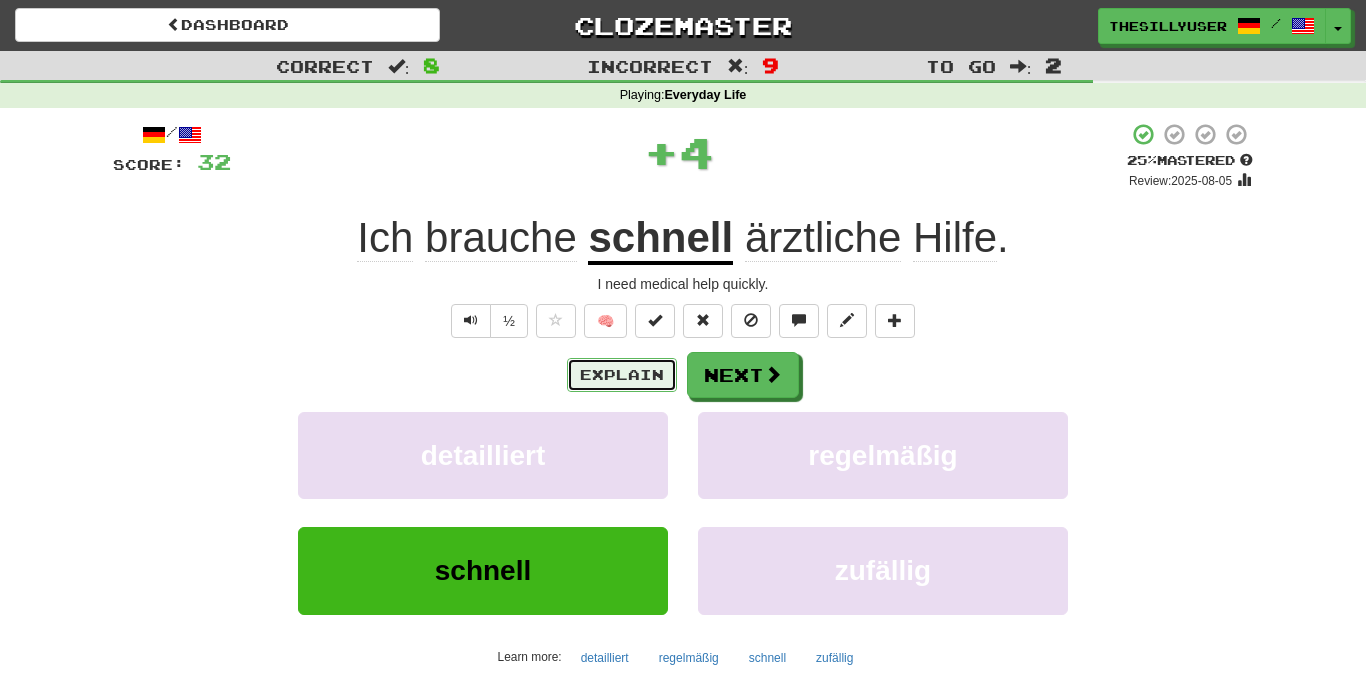 click on "Explain" at bounding box center [622, 375] 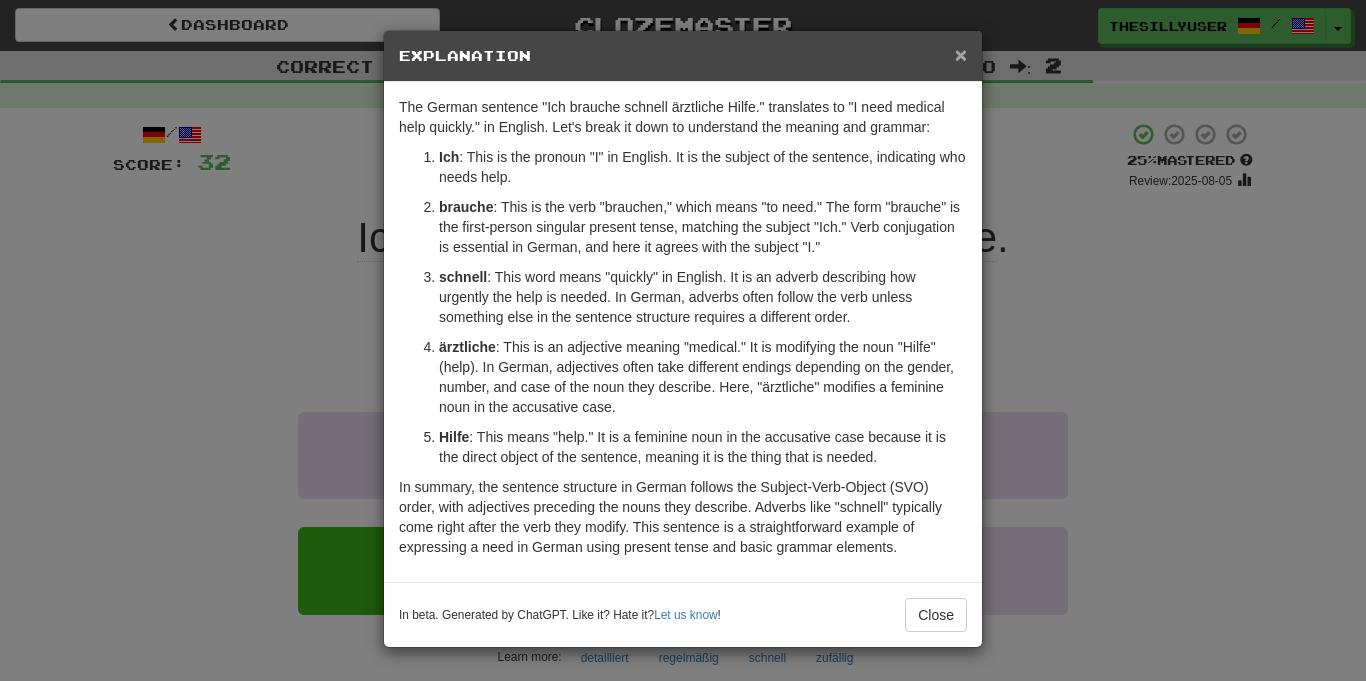 click on "×" at bounding box center (961, 54) 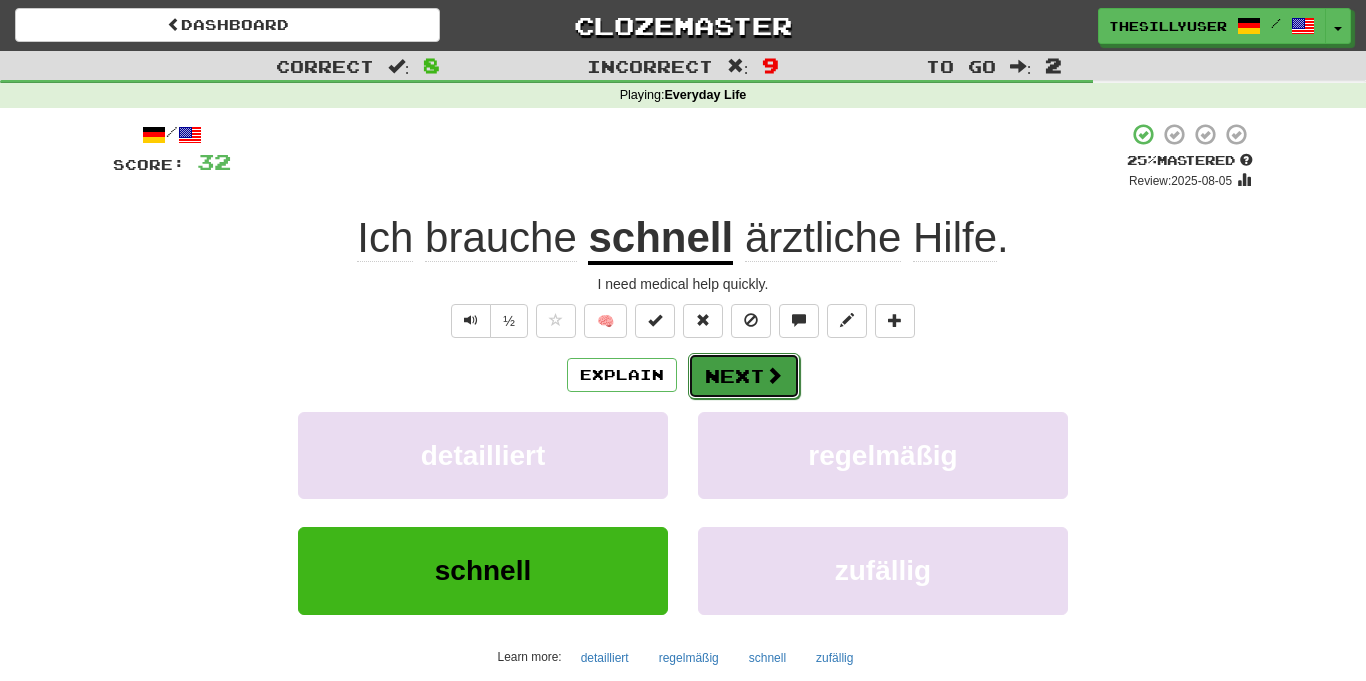 click on "Next" at bounding box center (744, 376) 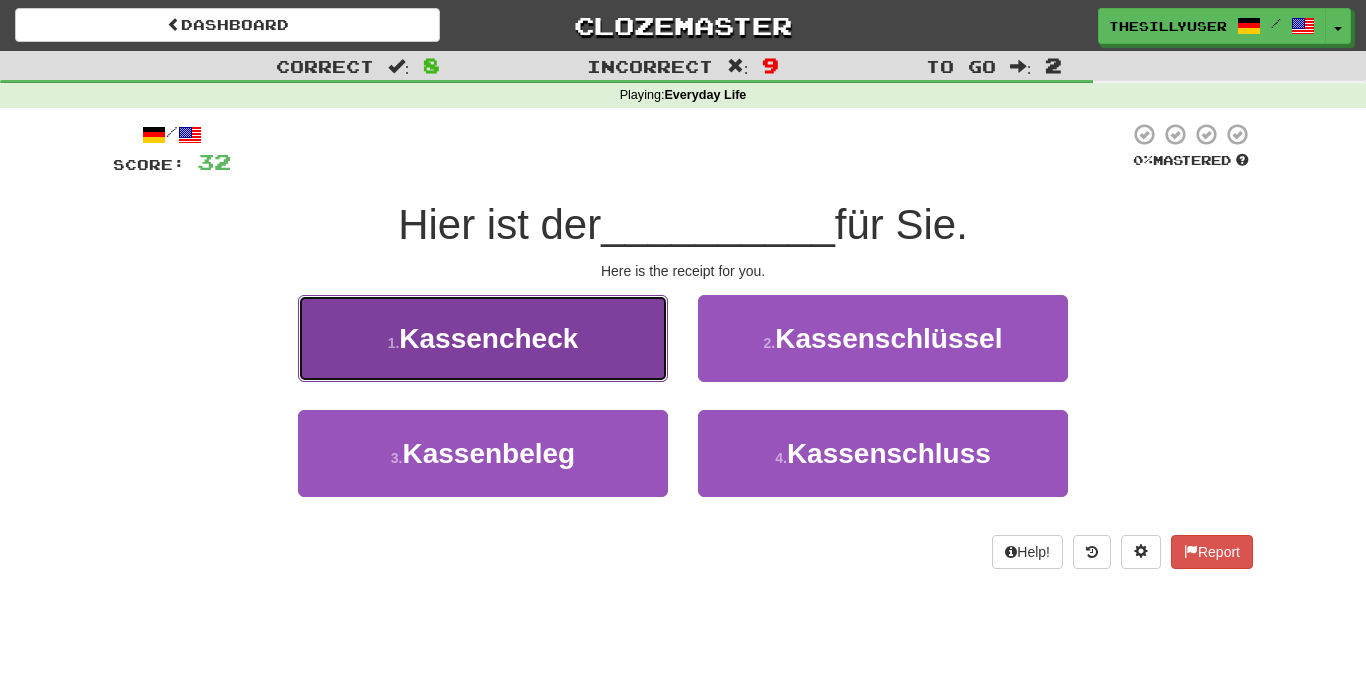 click on "1 .  Kassencheck" at bounding box center (483, 338) 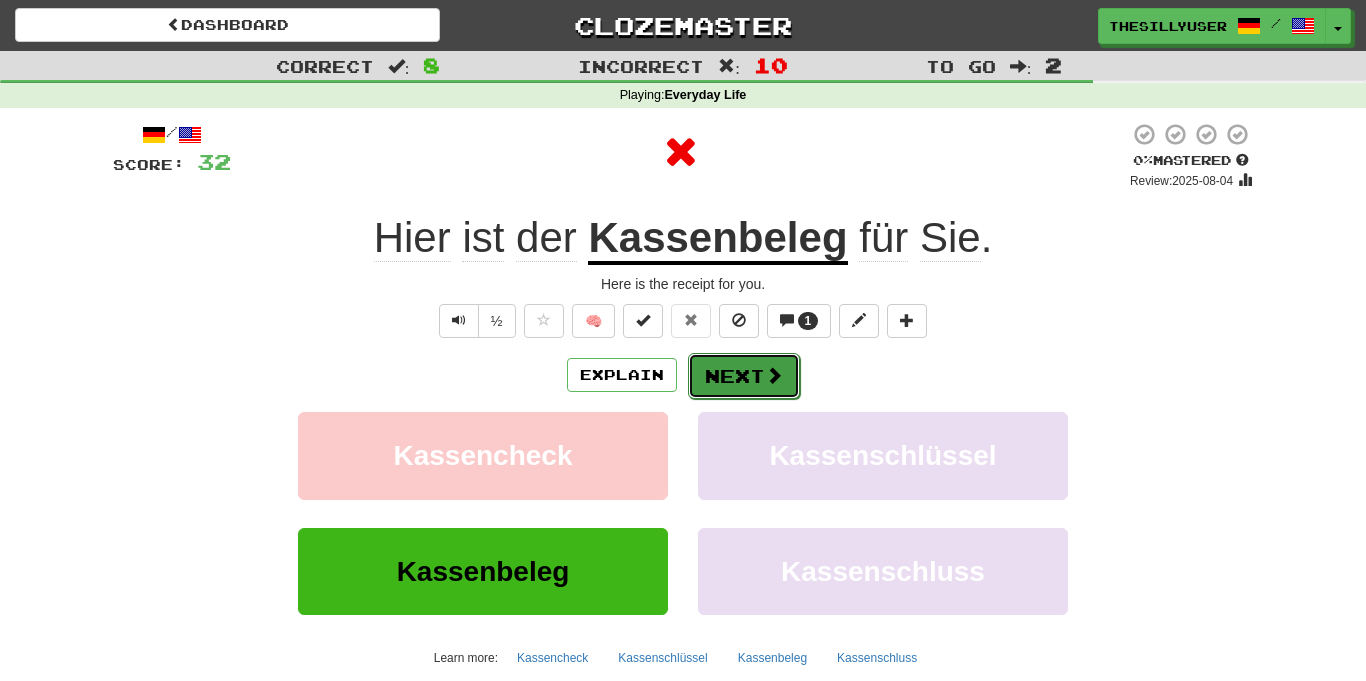 click on "Next" at bounding box center (744, 376) 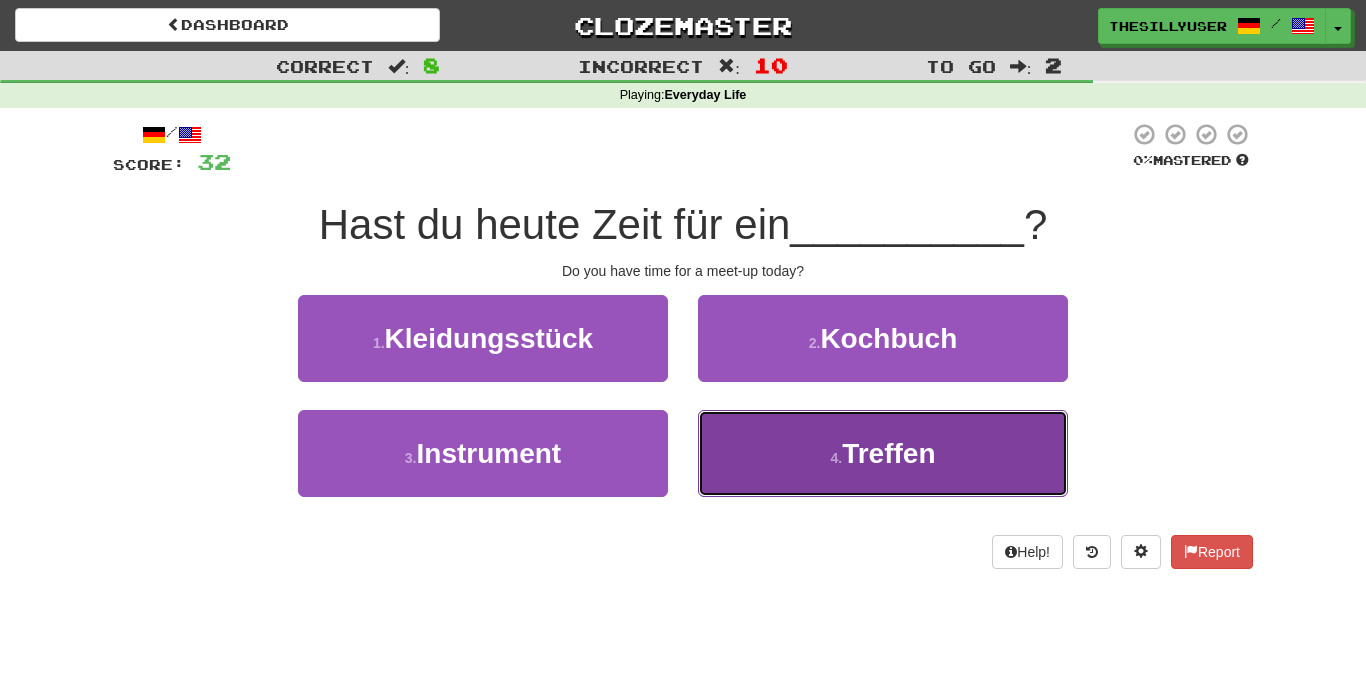 click on "4 .  Treffen" at bounding box center [883, 453] 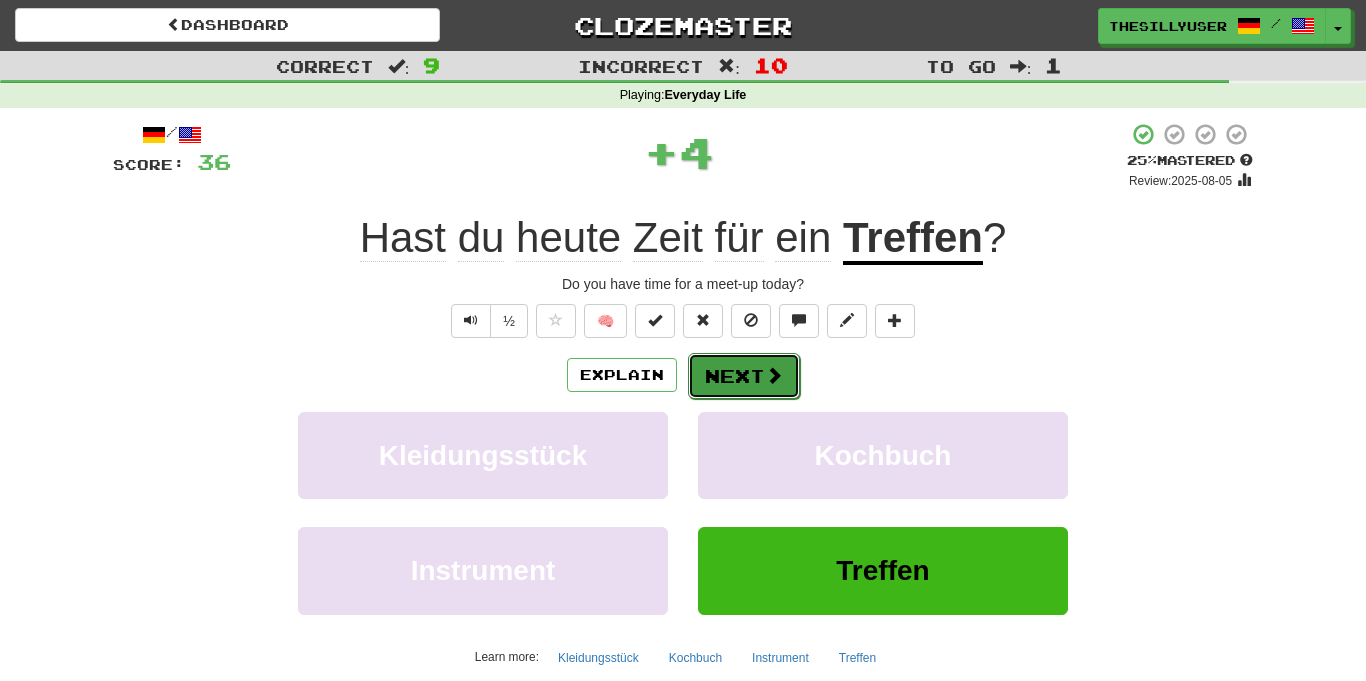 click on "Next" at bounding box center [744, 376] 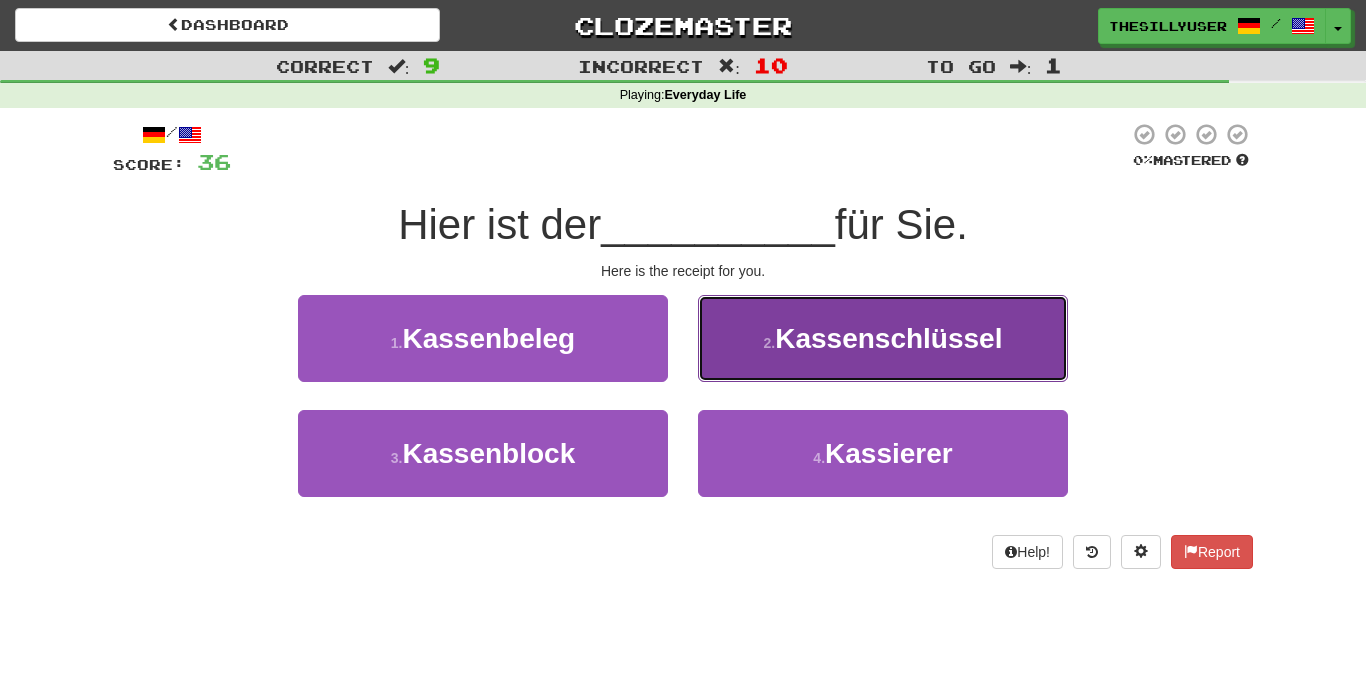 click on "2 .  Kassenschlüssel" at bounding box center [883, 338] 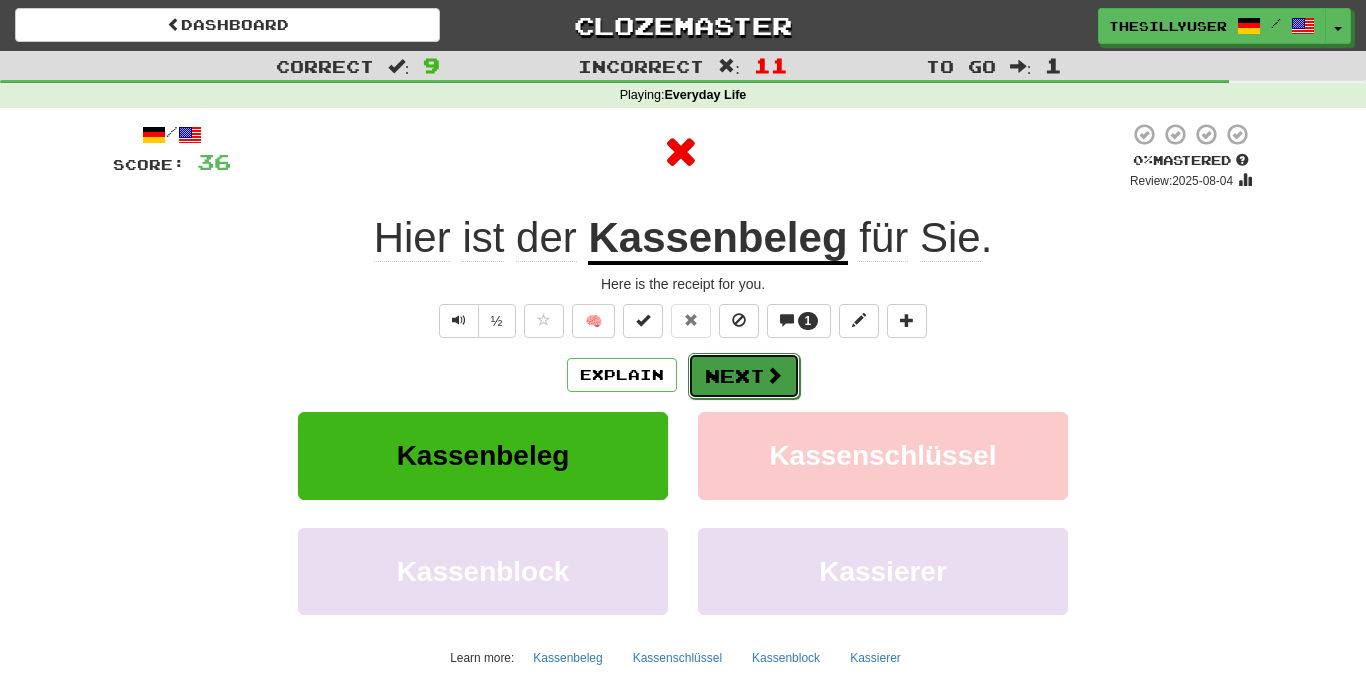 click on "Next" at bounding box center (744, 376) 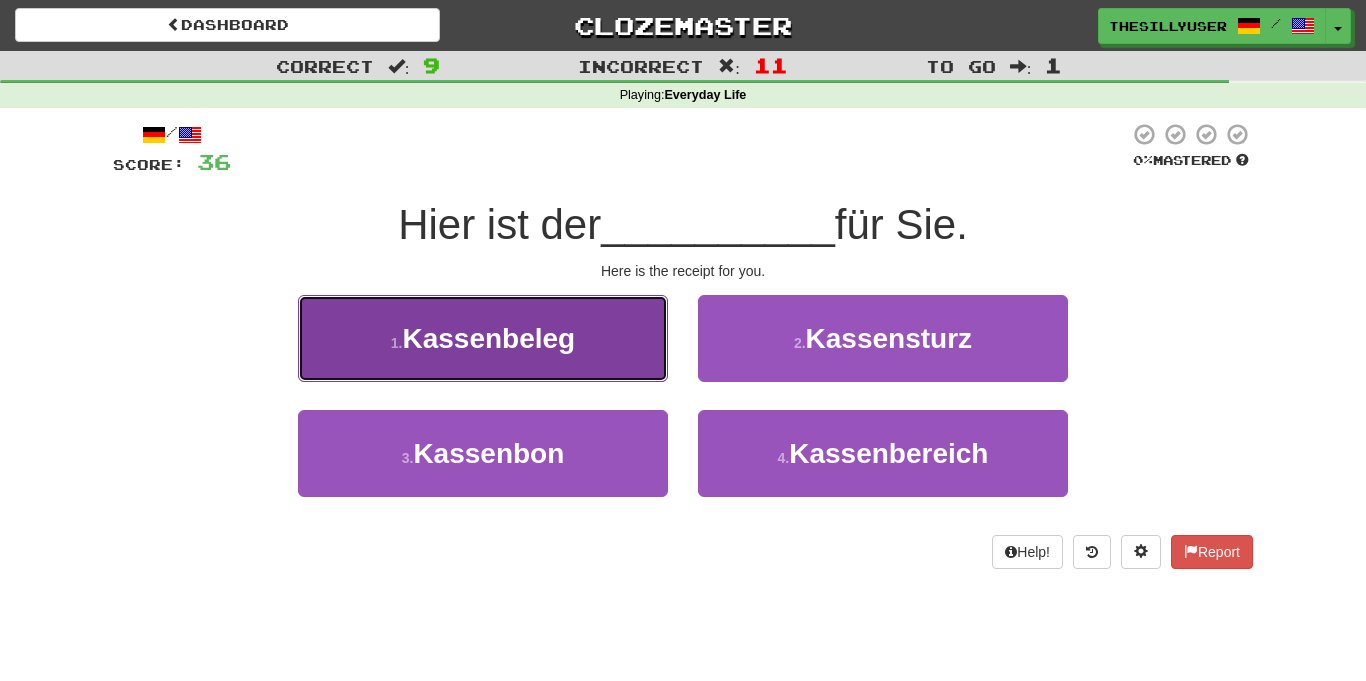 click on "1 .  Kassenbeleg" at bounding box center (483, 338) 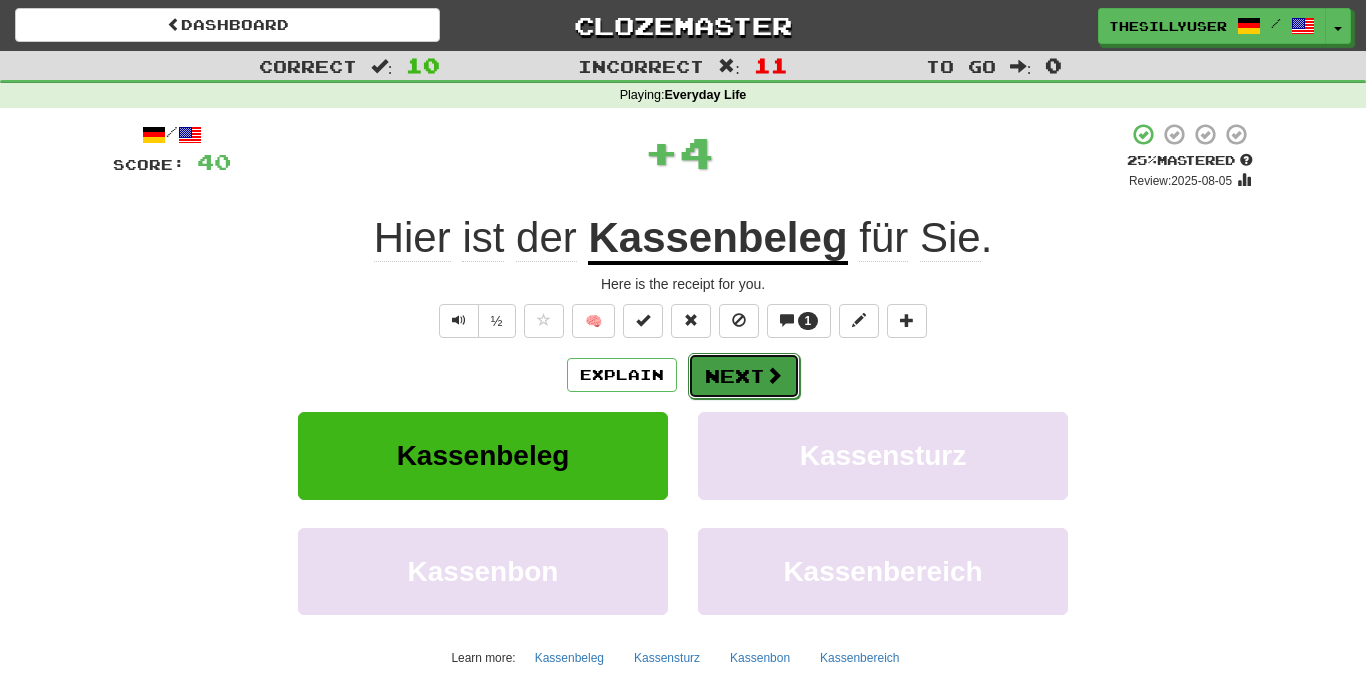 click on "Next" at bounding box center (744, 376) 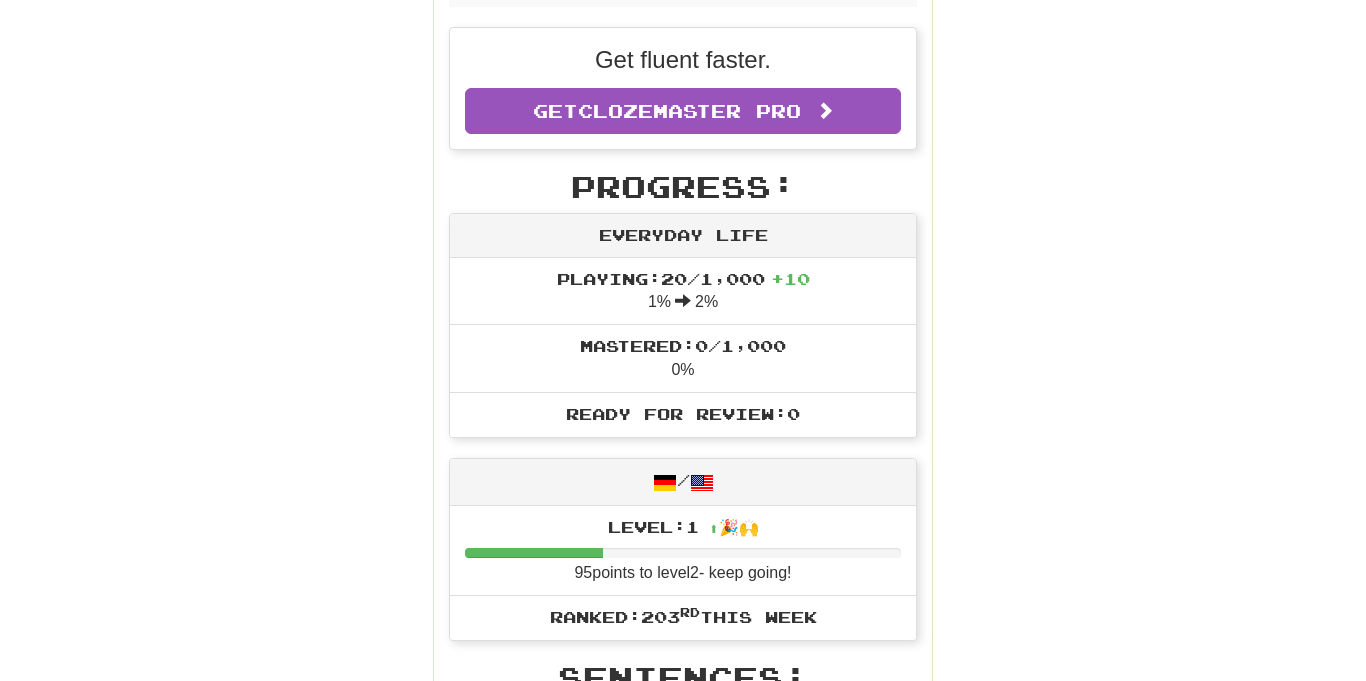 scroll, scrollTop: 492, scrollLeft: 0, axis: vertical 